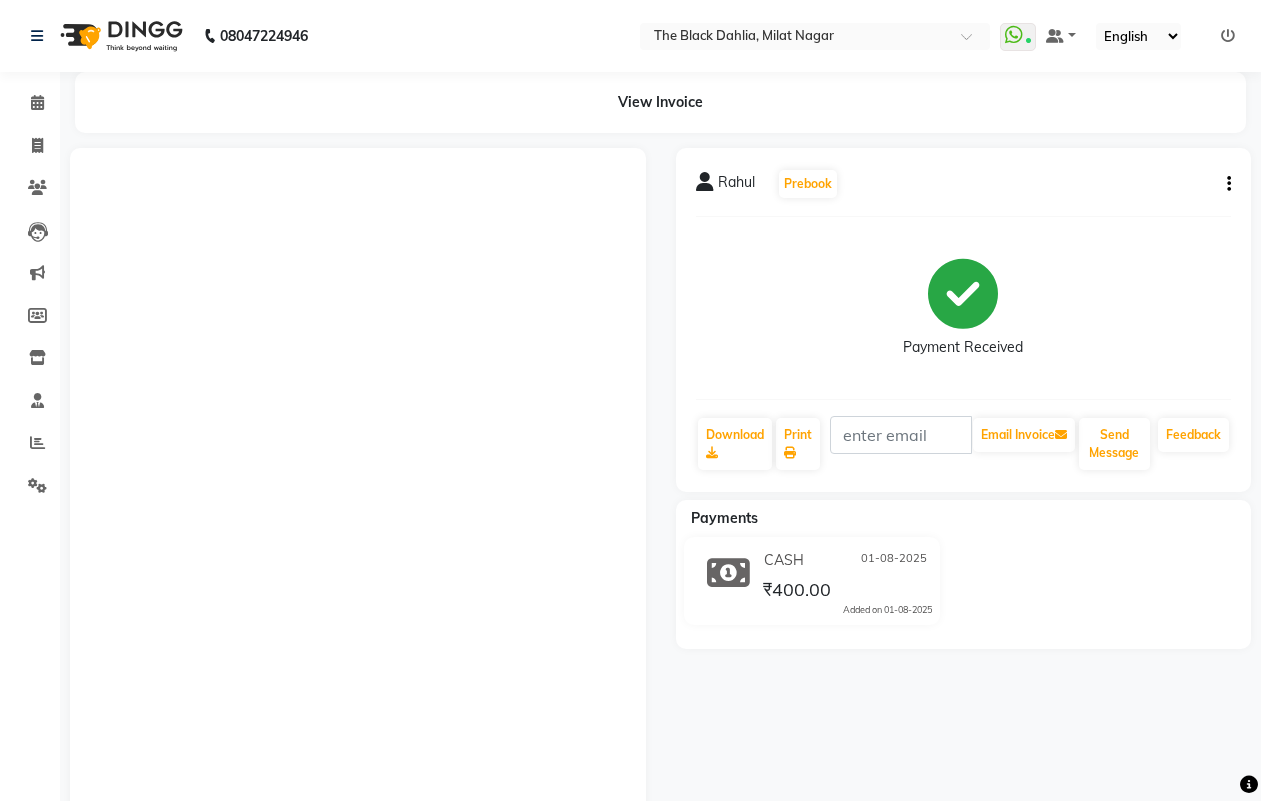 scroll, scrollTop: 0, scrollLeft: 0, axis: both 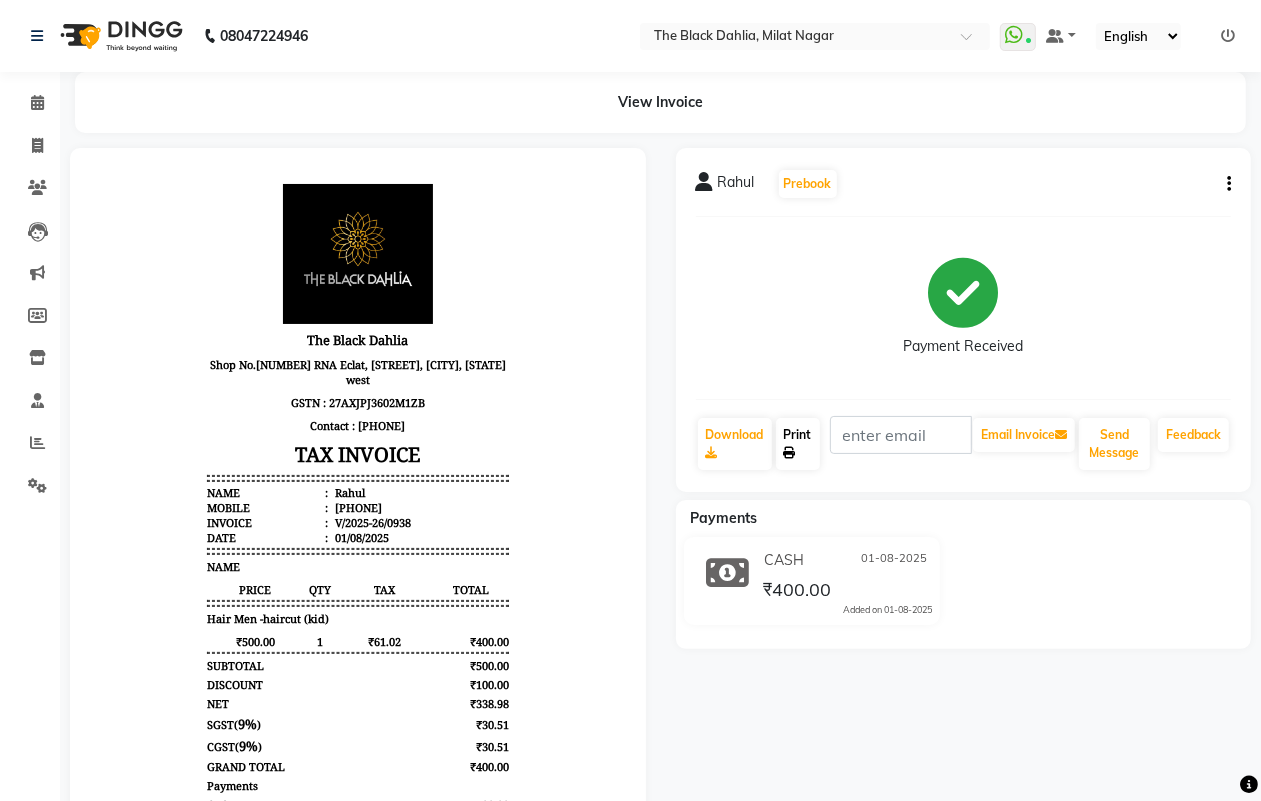 click on "Print" 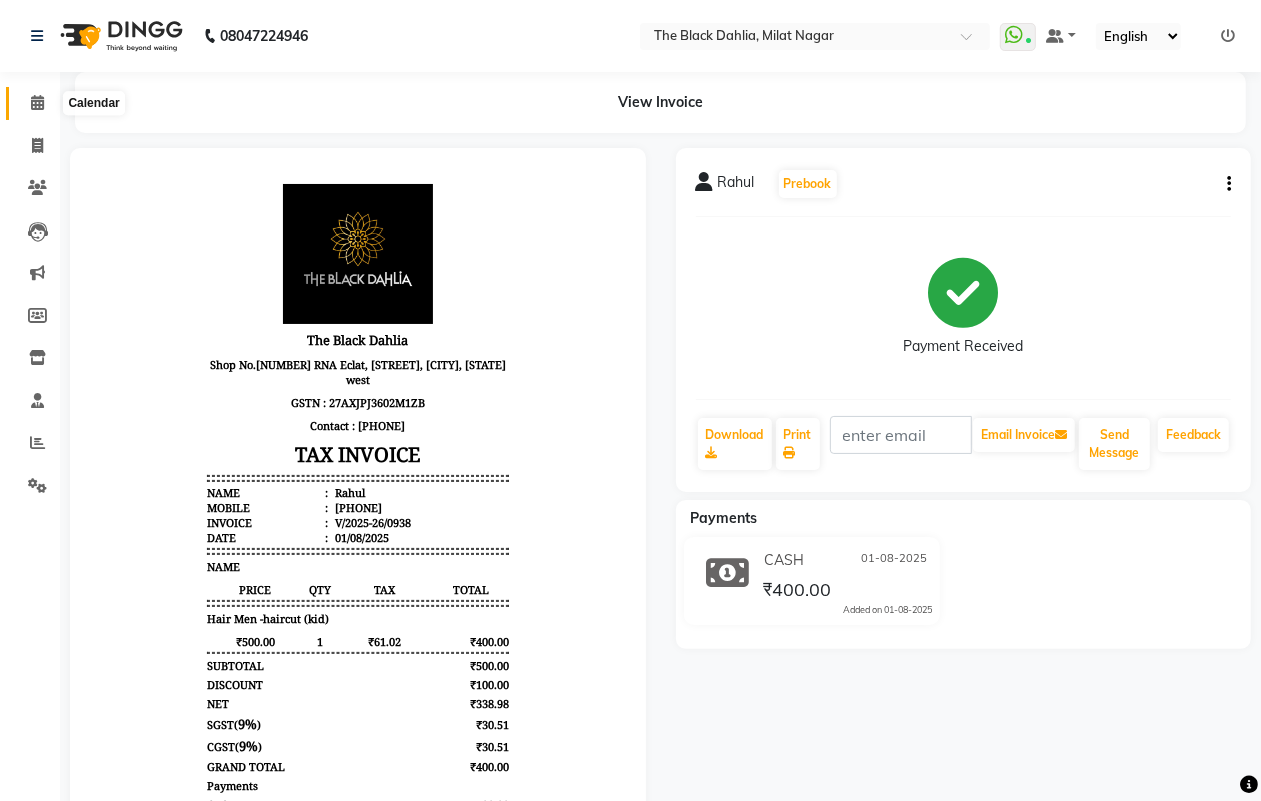click 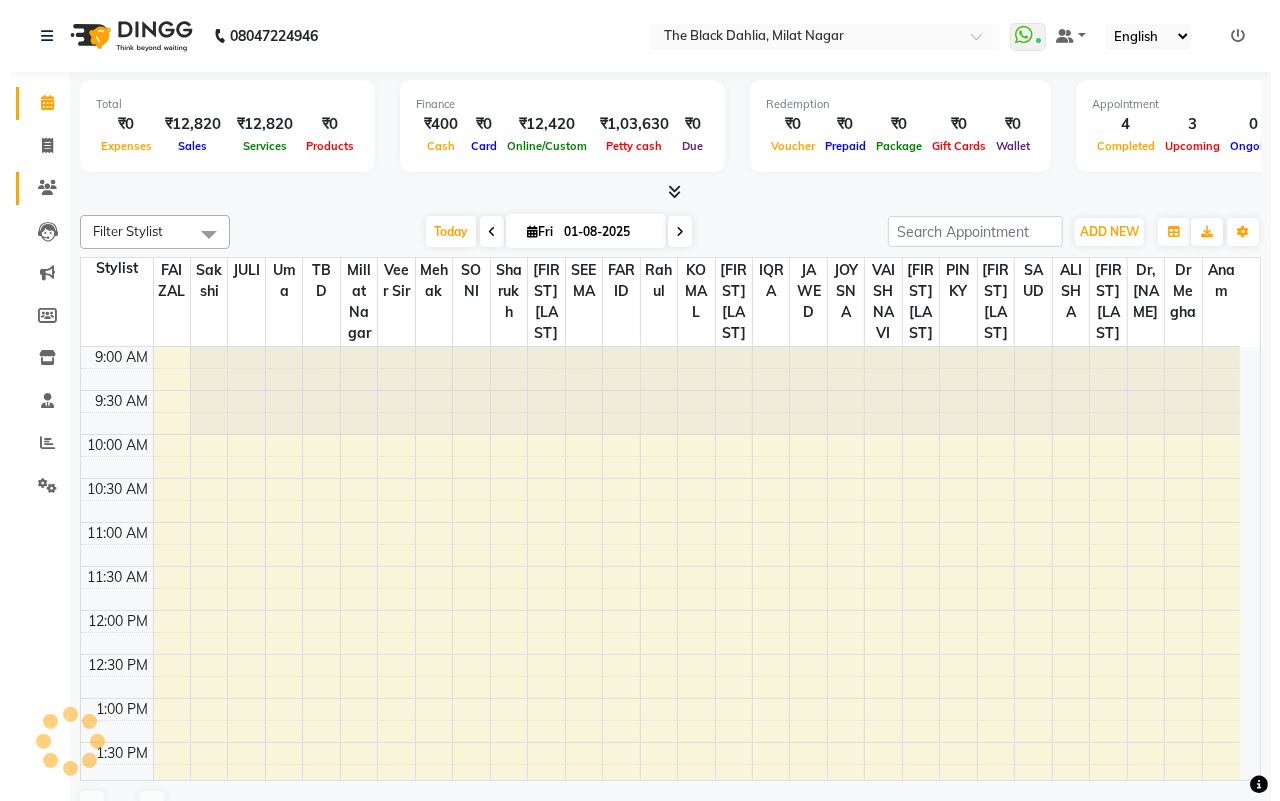scroll, scrollTop: 712, scrollLeft: 0, axis: vertical 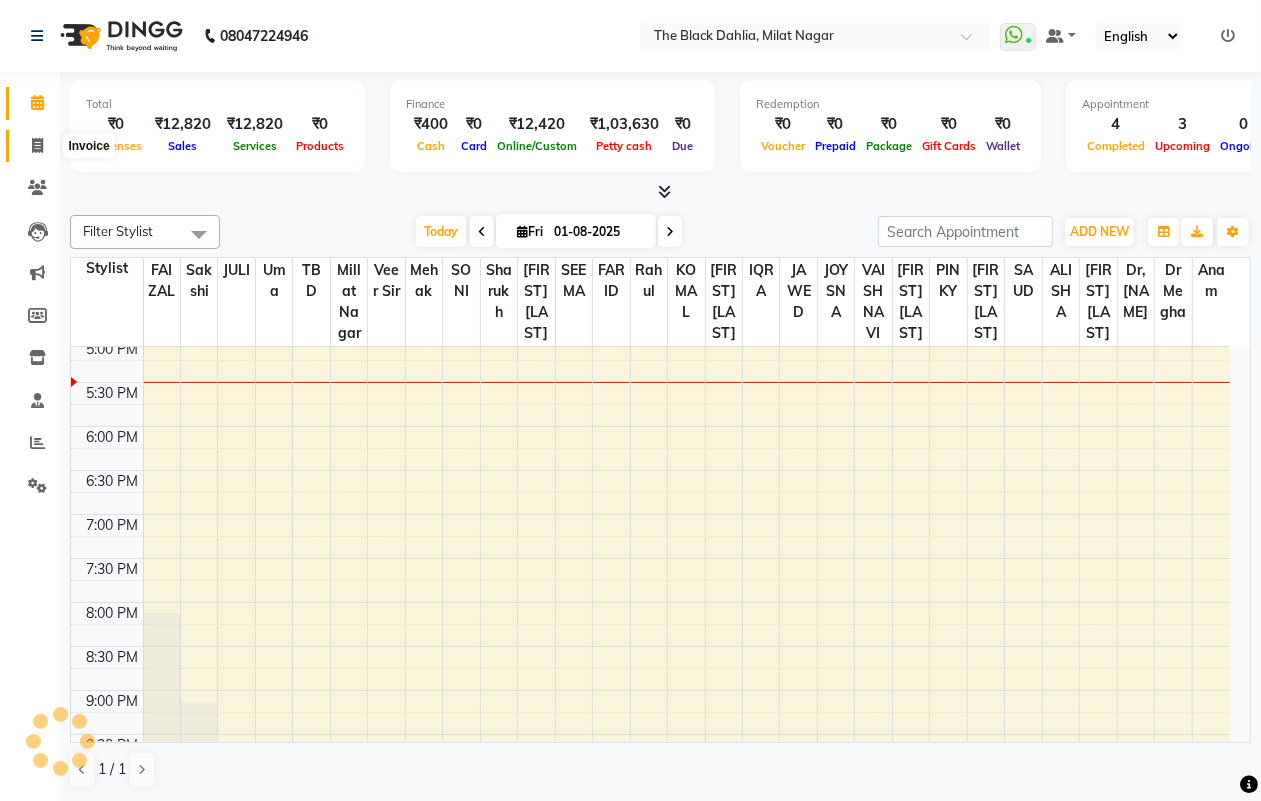 click 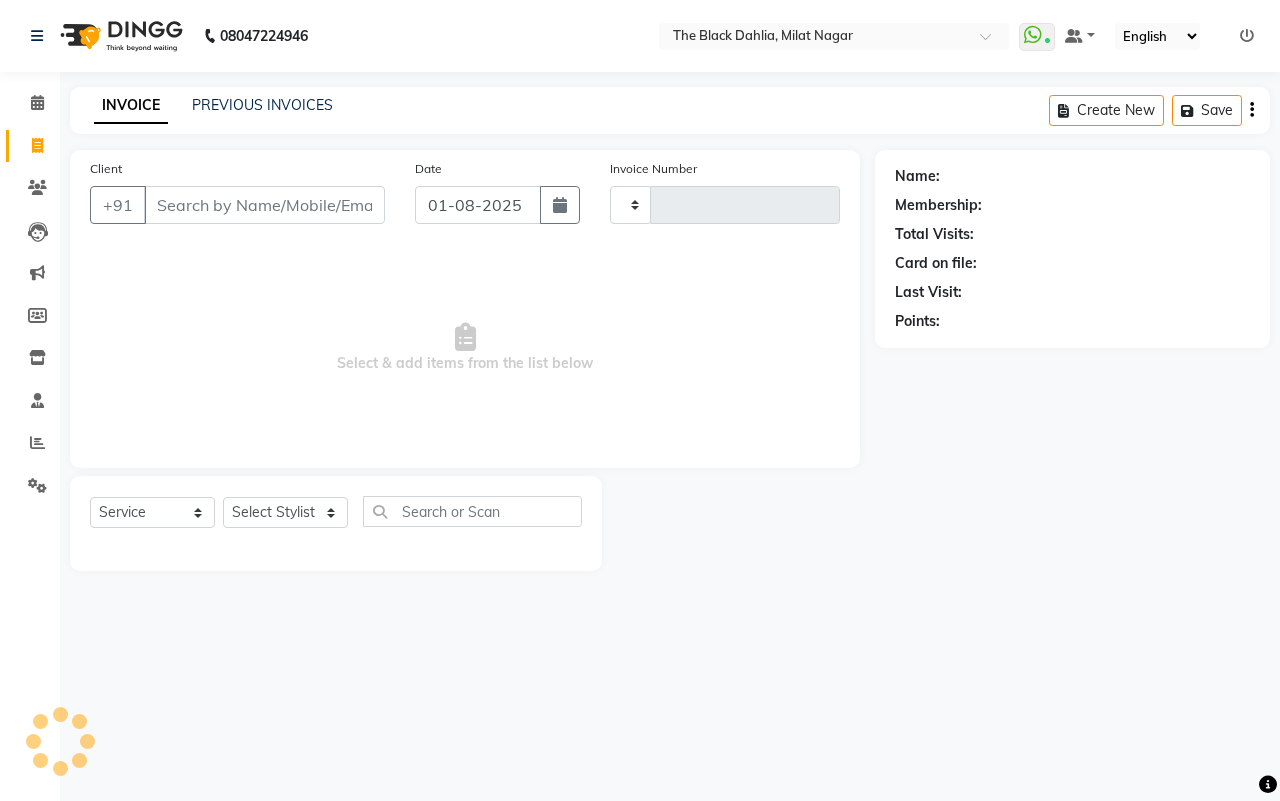 type on "0939" 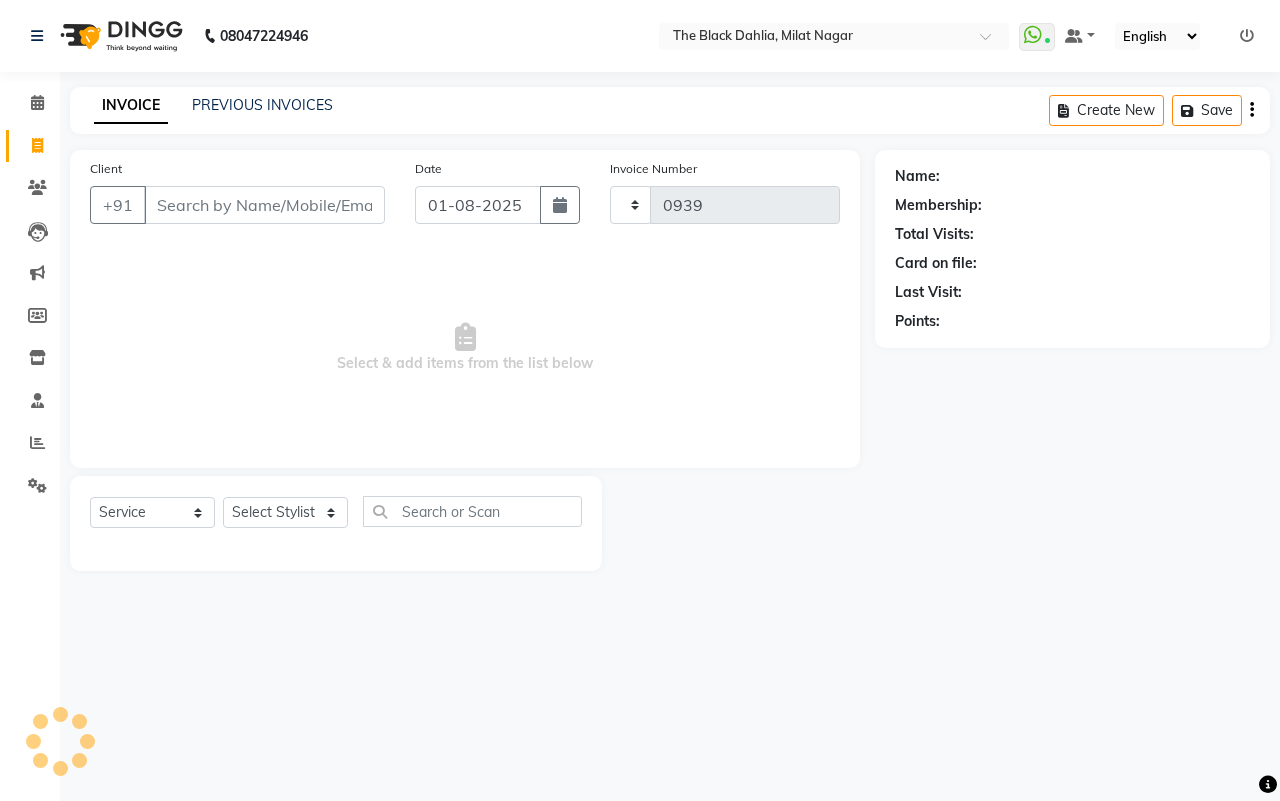 select on "4335" 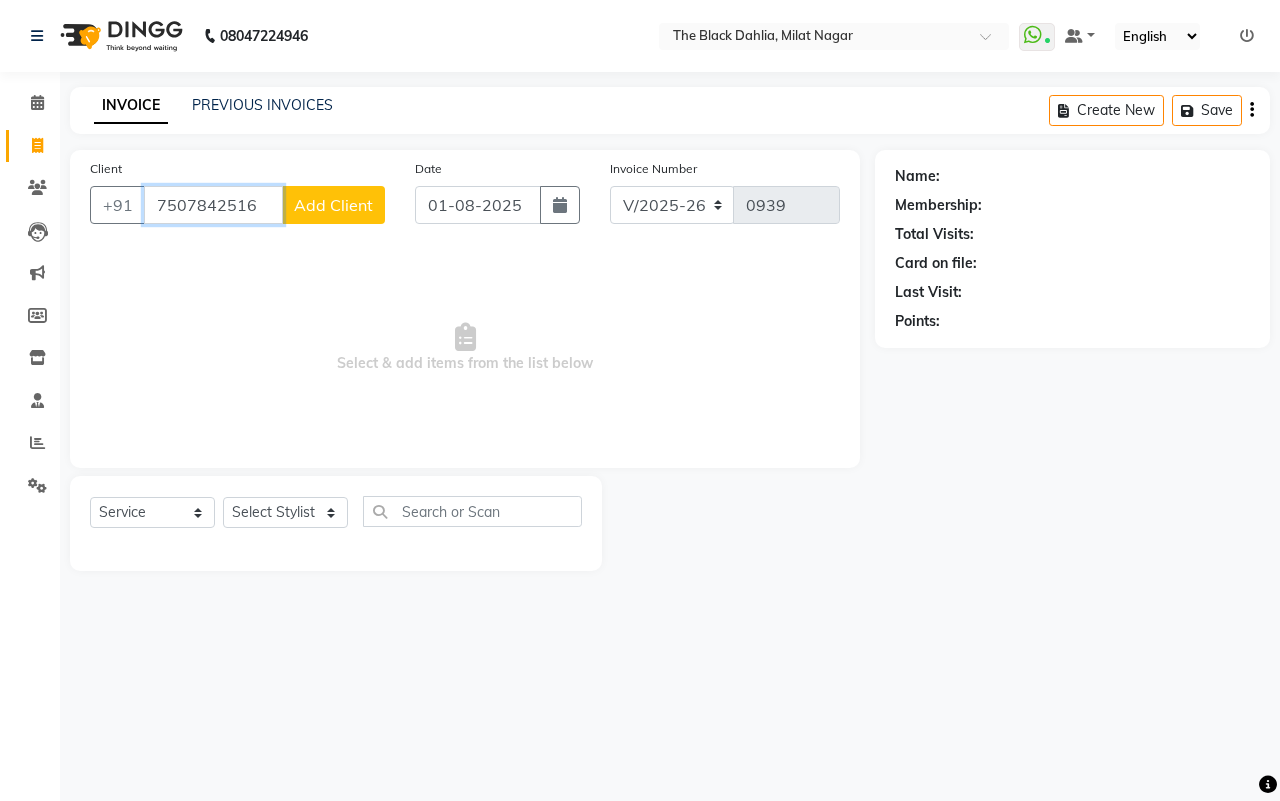 type on "7507842516" 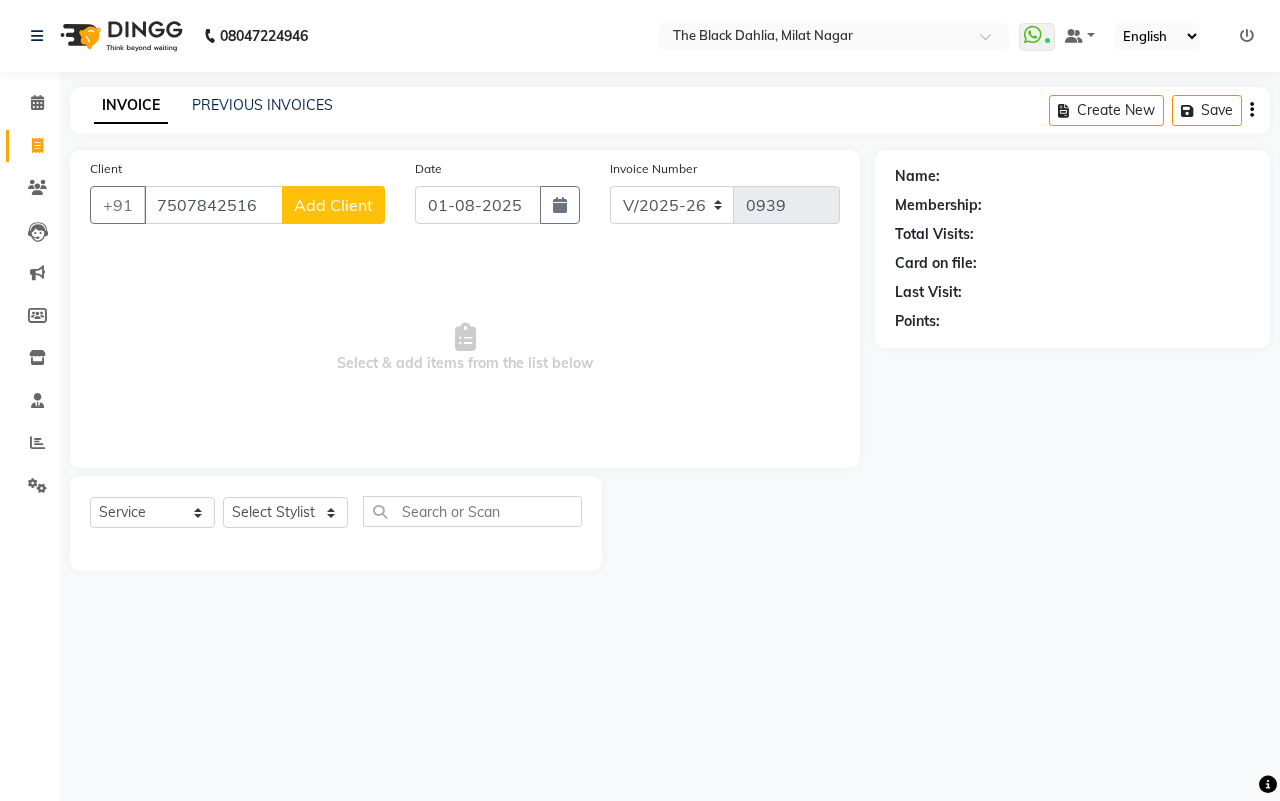 click on "Add Client" 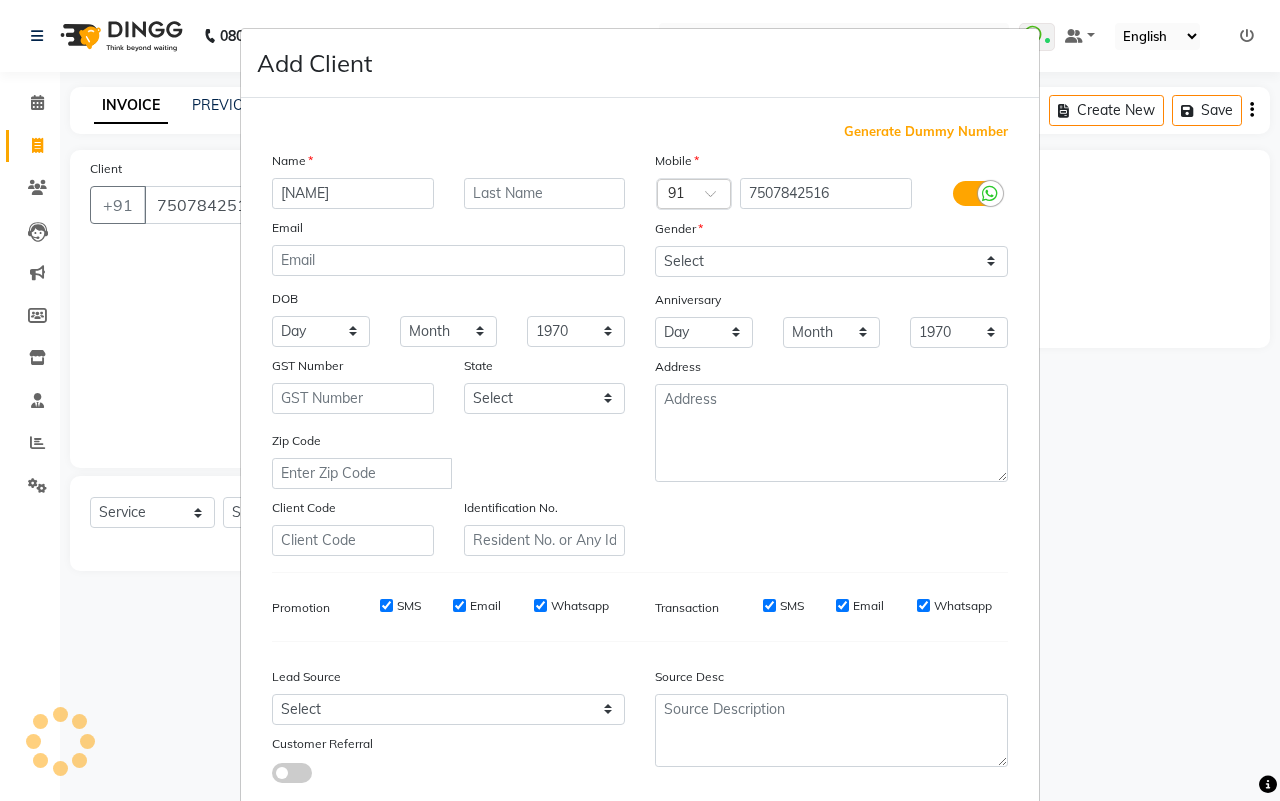 type on "[NAME]" 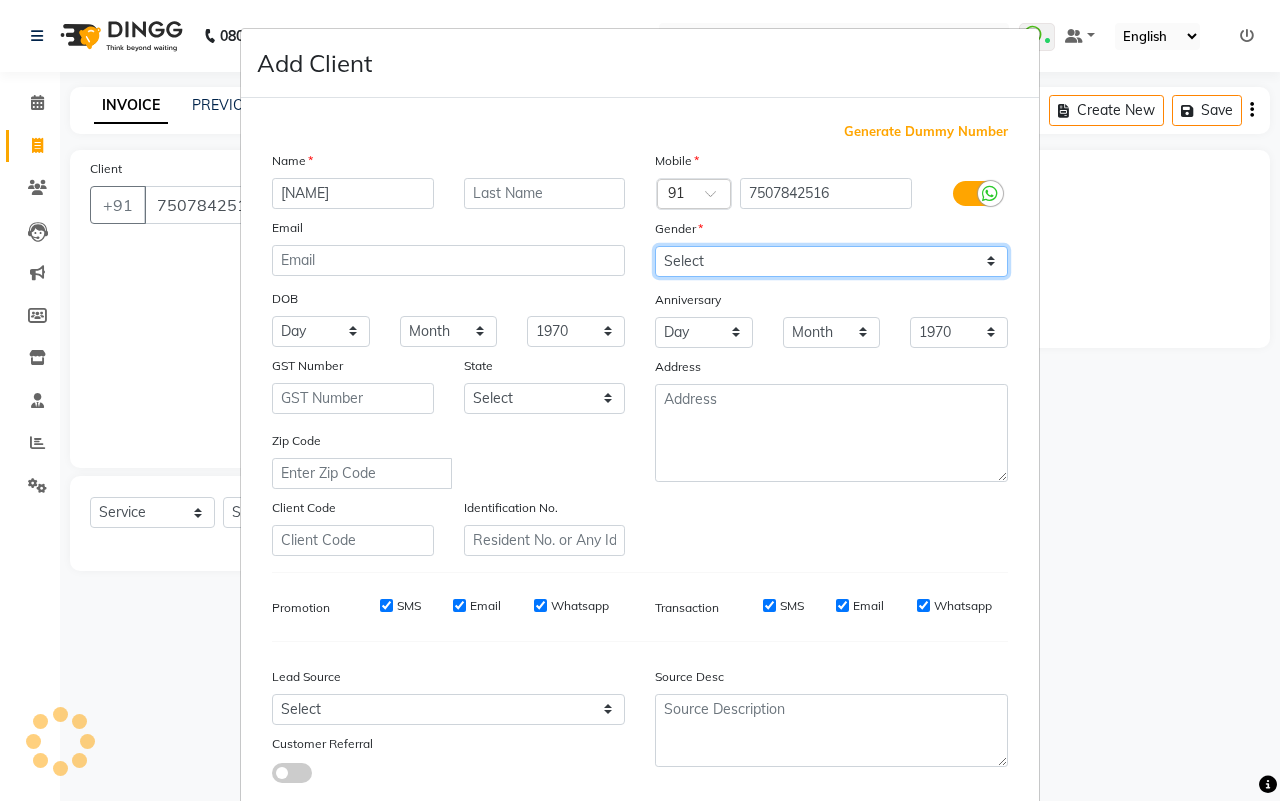 click on "Select Male Female Other Prefer Not To Say" at bounding box center (831, 261) 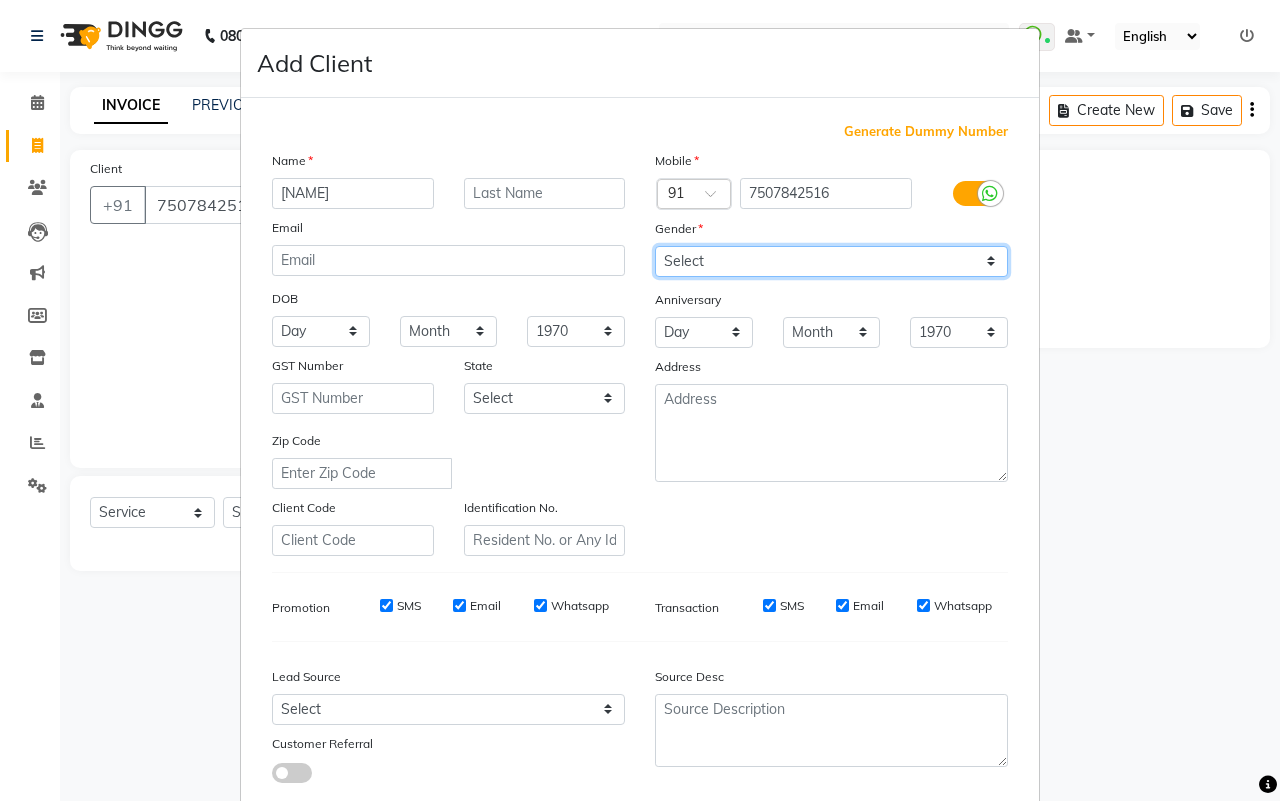 select on "female" 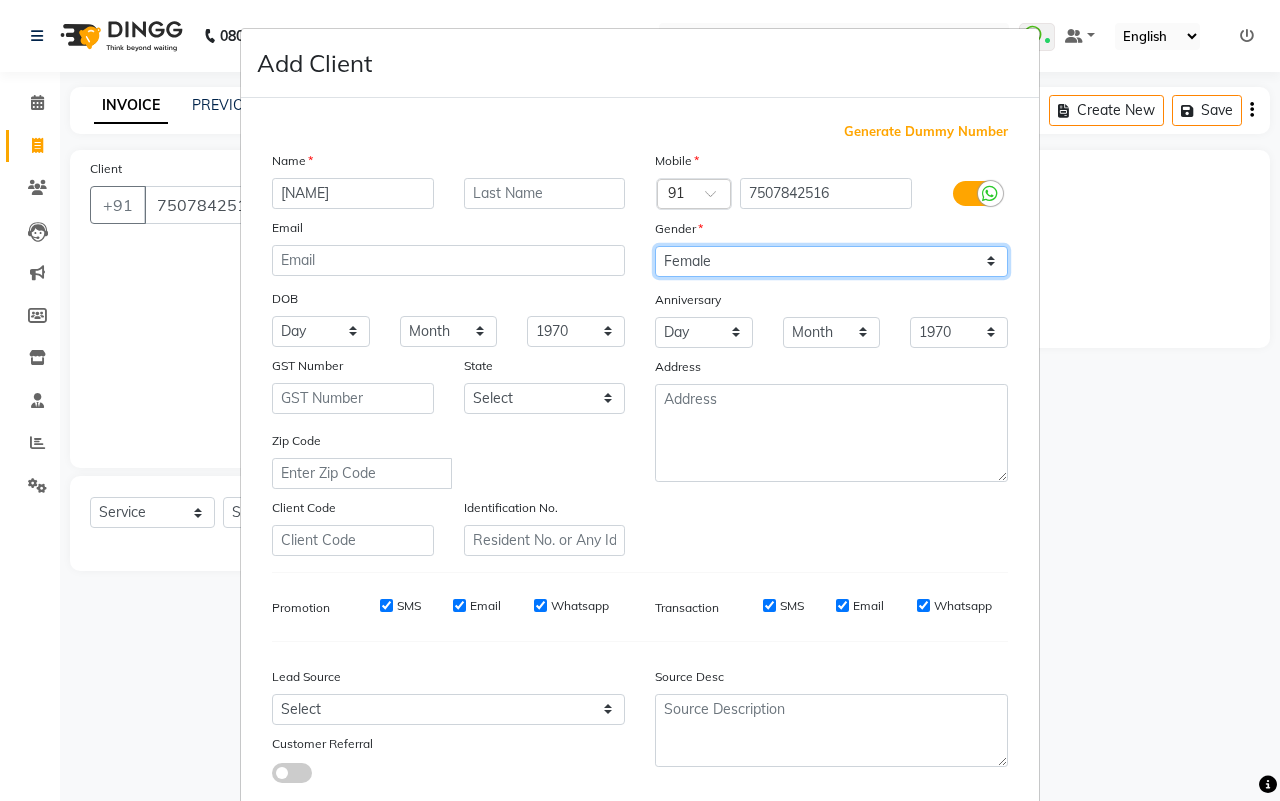 click on "Select Male Female Other Prefer Not To Say" at bounding box center (831, 261) 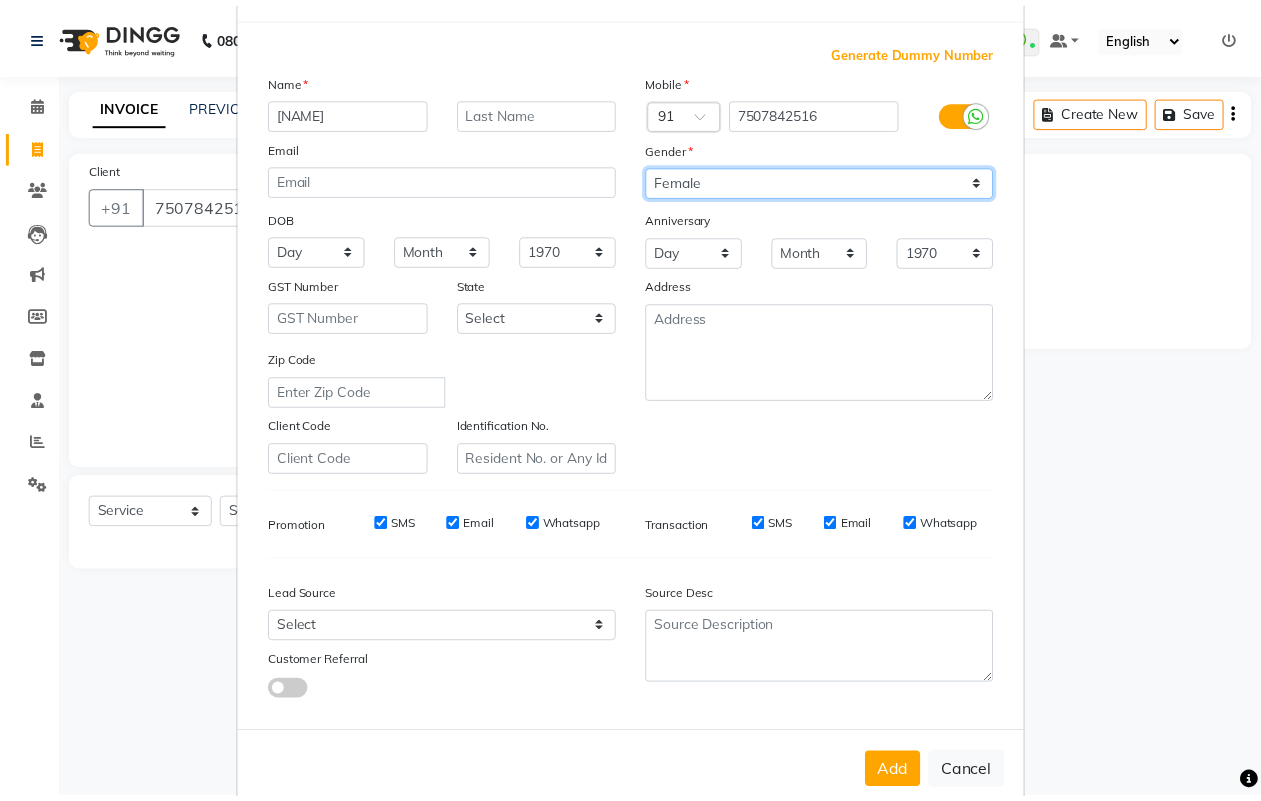scroll, scrollTop: 115, scrollLeft: 0, axis: vertical 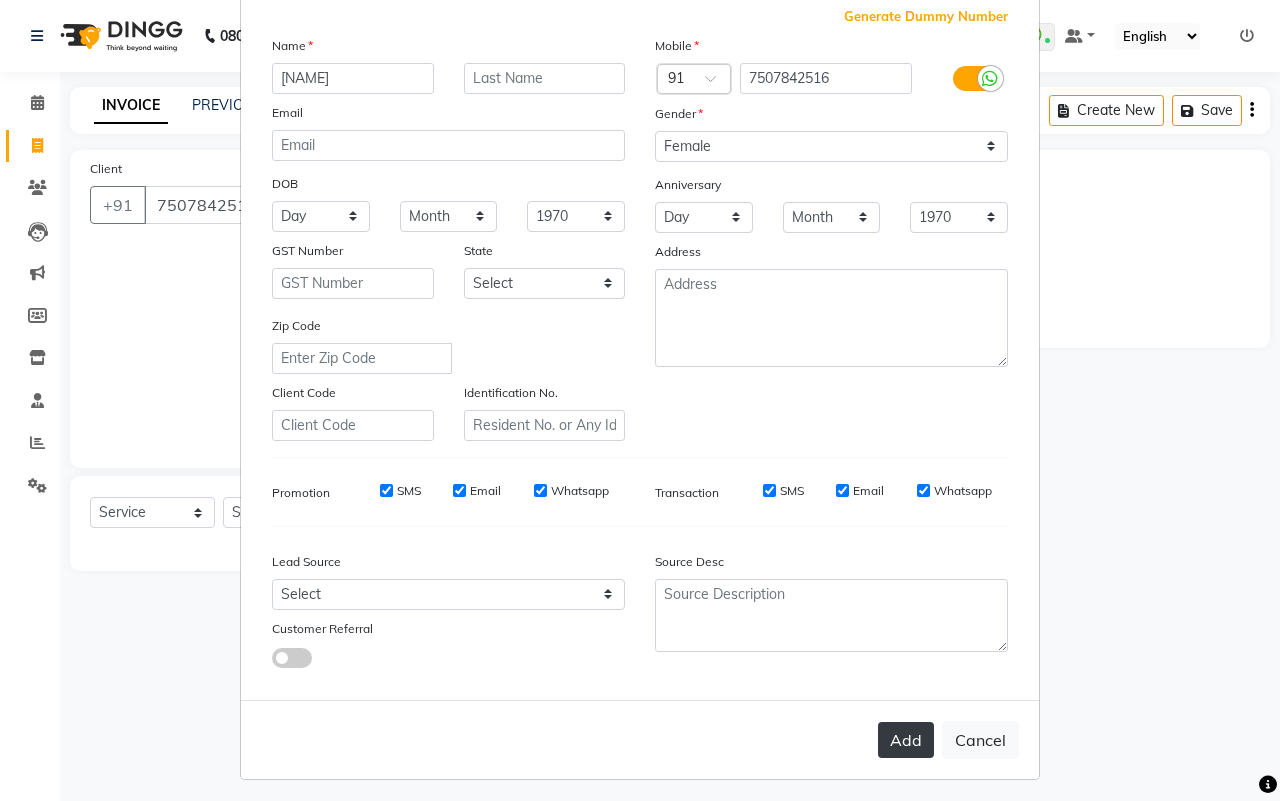 drag, startPoint x: 858, startPoint y: 736, endPoint x: 868, endPoint y: 737, distance: 10.049875 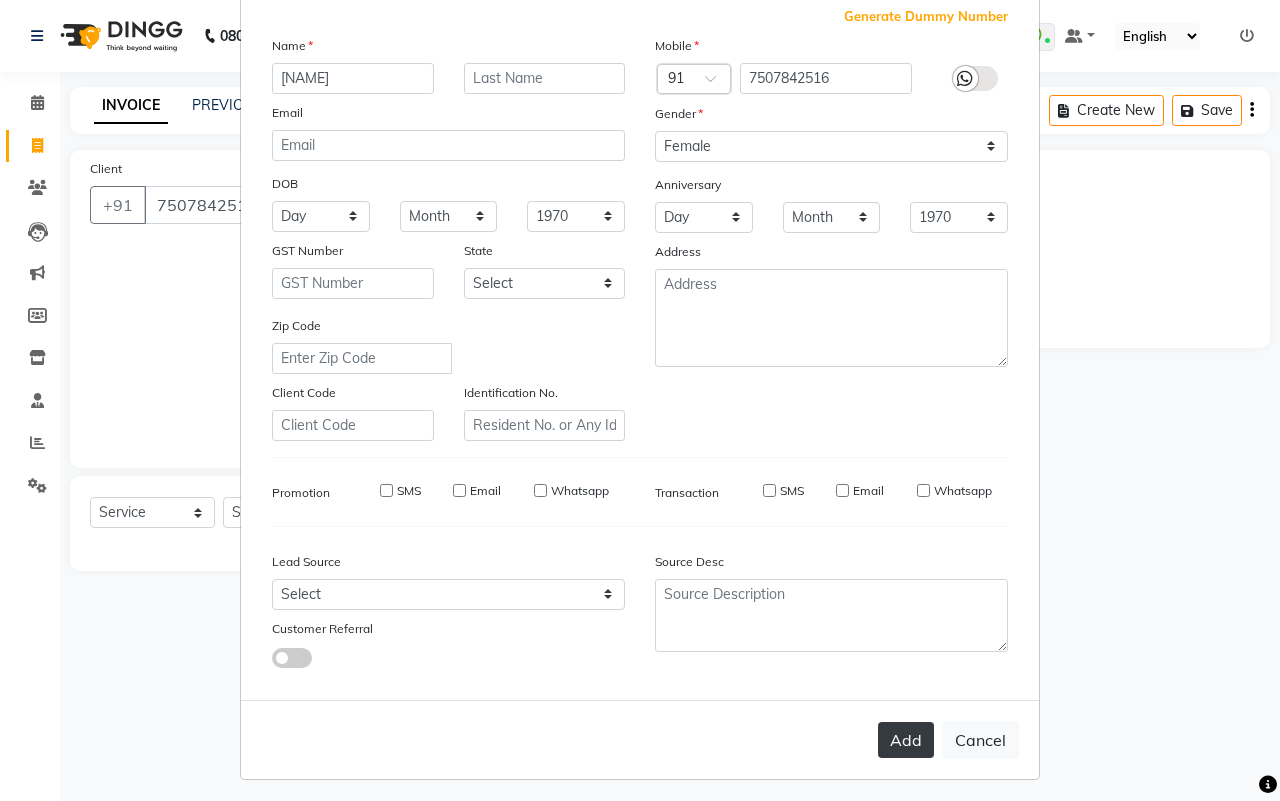 type 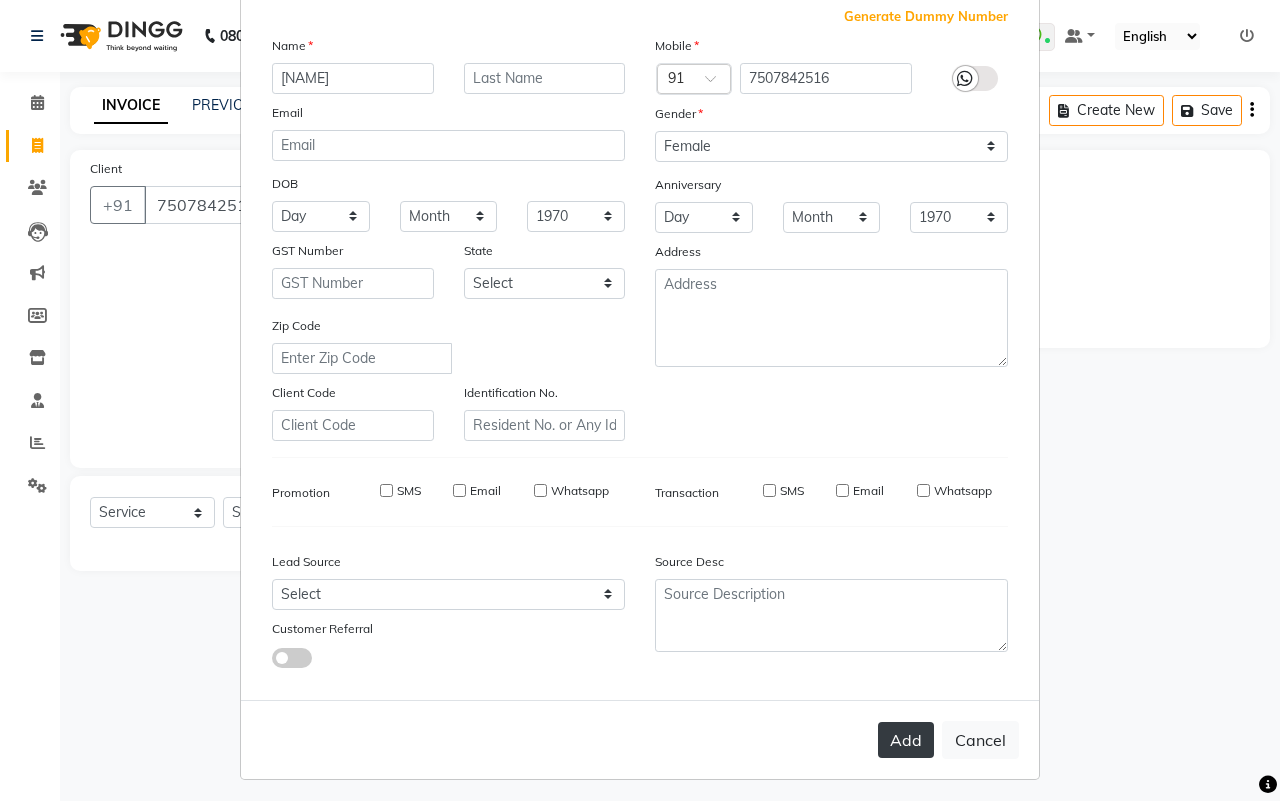 select 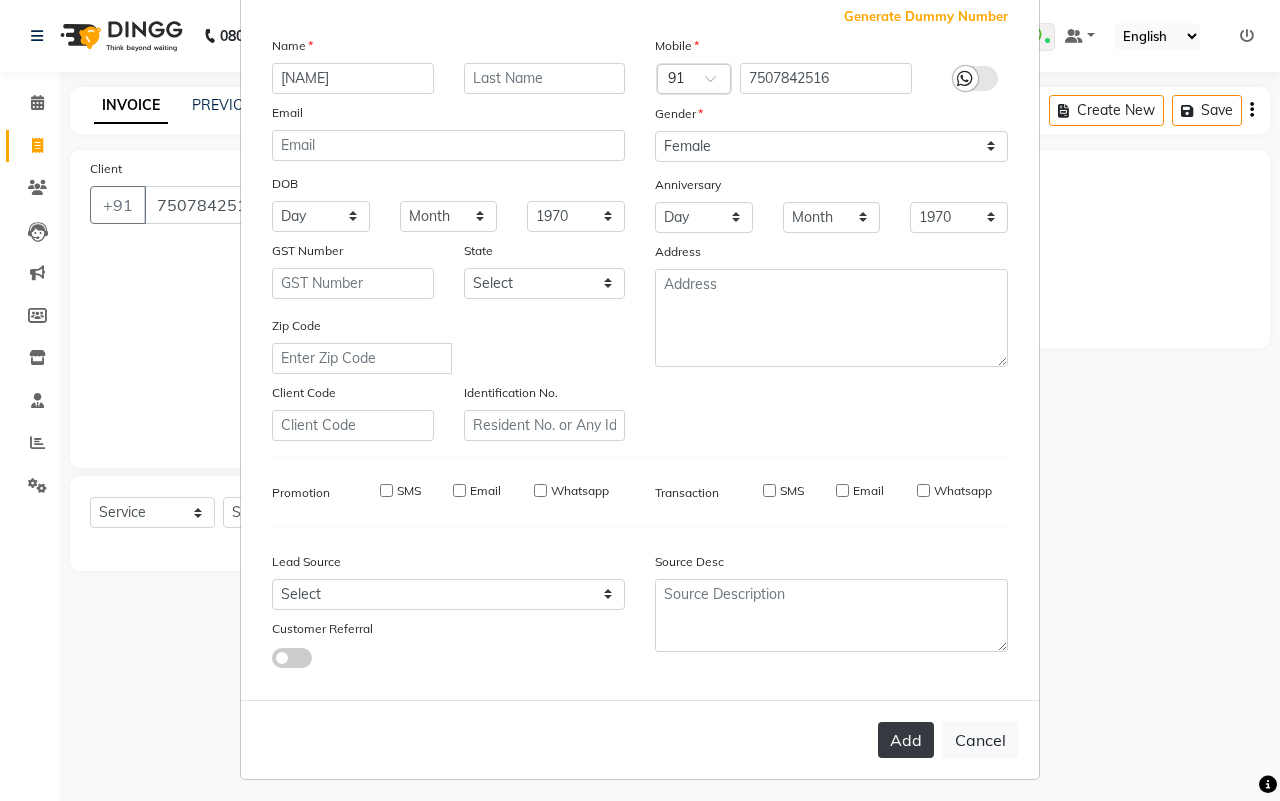 select 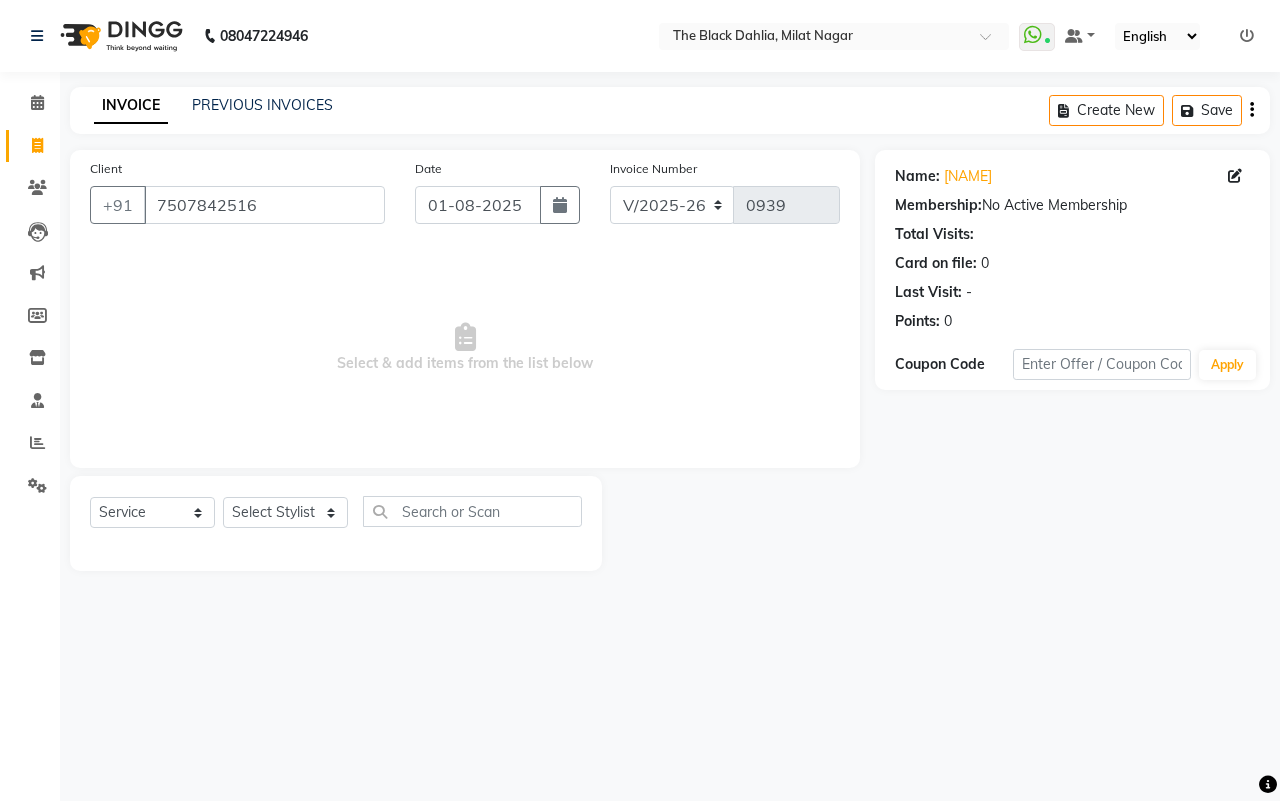 drag, startPoint x: 372, startPoint y: 10, endPoint x: 816, endPoint y: 407, distance: 595.60474 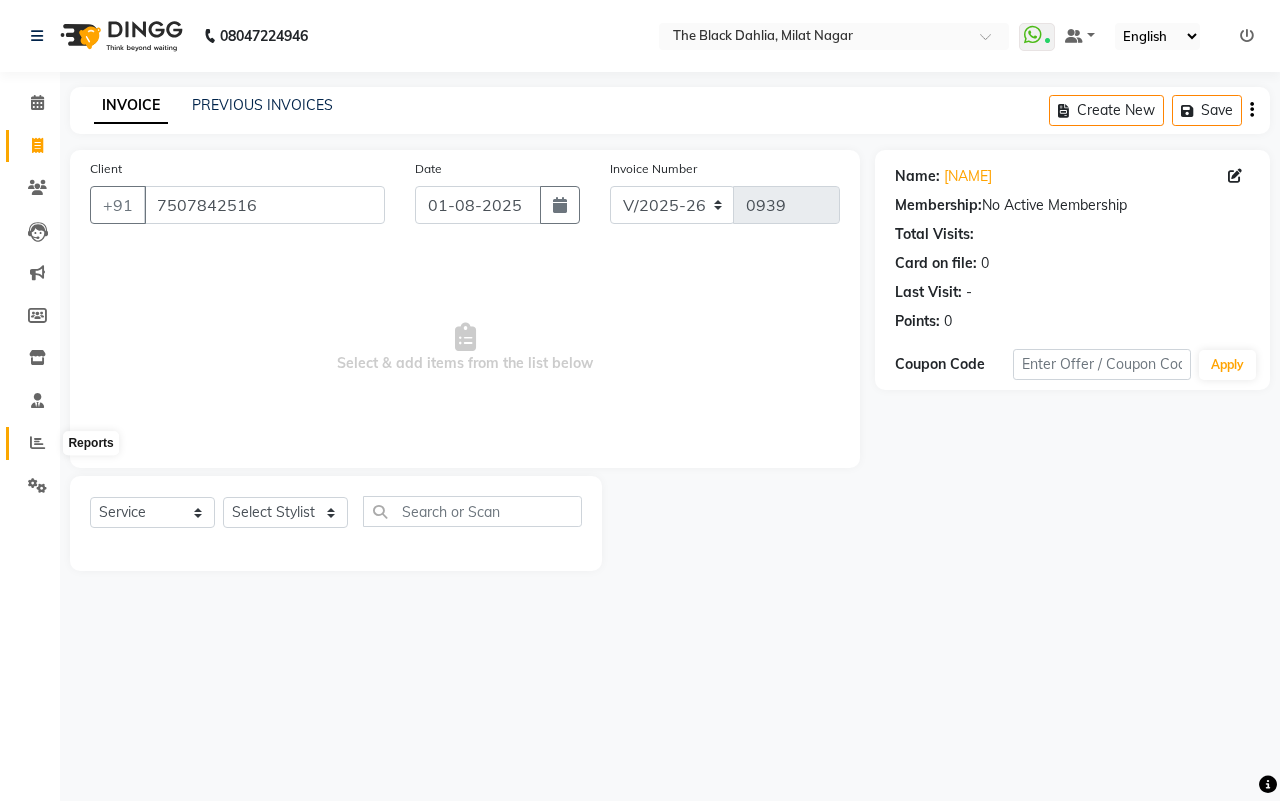 click 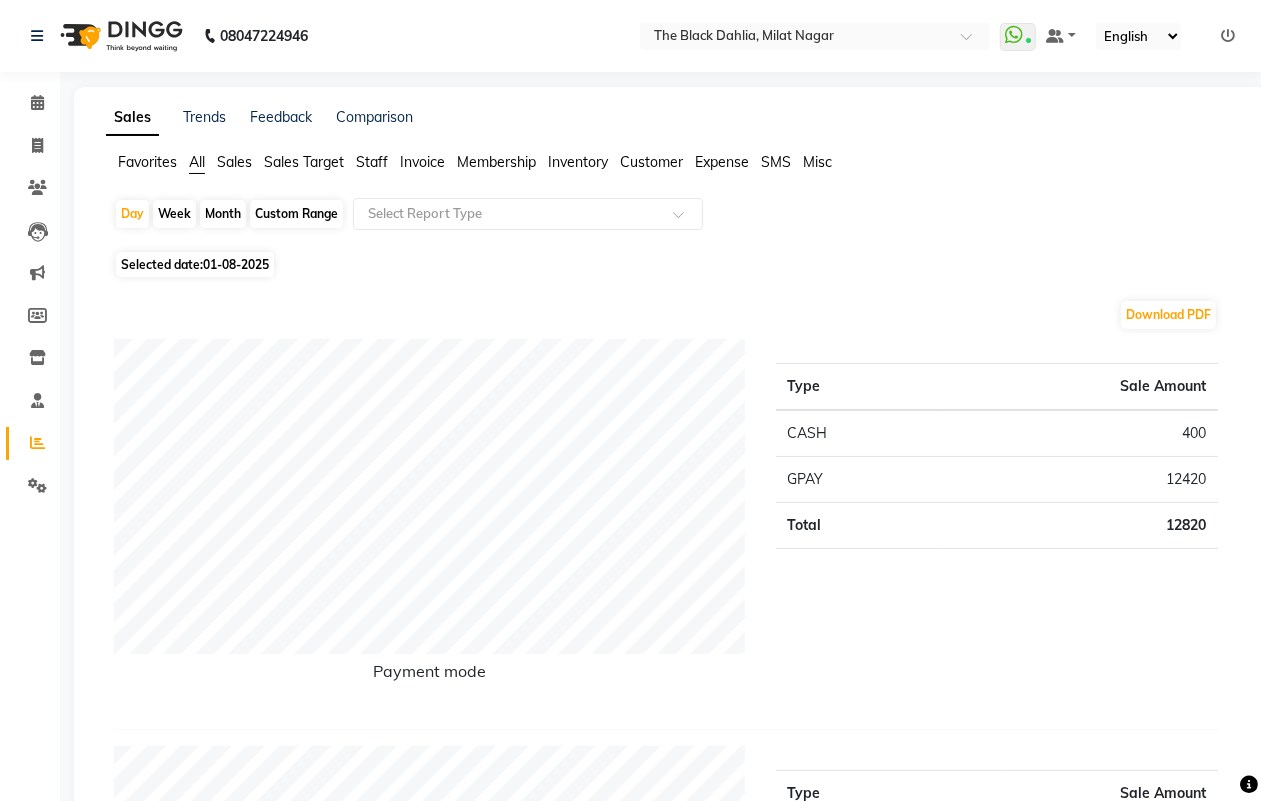 click on "Custom Range" 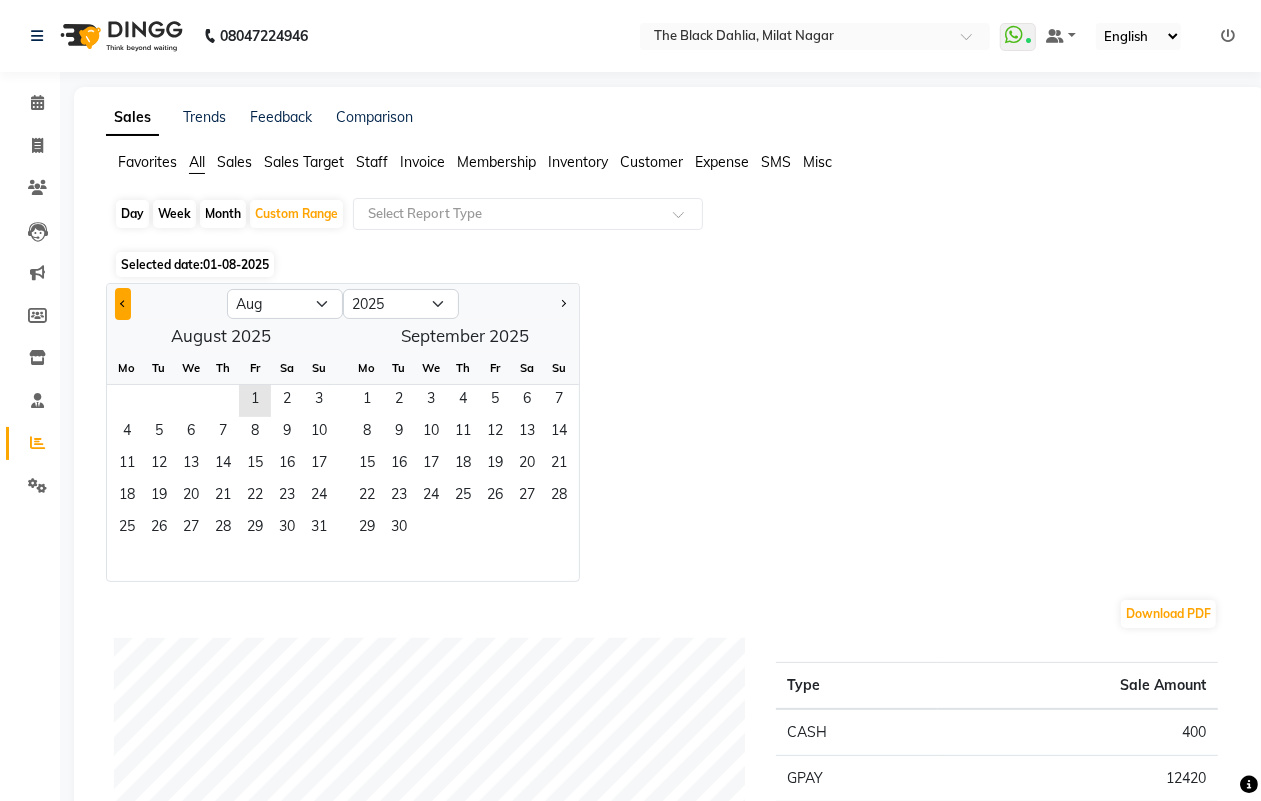 click 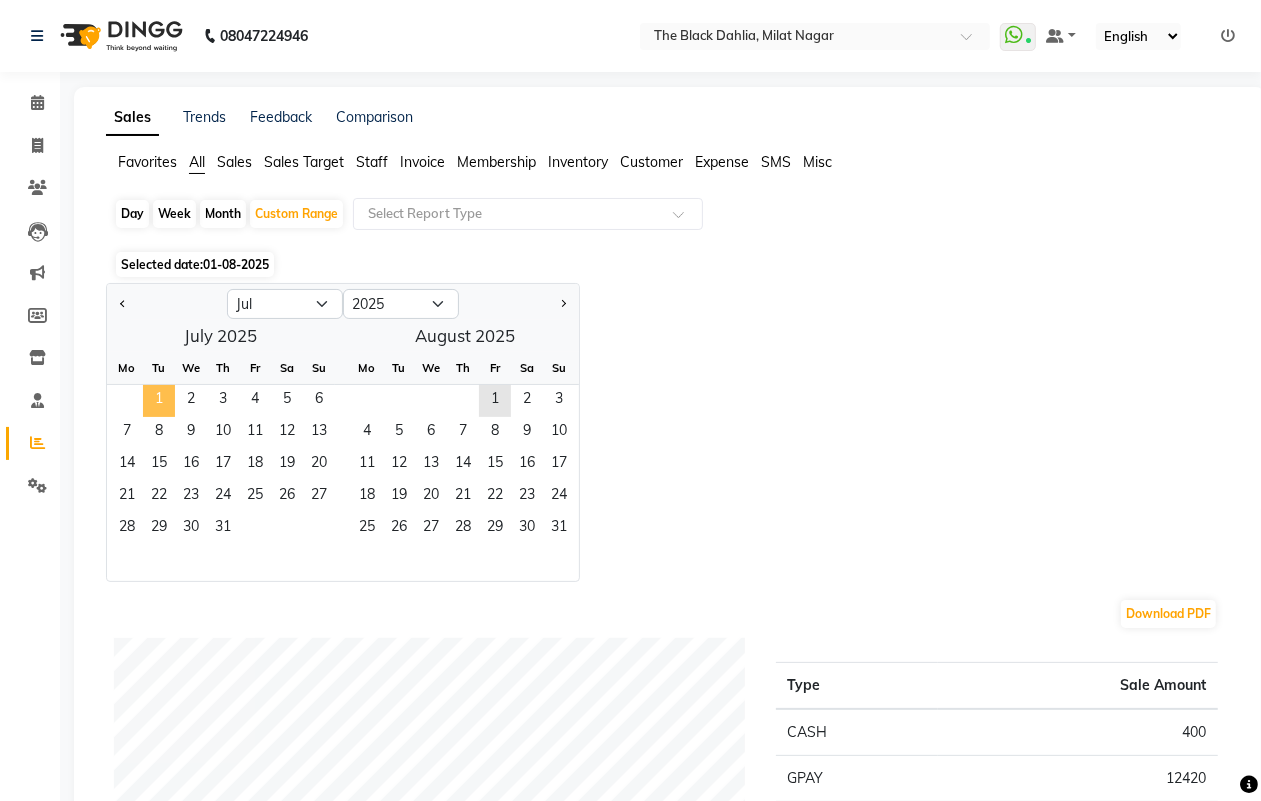 click on "1" 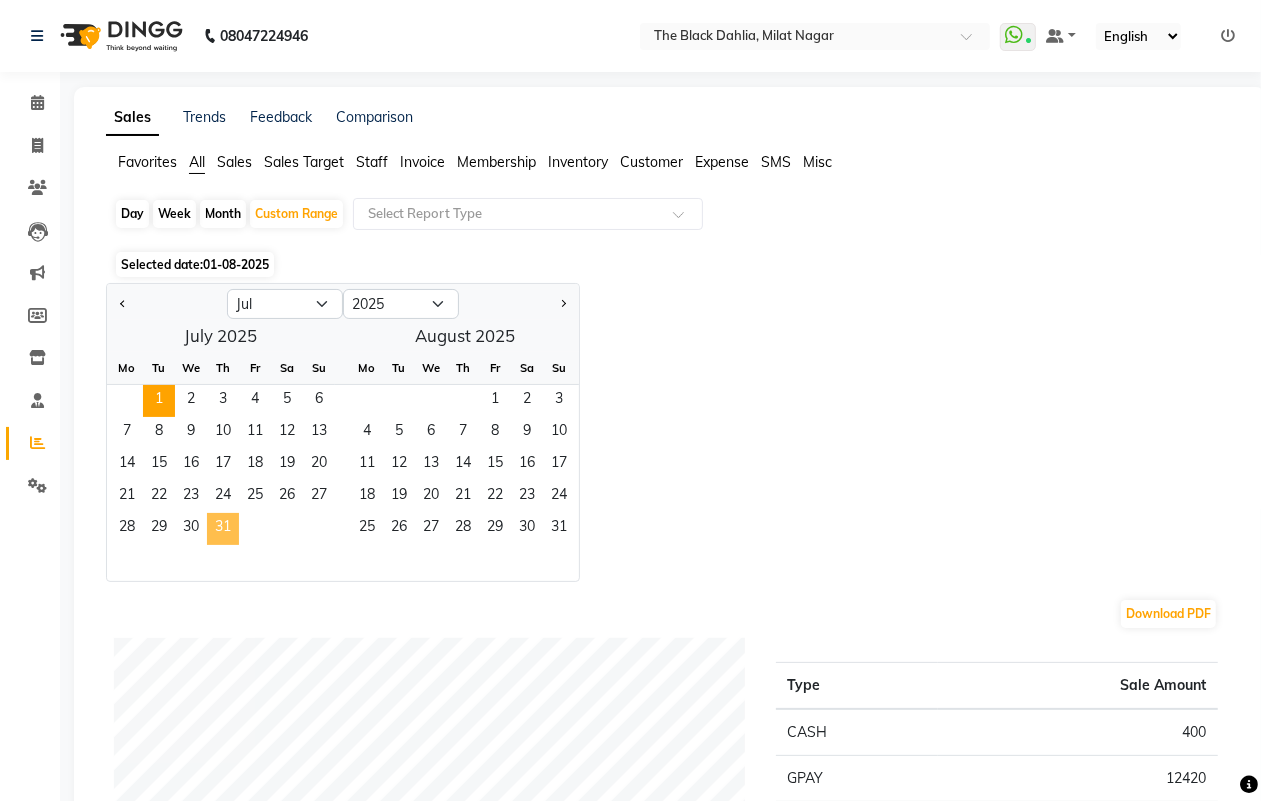 click on "31" 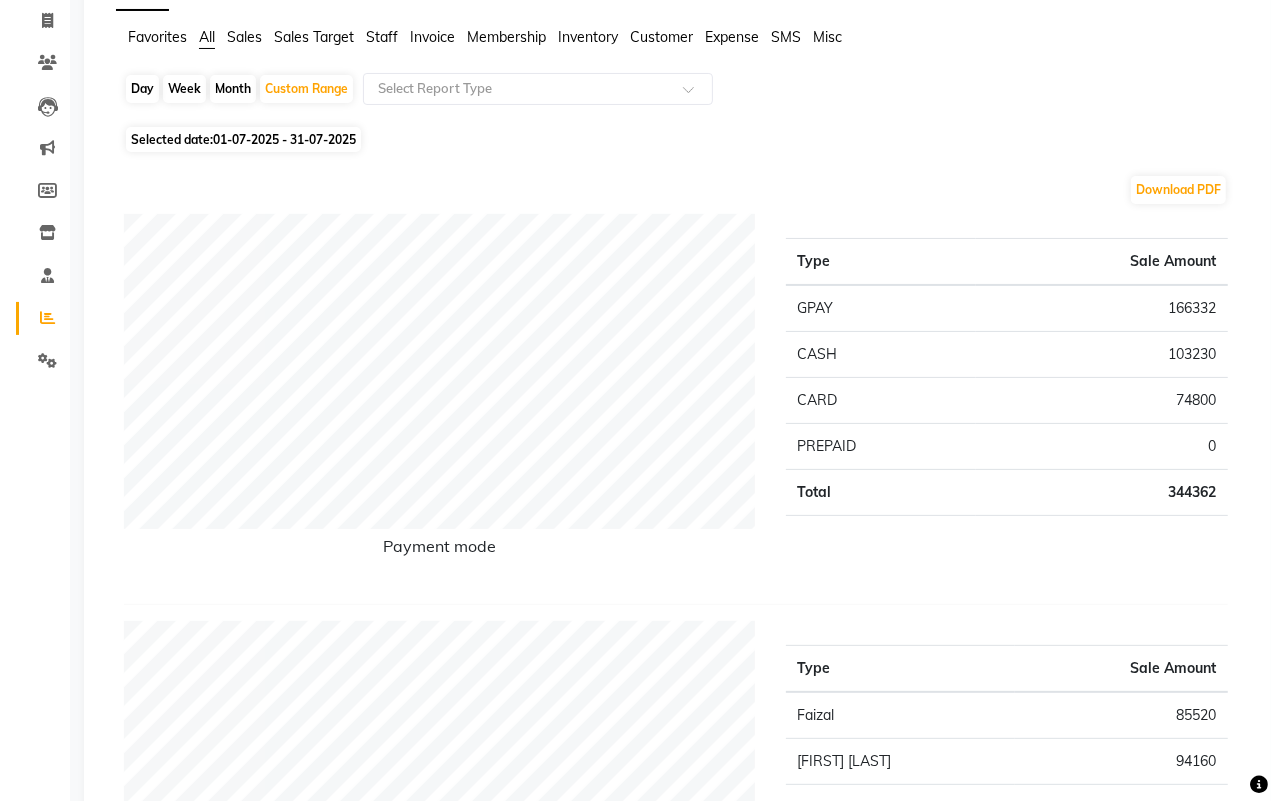 scroll, scrollTop: 0, scrollLeft: 0, axis: both 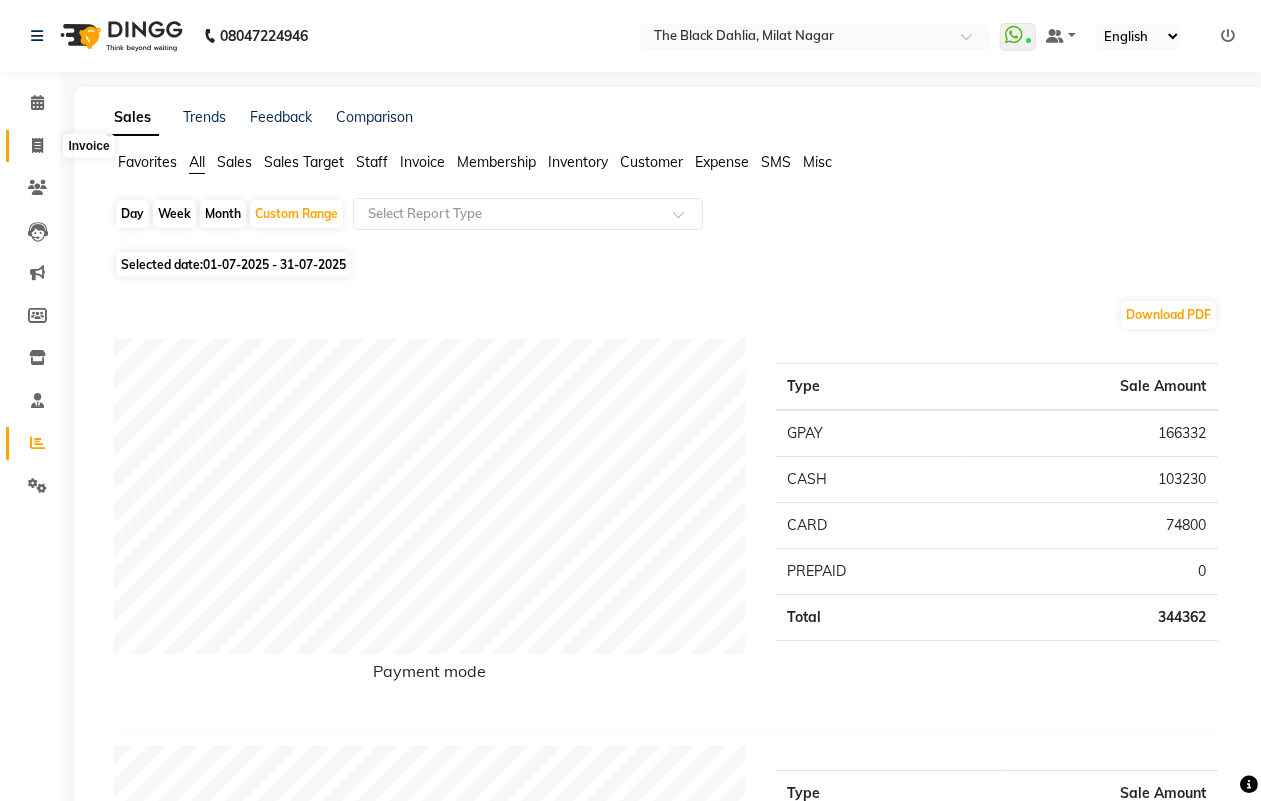 click 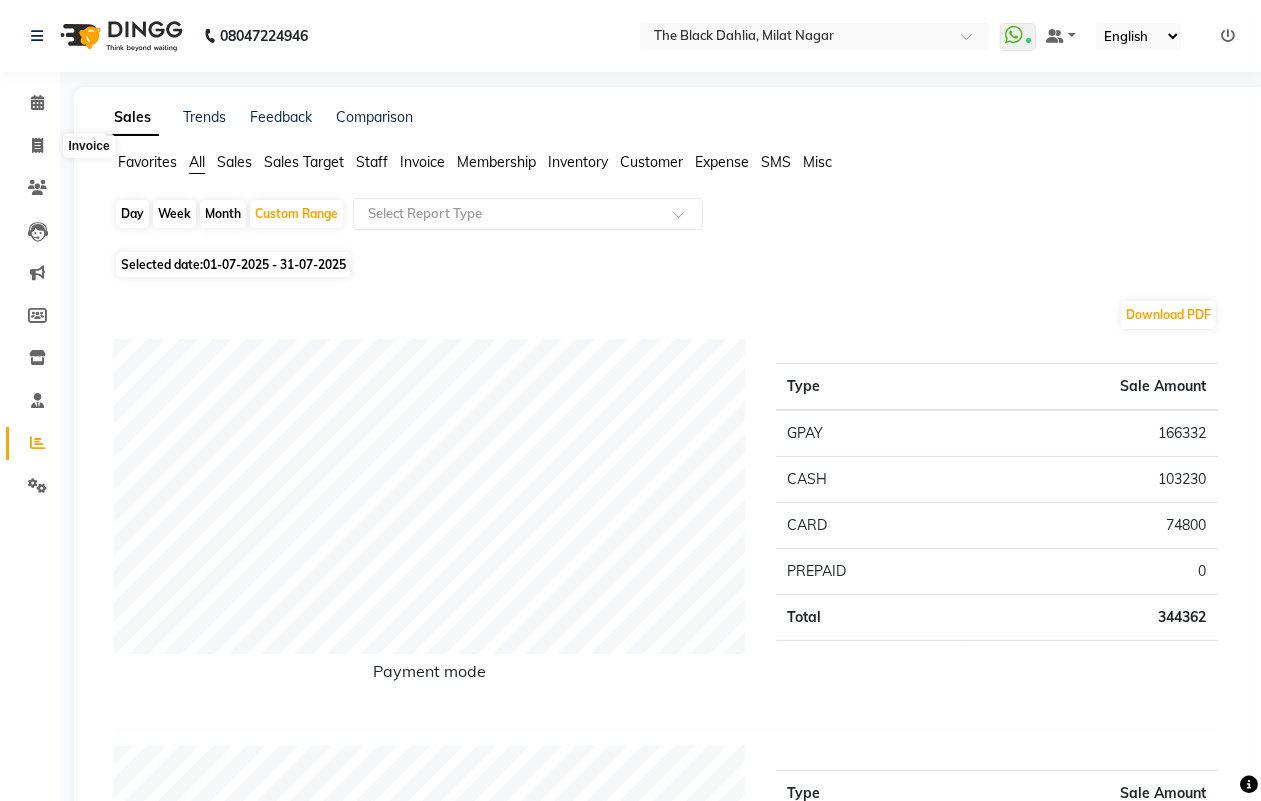 select on "service" 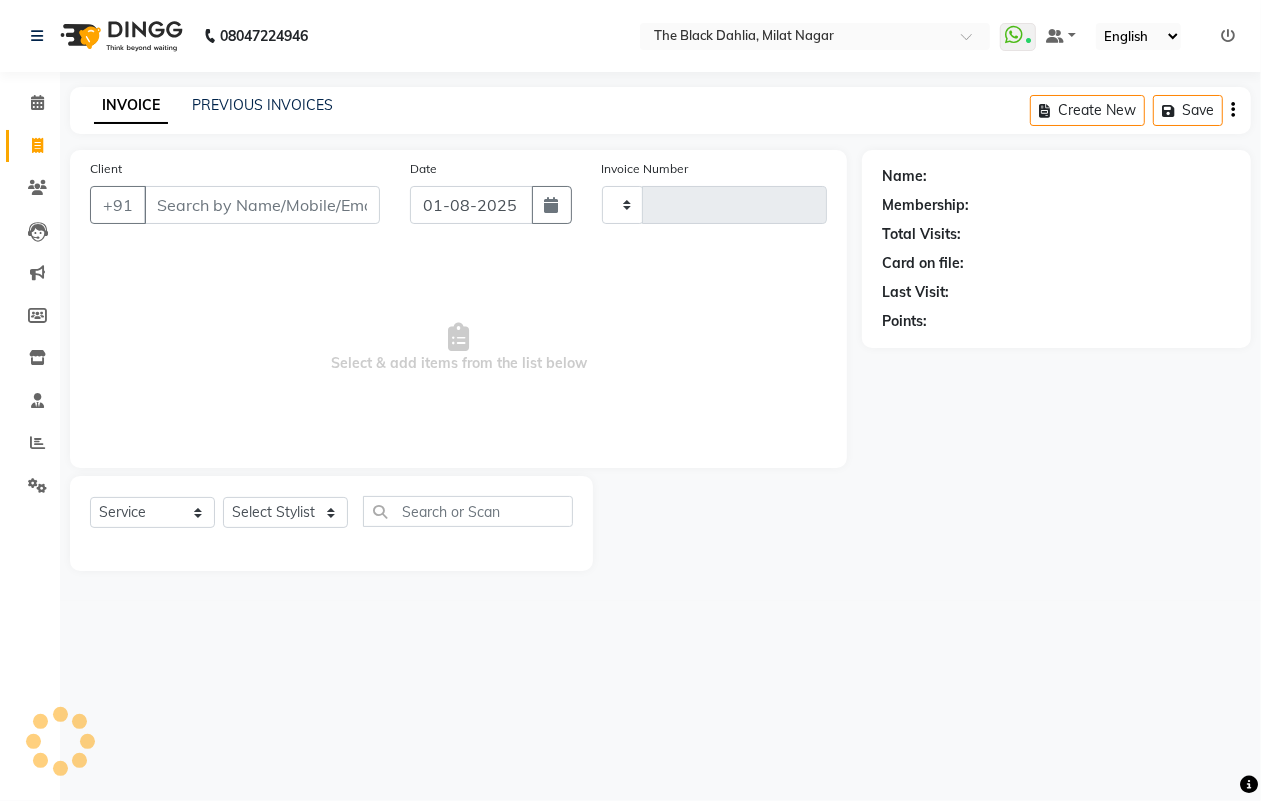 type on "0939" 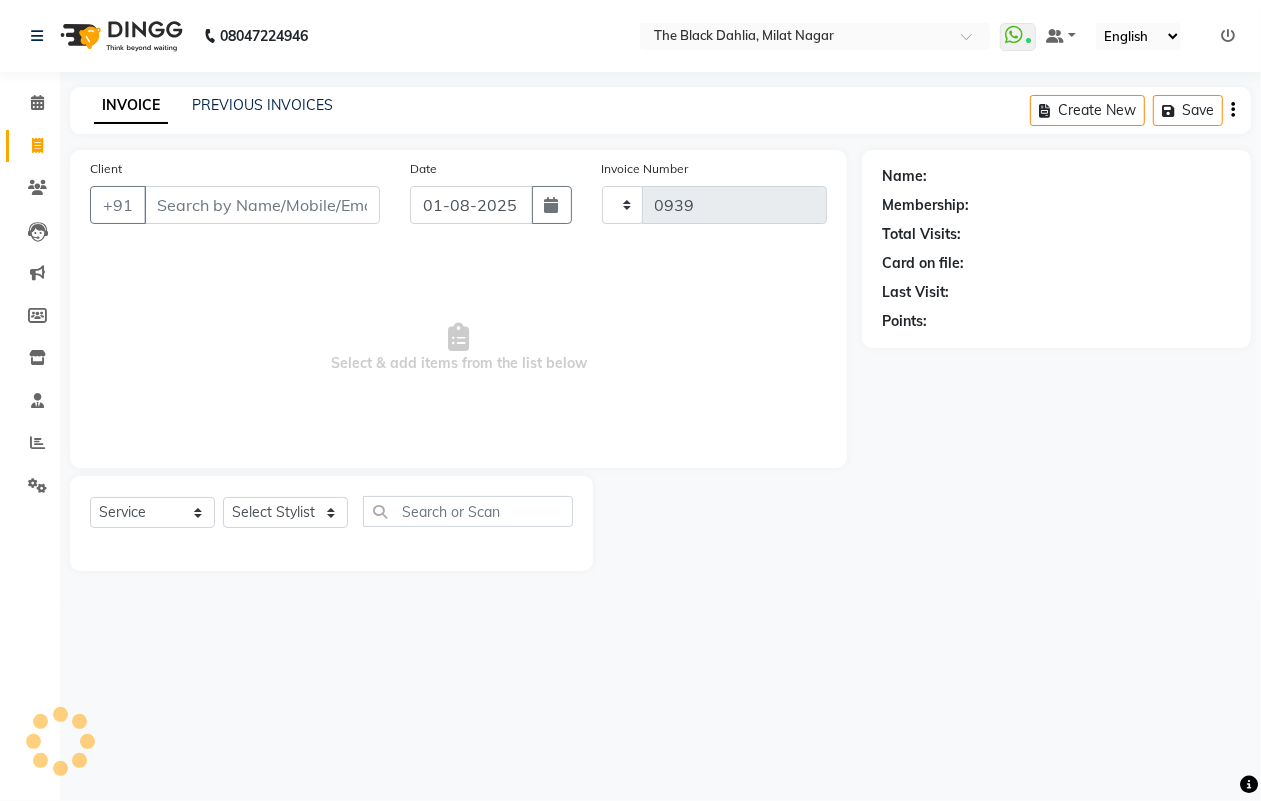 select on "4335" 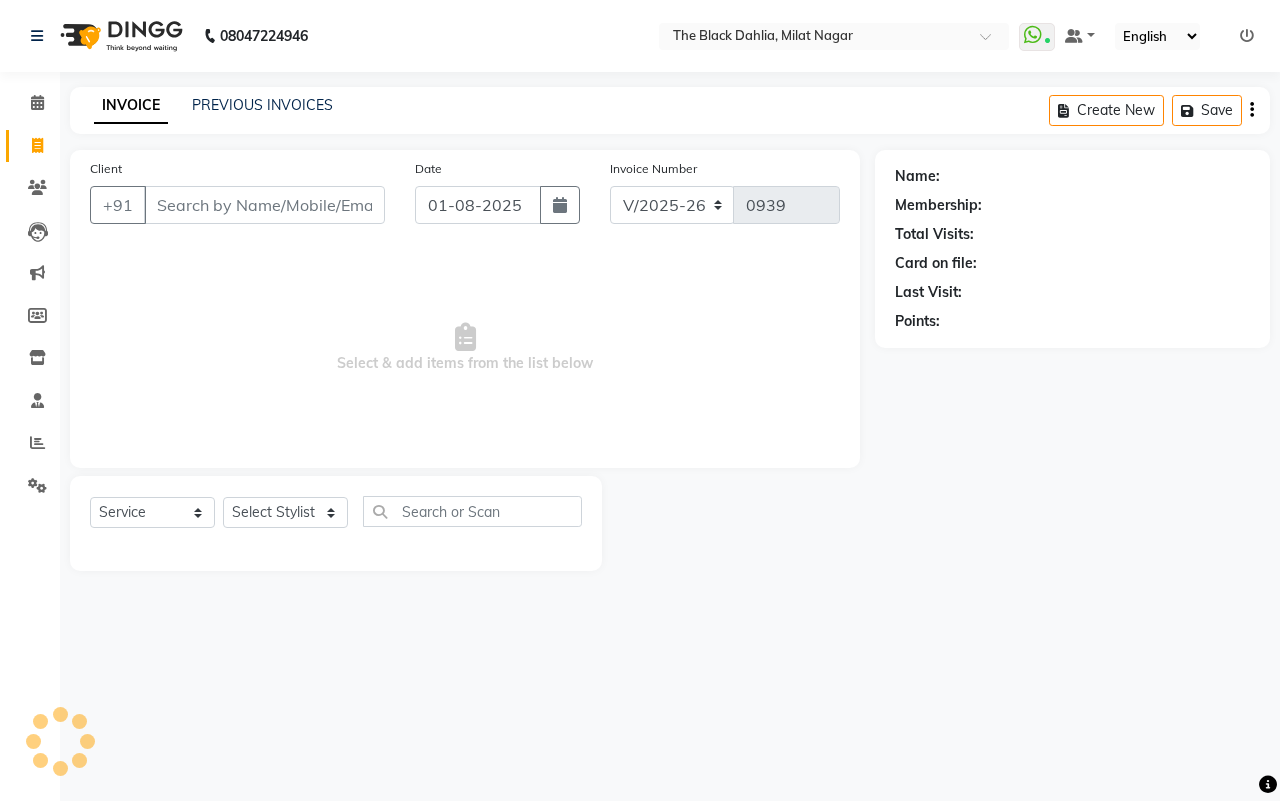 click on "Client +91" 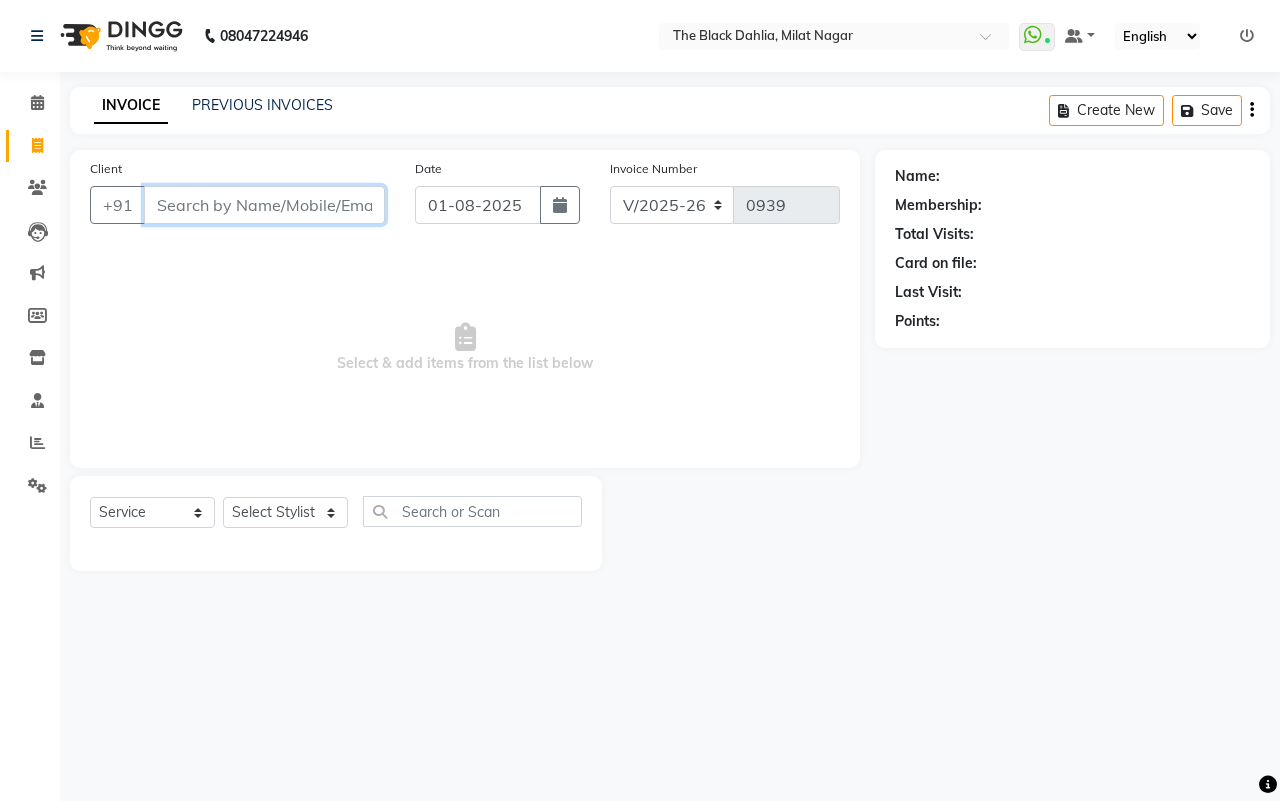 click on "Client" at bounding box center [264, 205] 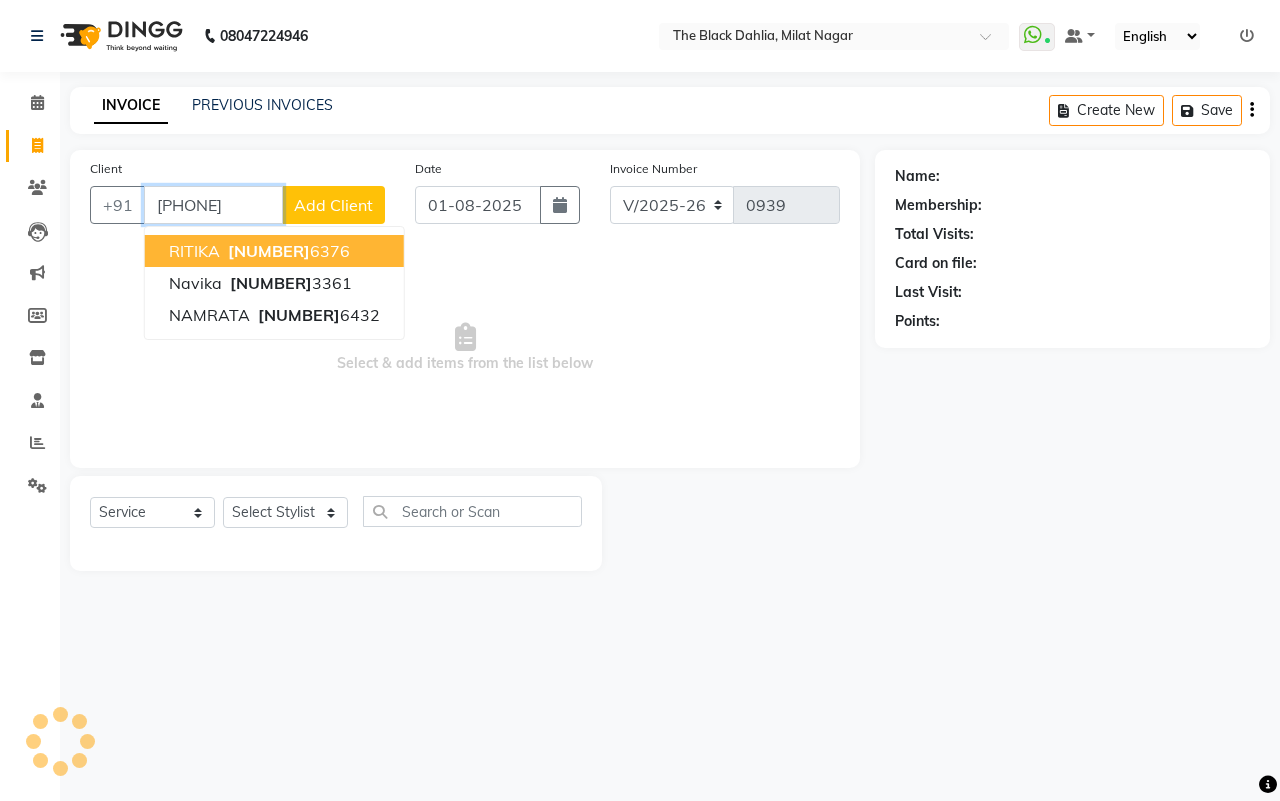type on "[PHONE]" 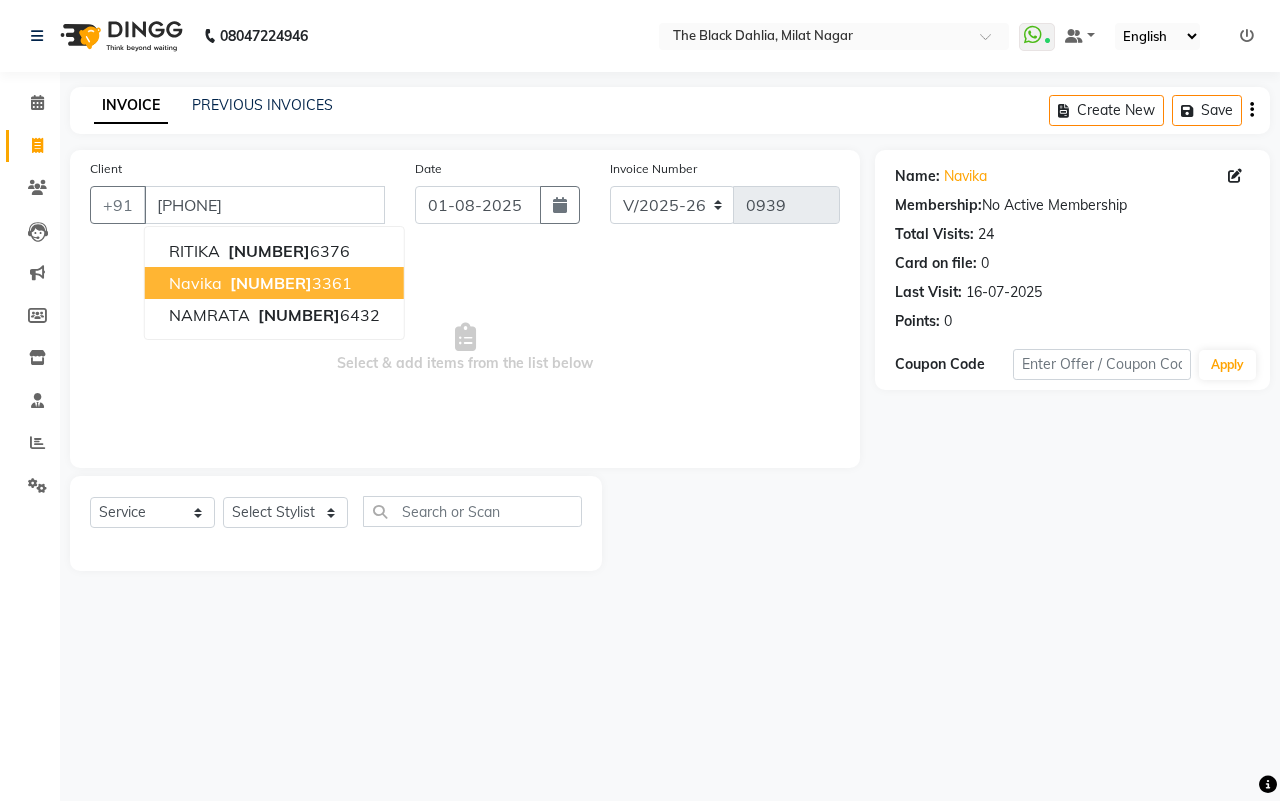 click on "[NAME] [NUMBER]" at bounding box center (274, 283) 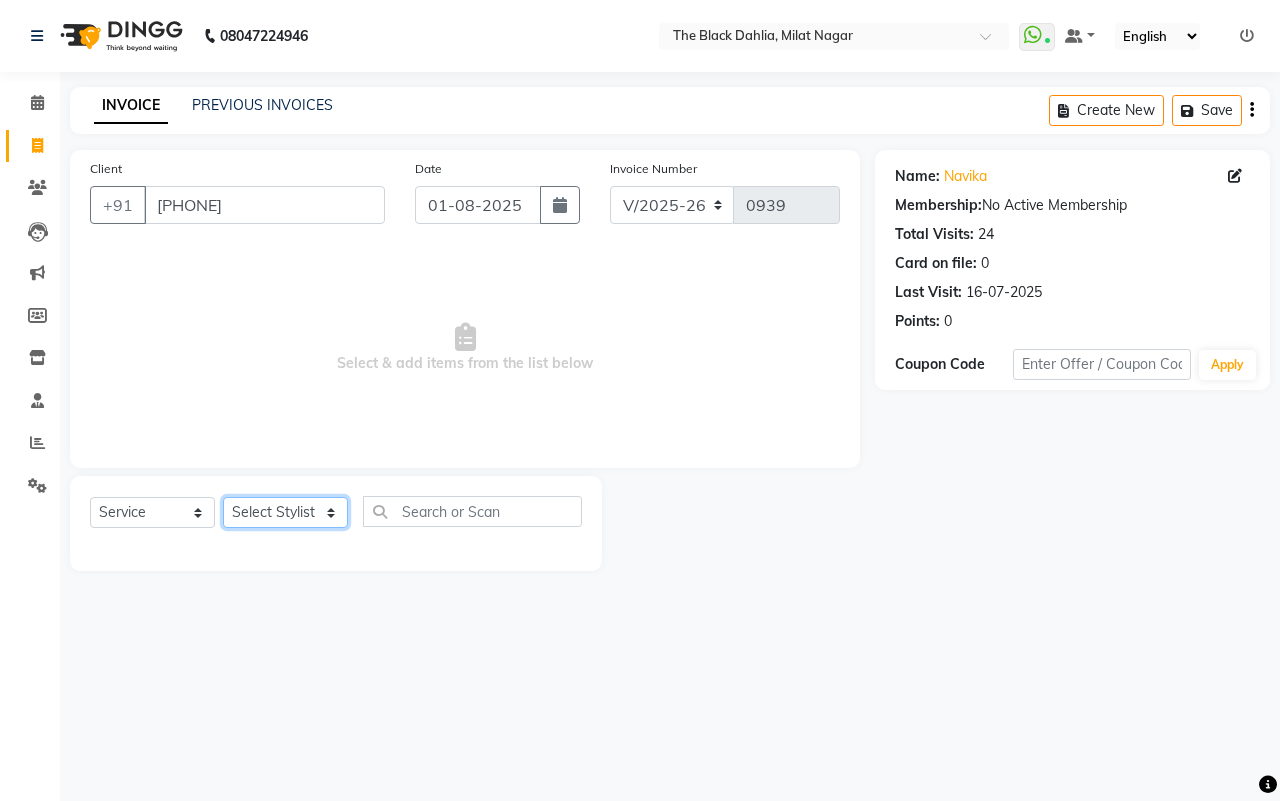 click on "Select Stylist [NAME] [NAME] [NAME] Dr [NAME] Dr,[NAME] [NAME] [NAME] [NAME] [NAME] [NAME] [NAME] [NAME] [NAME] [NAME] [NAME] [NAME] [NAME] [NAME] [NAME] [NAME] [NAME] [NAME] [NAME] [NAME] [NAME] [NAME] [NAME] [NAME] [NAME] [NAME] [NAME]" 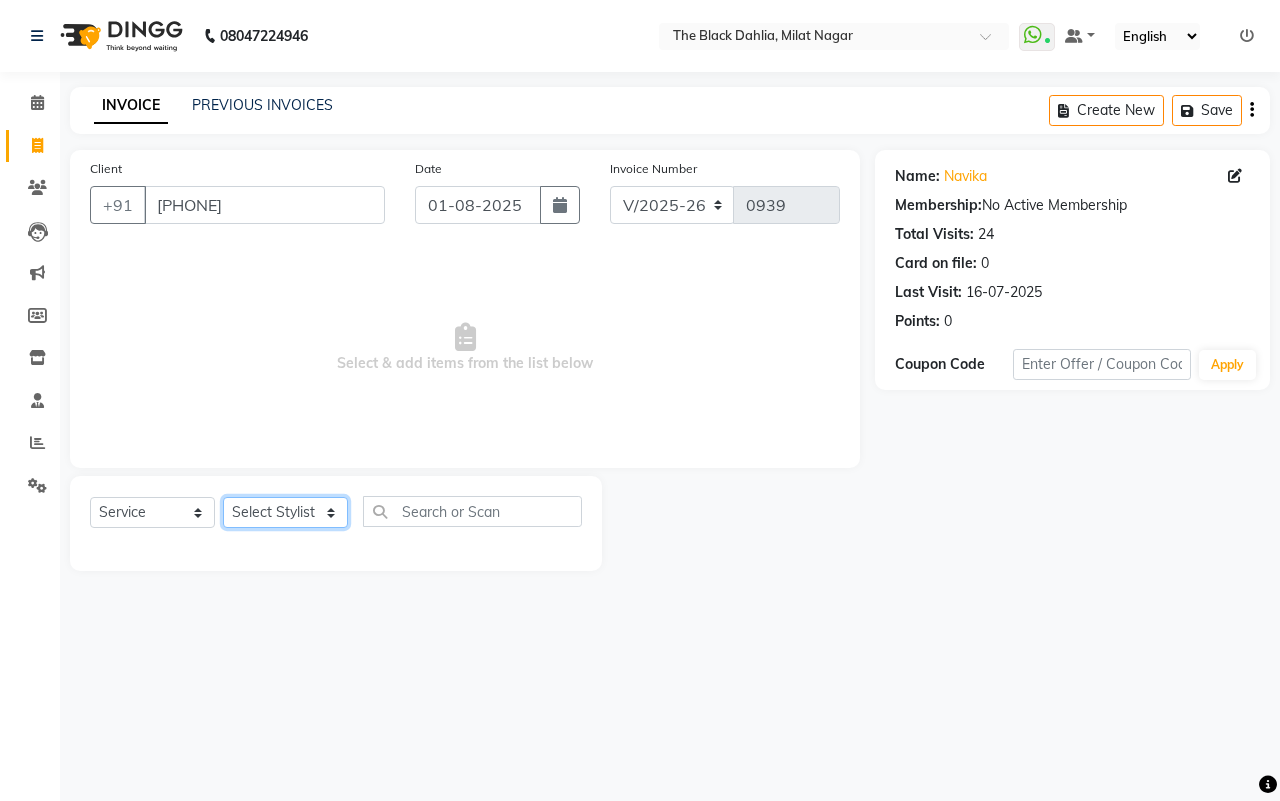 select on "45324" 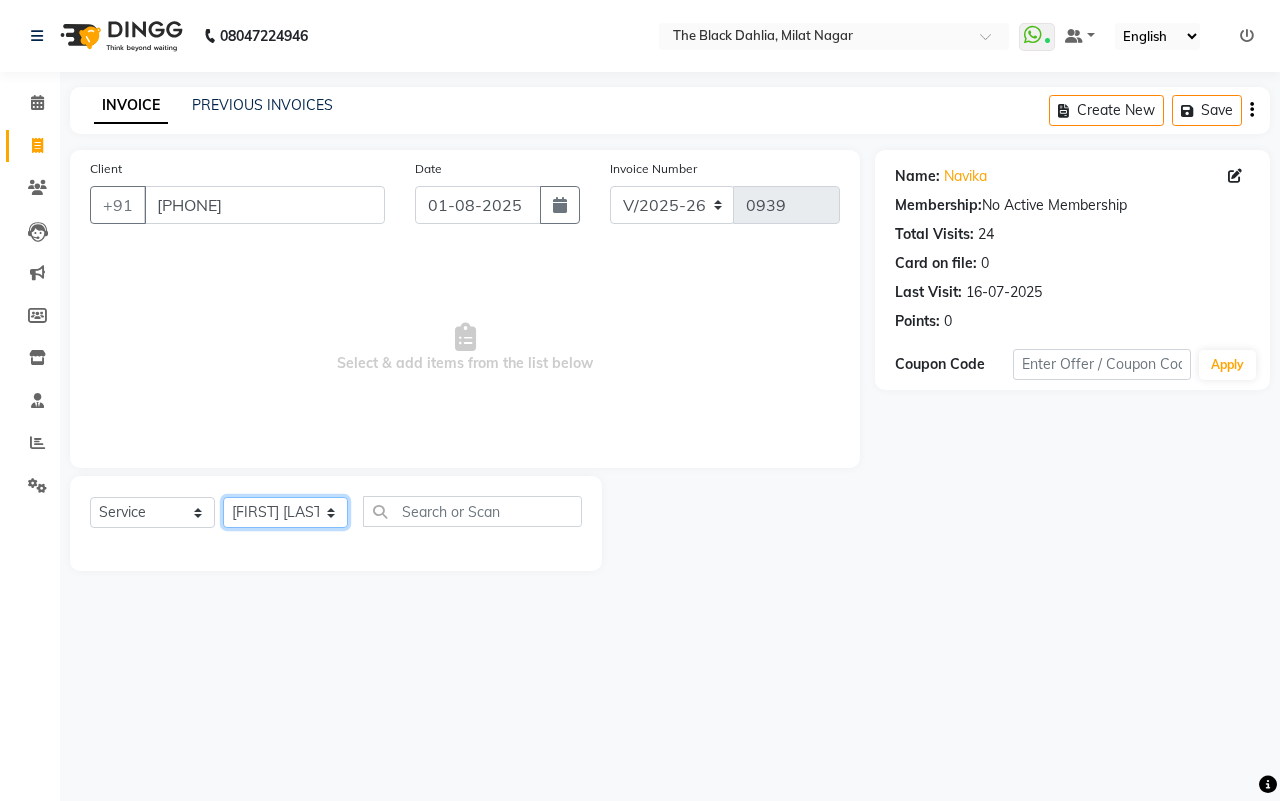 click on "Select Stylist [NAME] [NAME] [NAME] Dr [NAME] Dr,[NAME] [NAME] [NAME] [NAME] [NAME] [NAME] [NAME] [NAME] [NAME] [NAME] [NAME] [NAME] [NAME] [NAME] [NAME] [NAME] [NAME] [NAME] [NAME] [NAME] [NAME] [NAME] [NAME] [NAME] [NAME] [NAME] [NAME]" 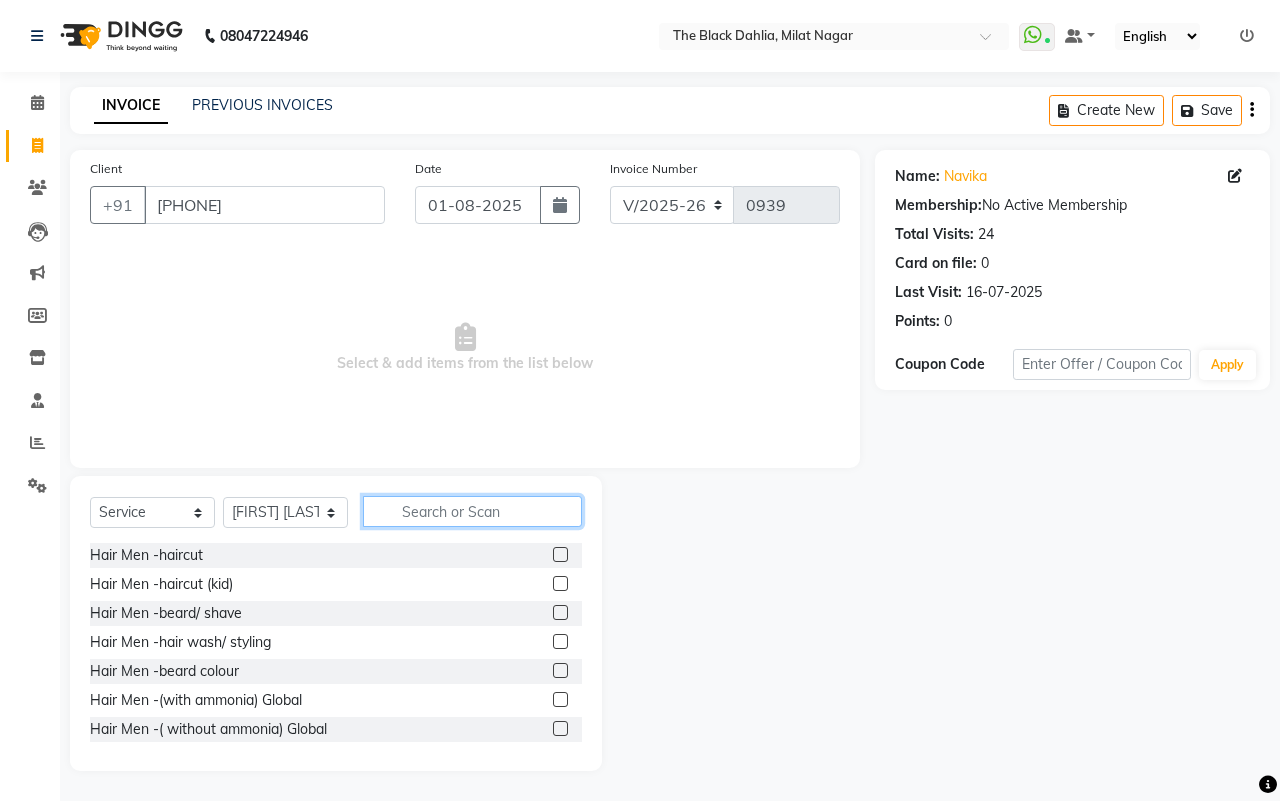 click 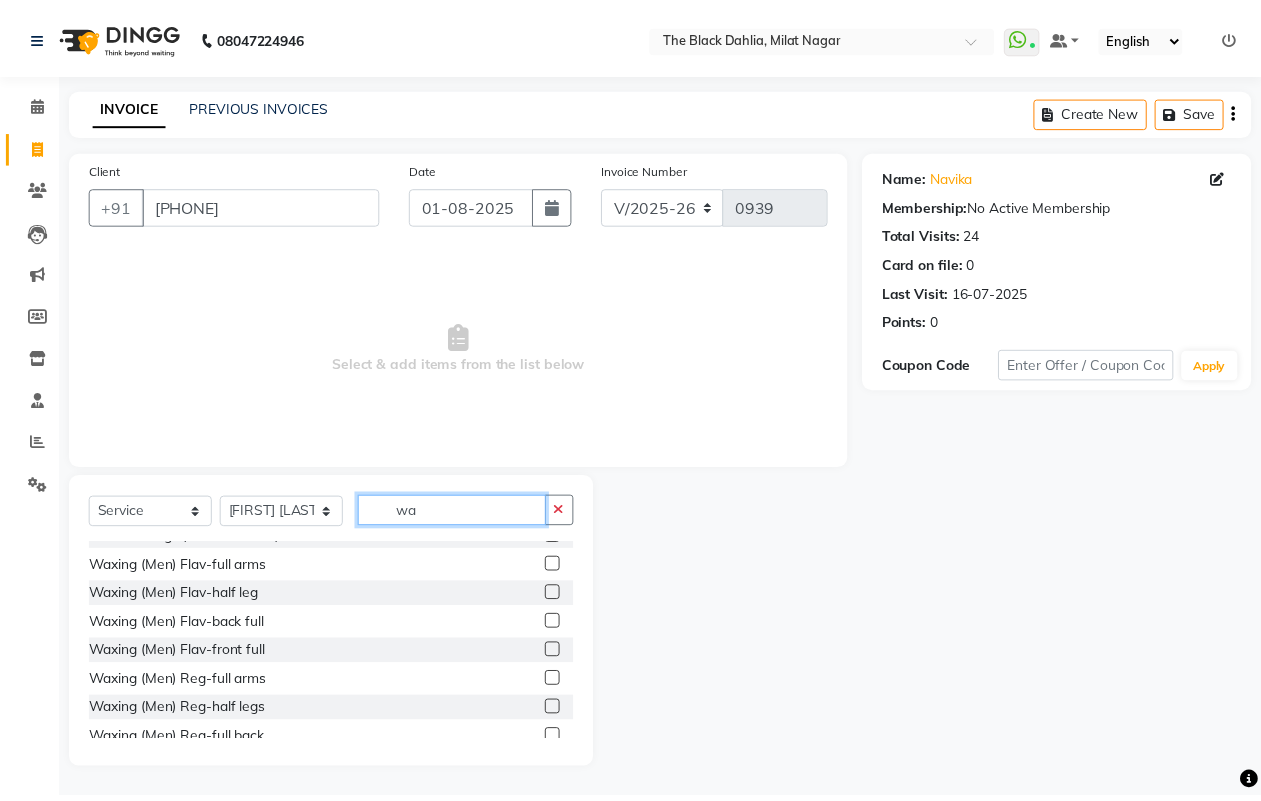 scroll, scrollTop: 0, scrollLeft: 0, axis: both 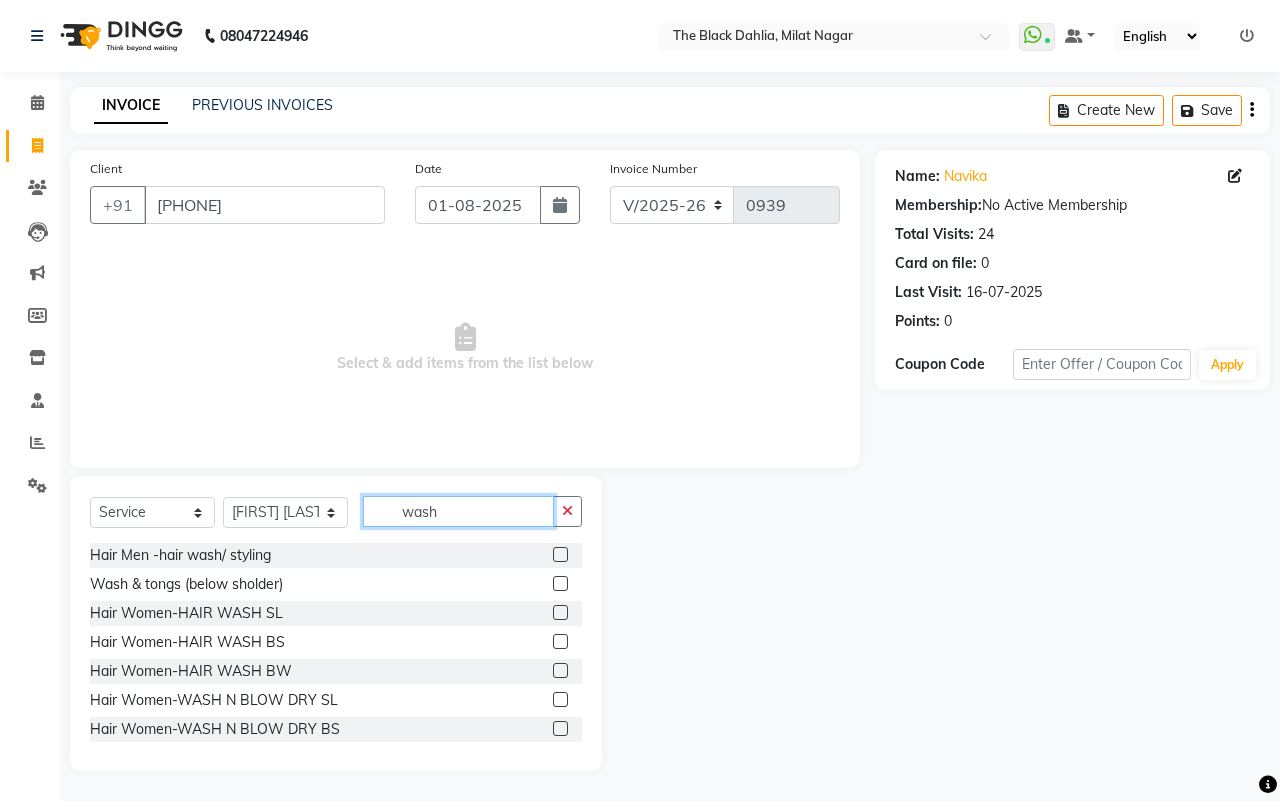 type on "wash" 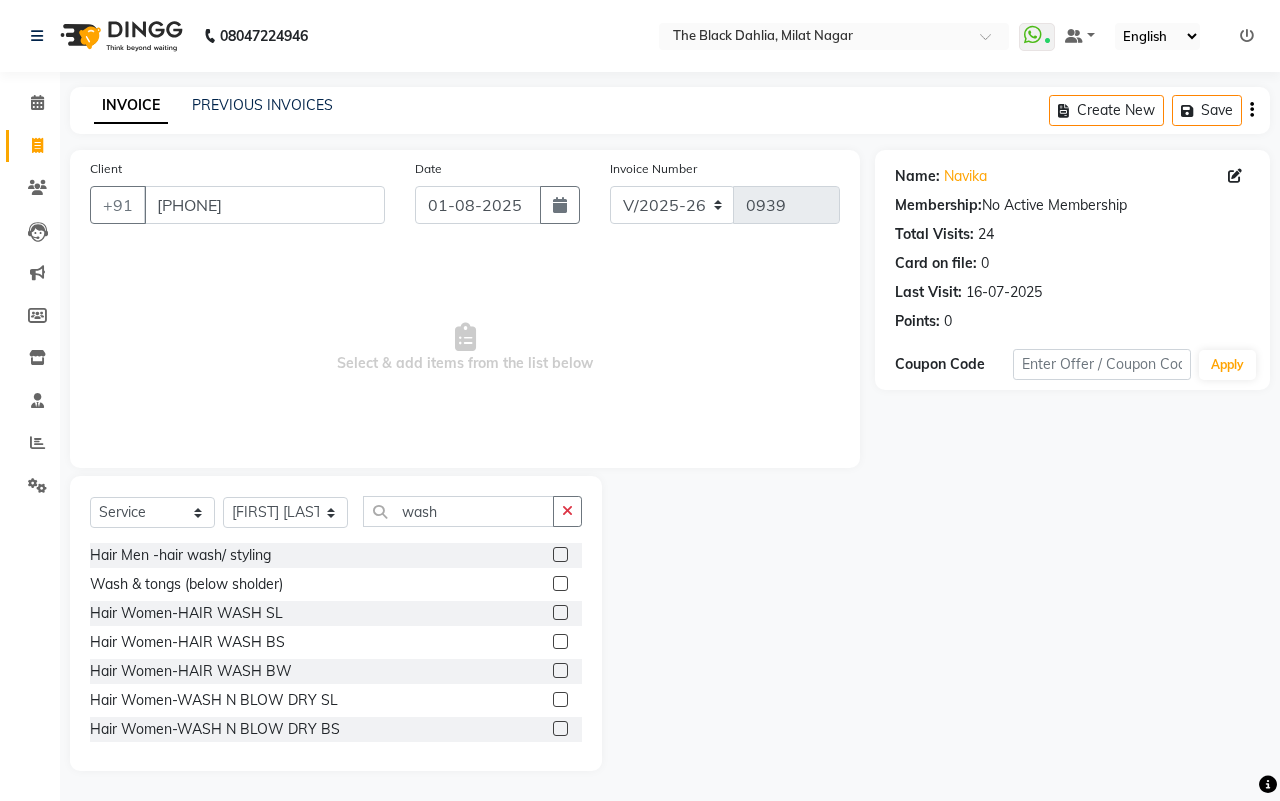 click 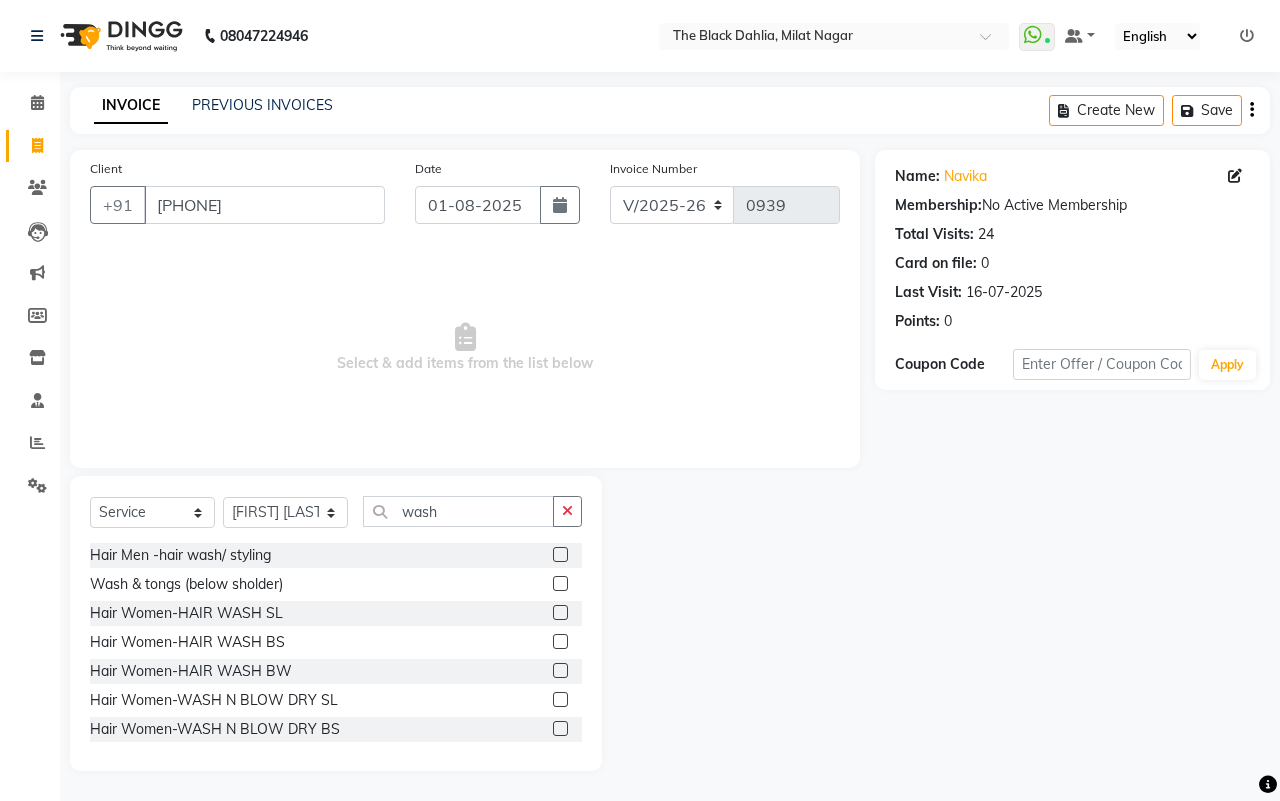click at bounding box center [559, 700] 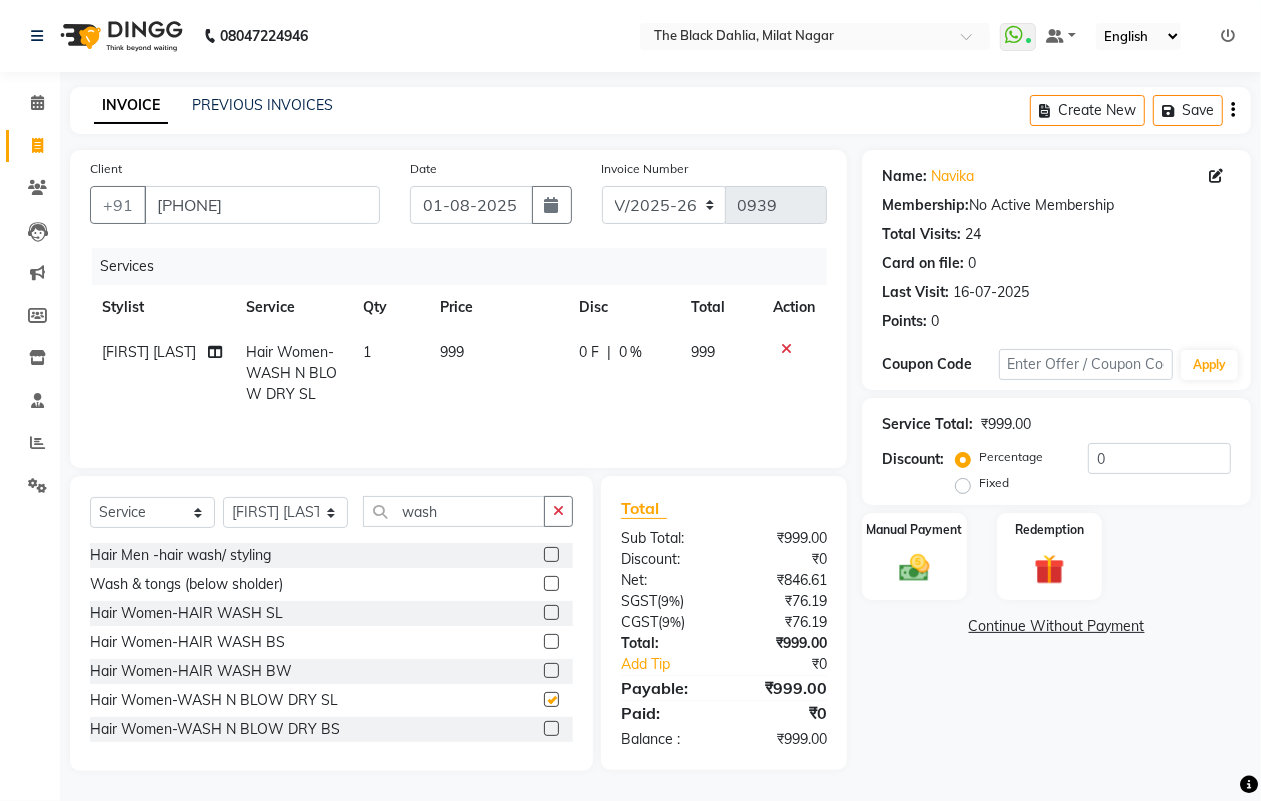checkbox on "false" 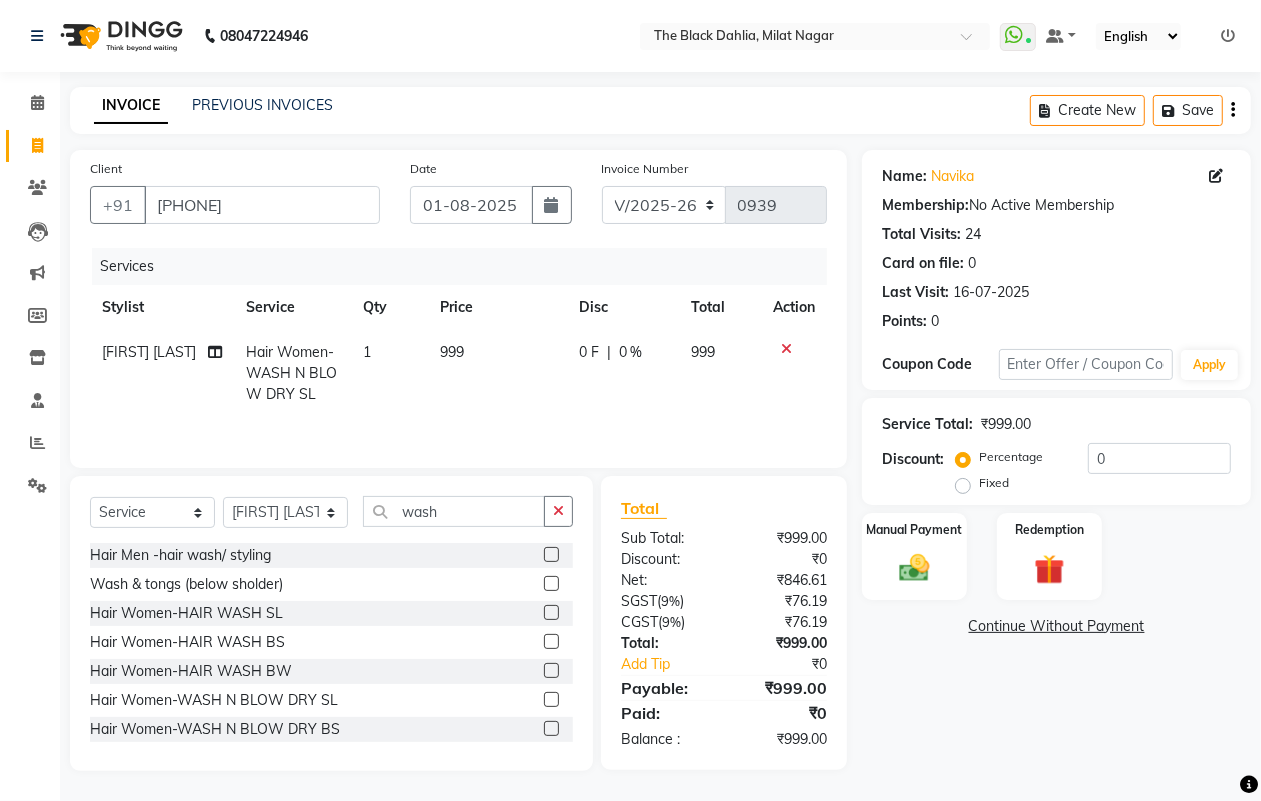 click 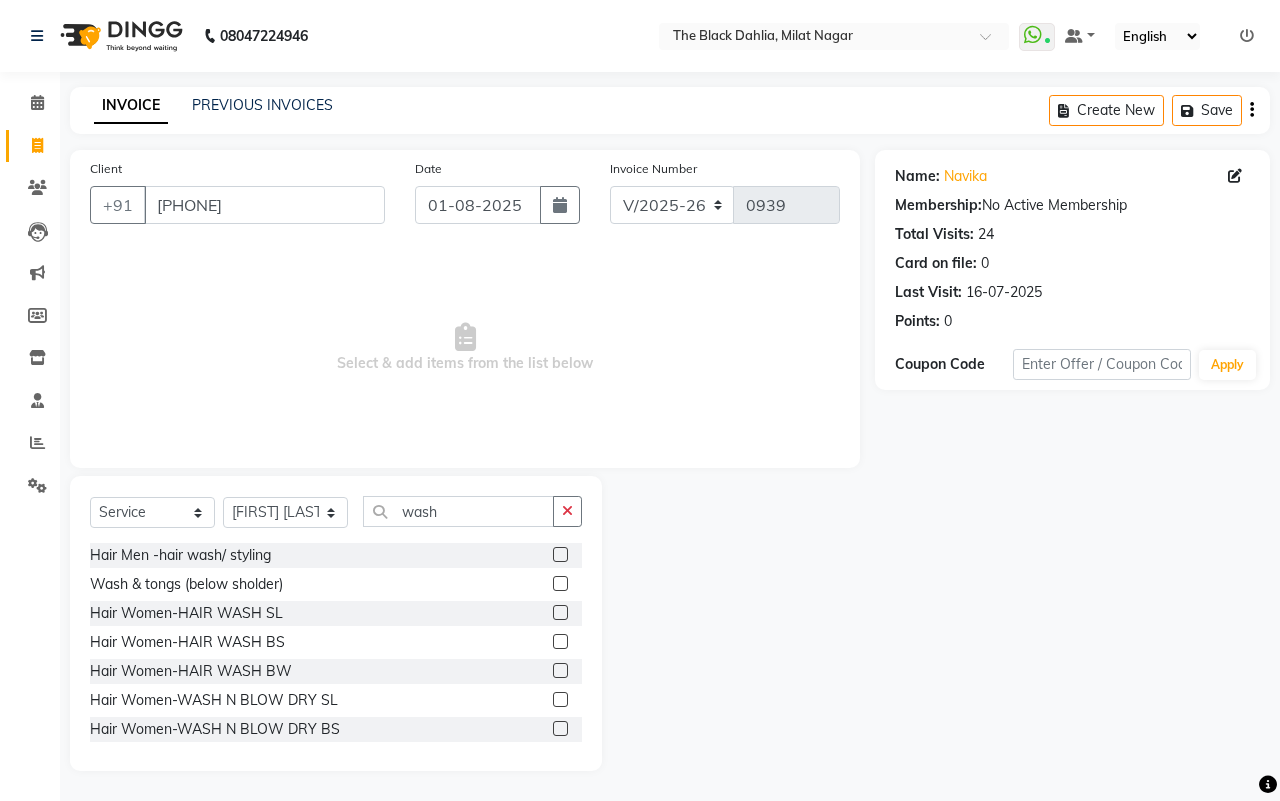 click 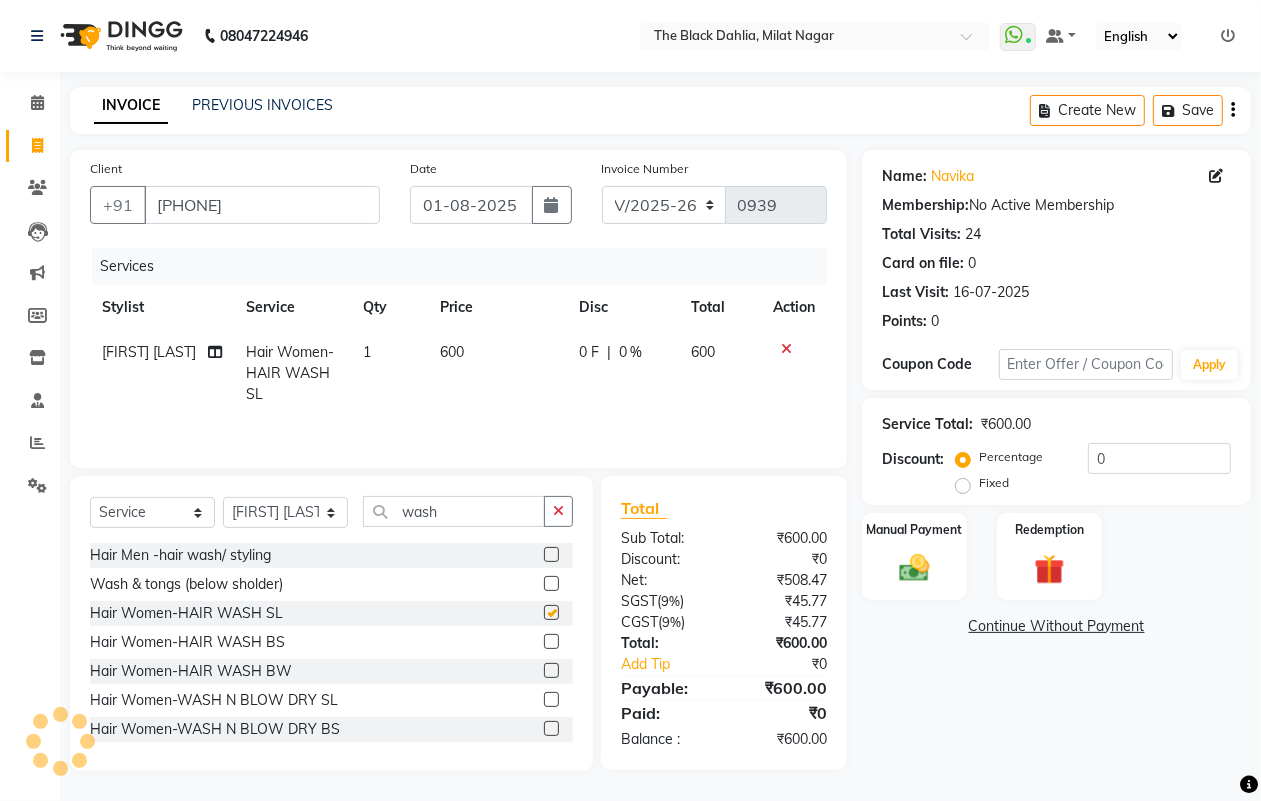 checkbox on "false" 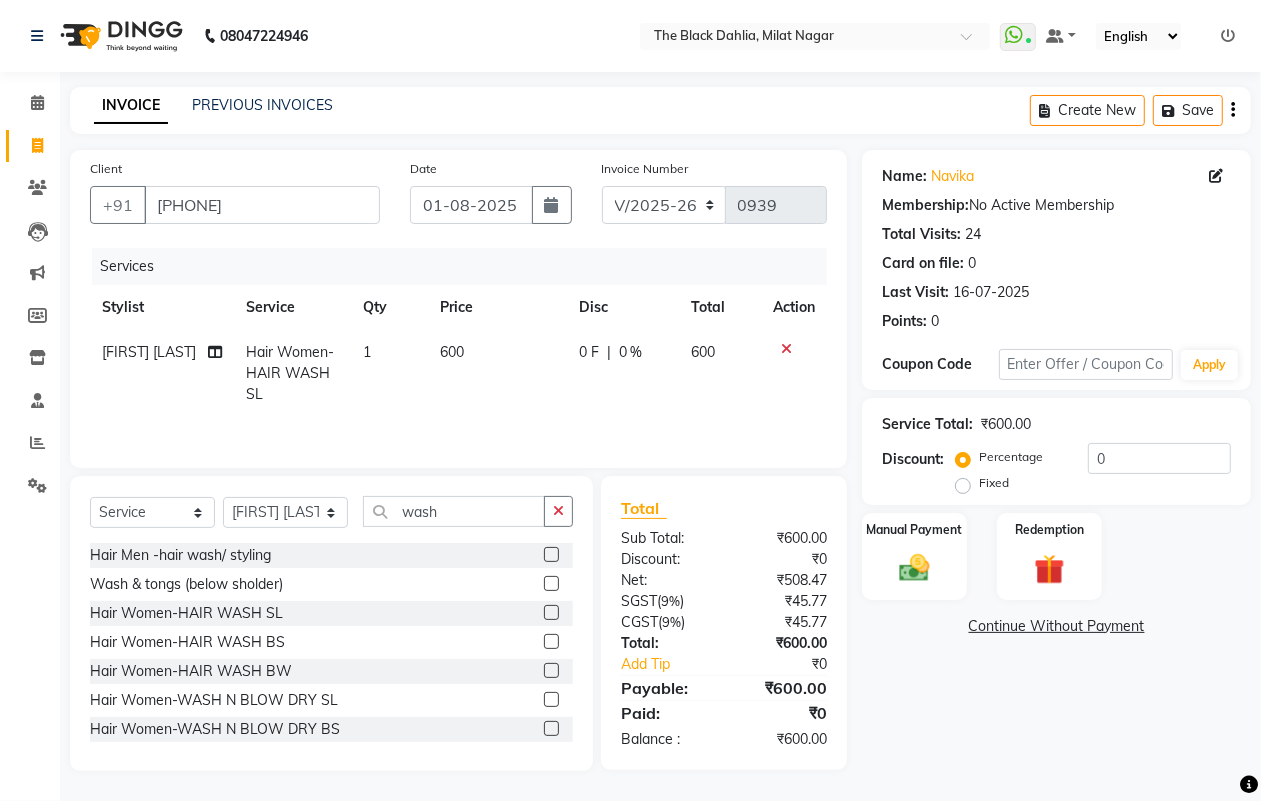 click 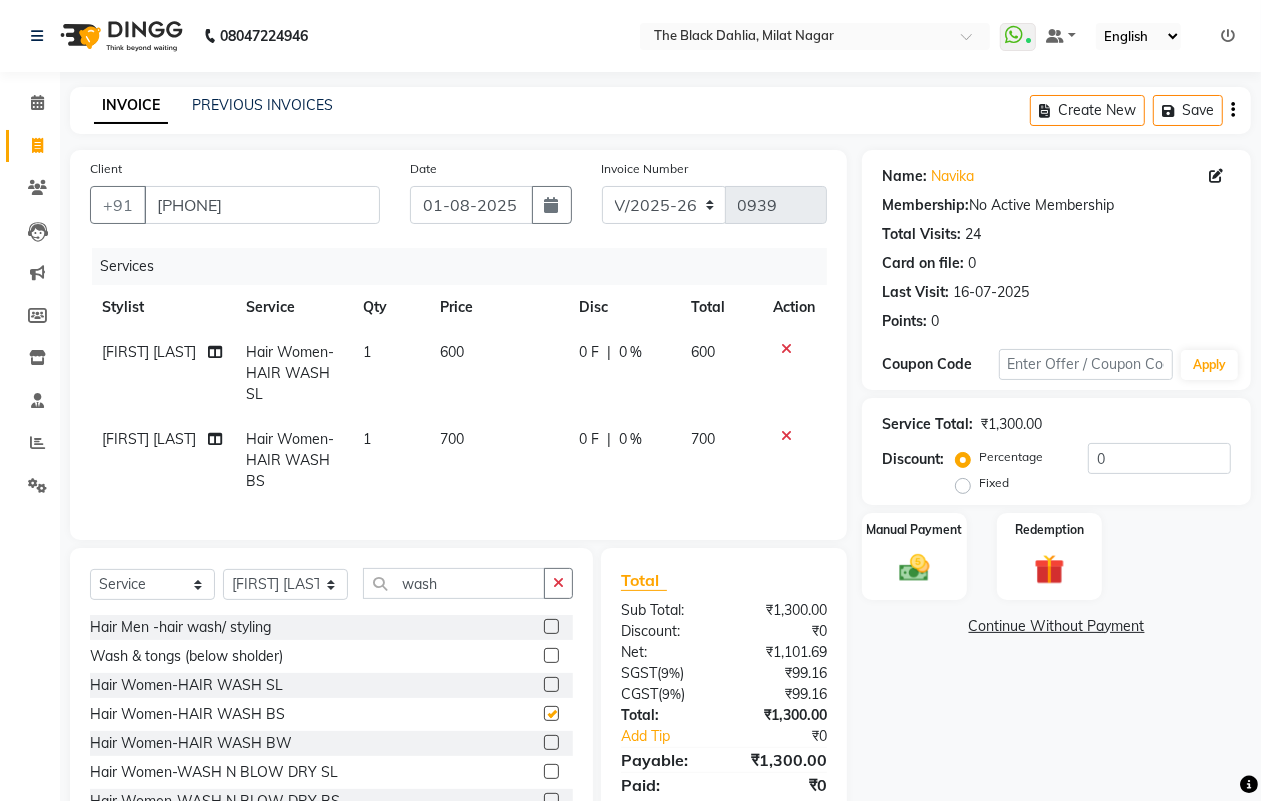 checkbox on "false" 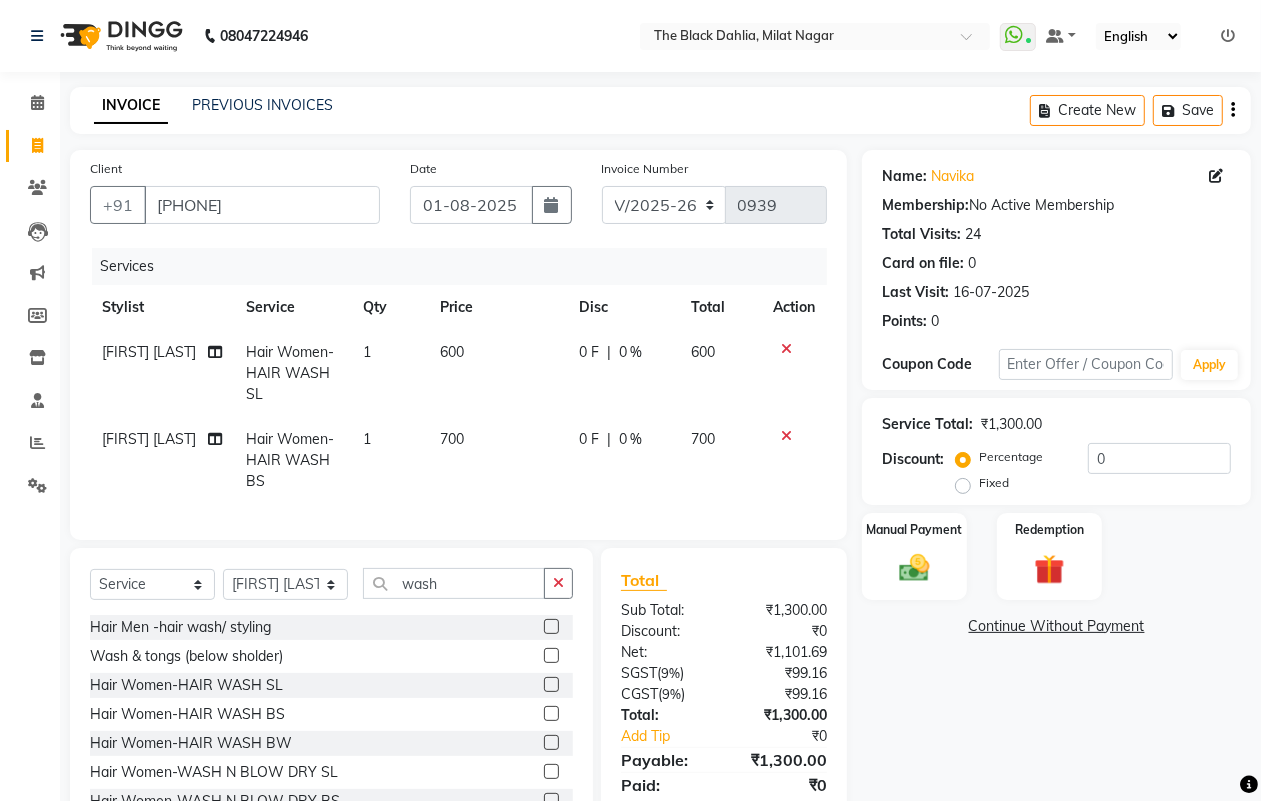 click 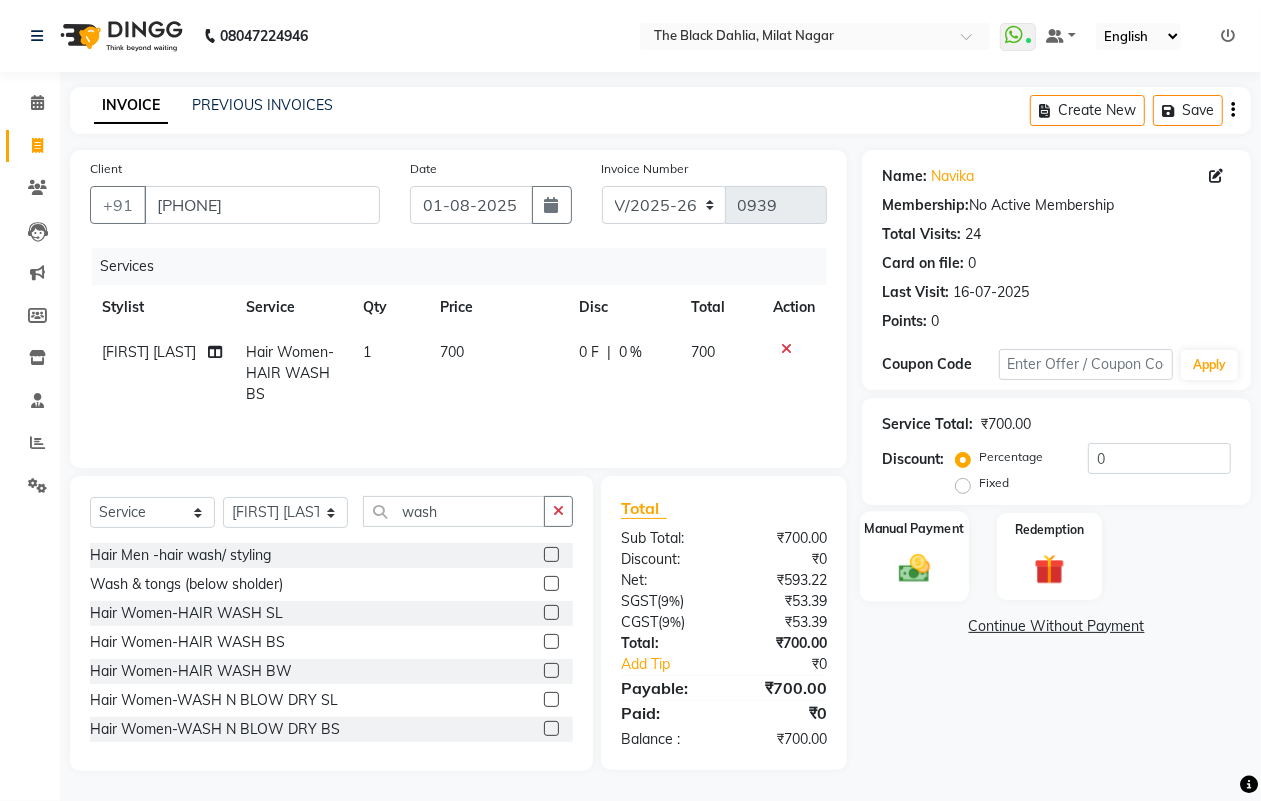 click on "Manual Payment" 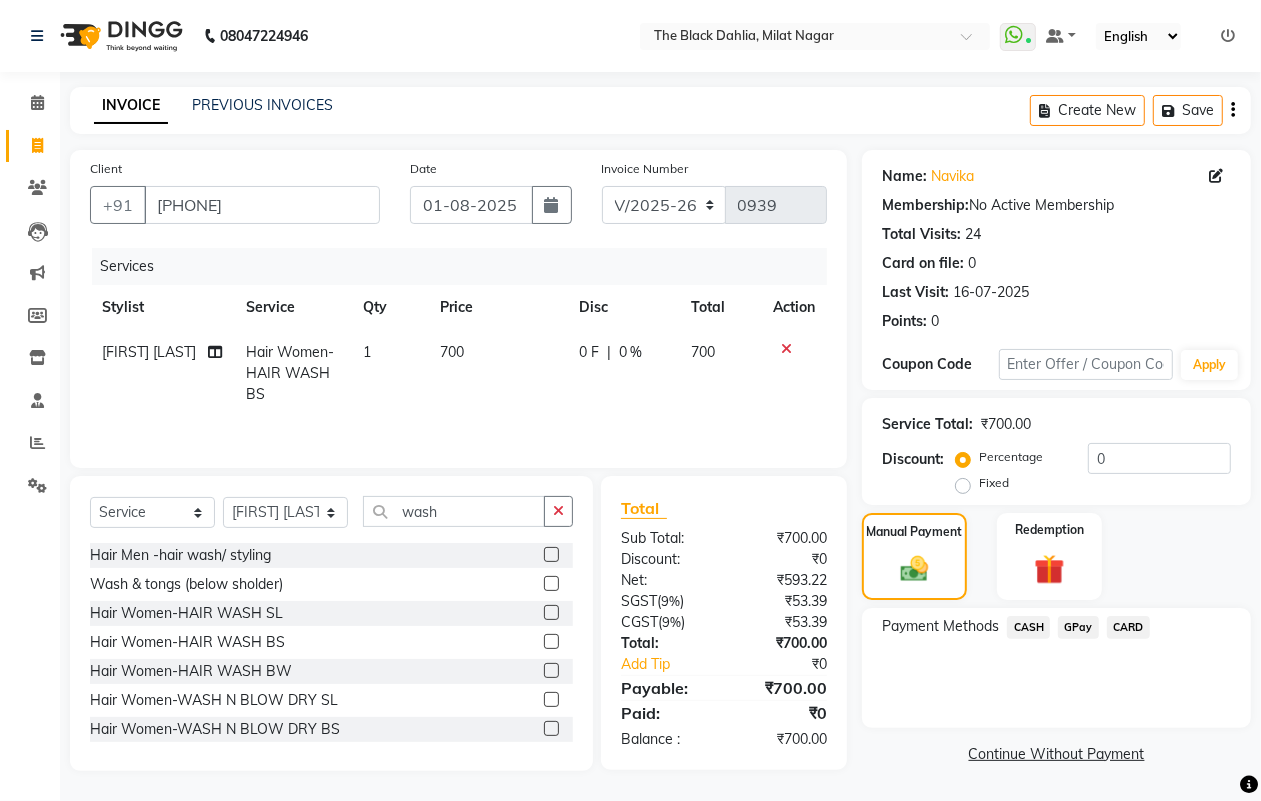 click on "GPay" 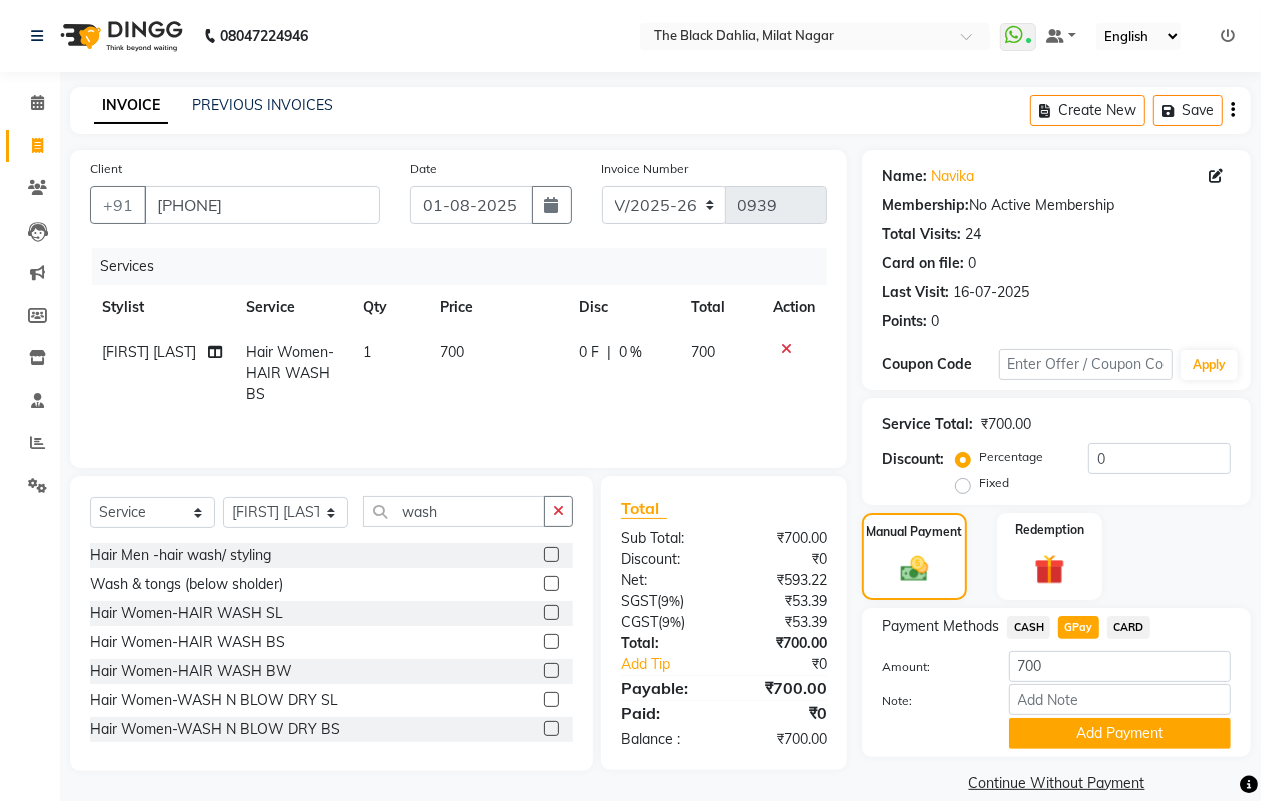 scroll, scrollTop: 25, scrollLeft: 0, axis: vertical 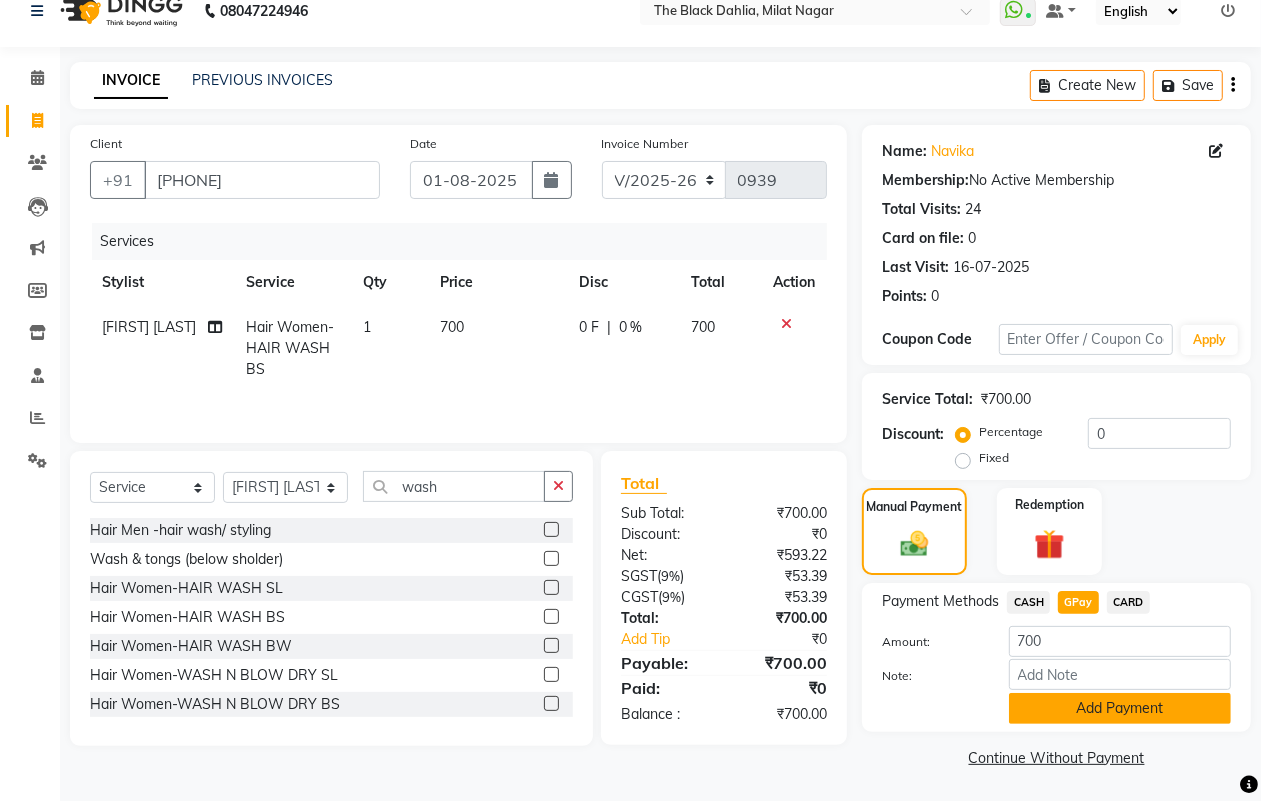 click on "Add Payment" 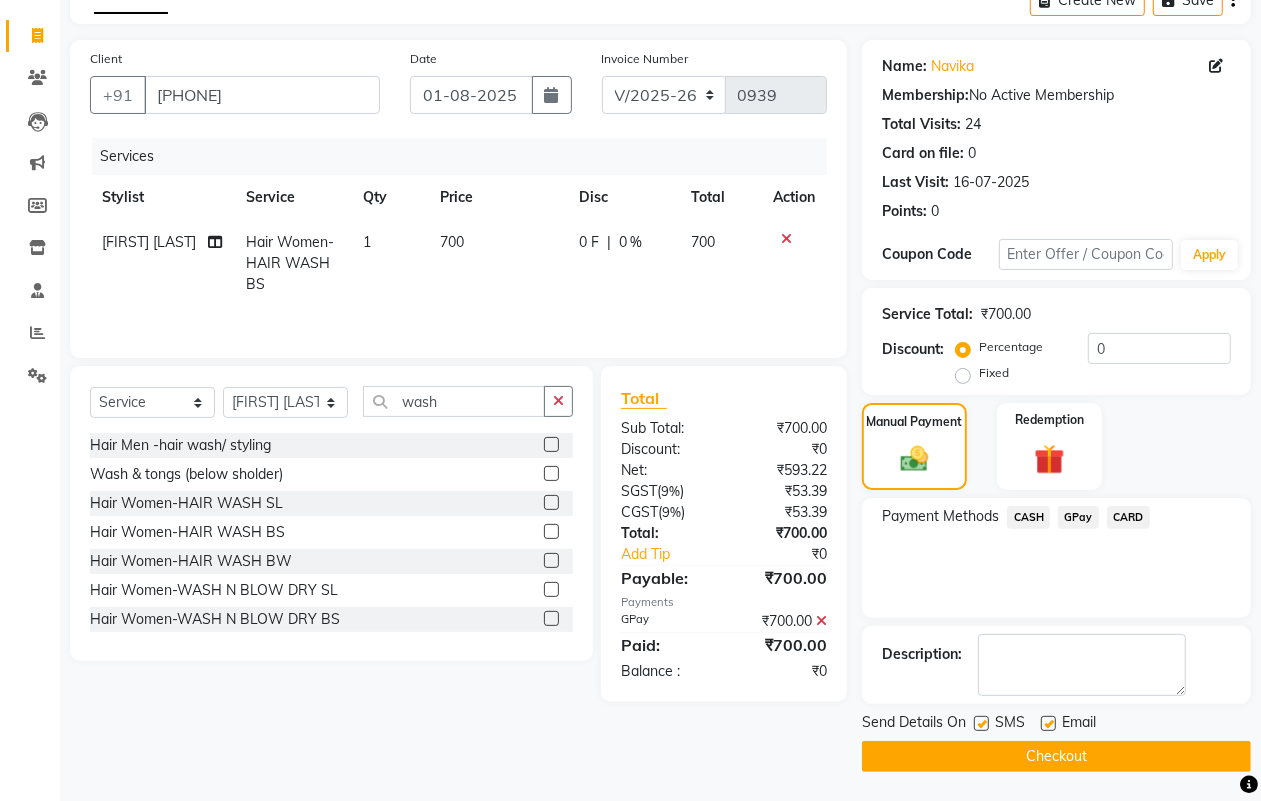 scroll, scrollTop: 111, scrollLeft: 0, axis: vertical 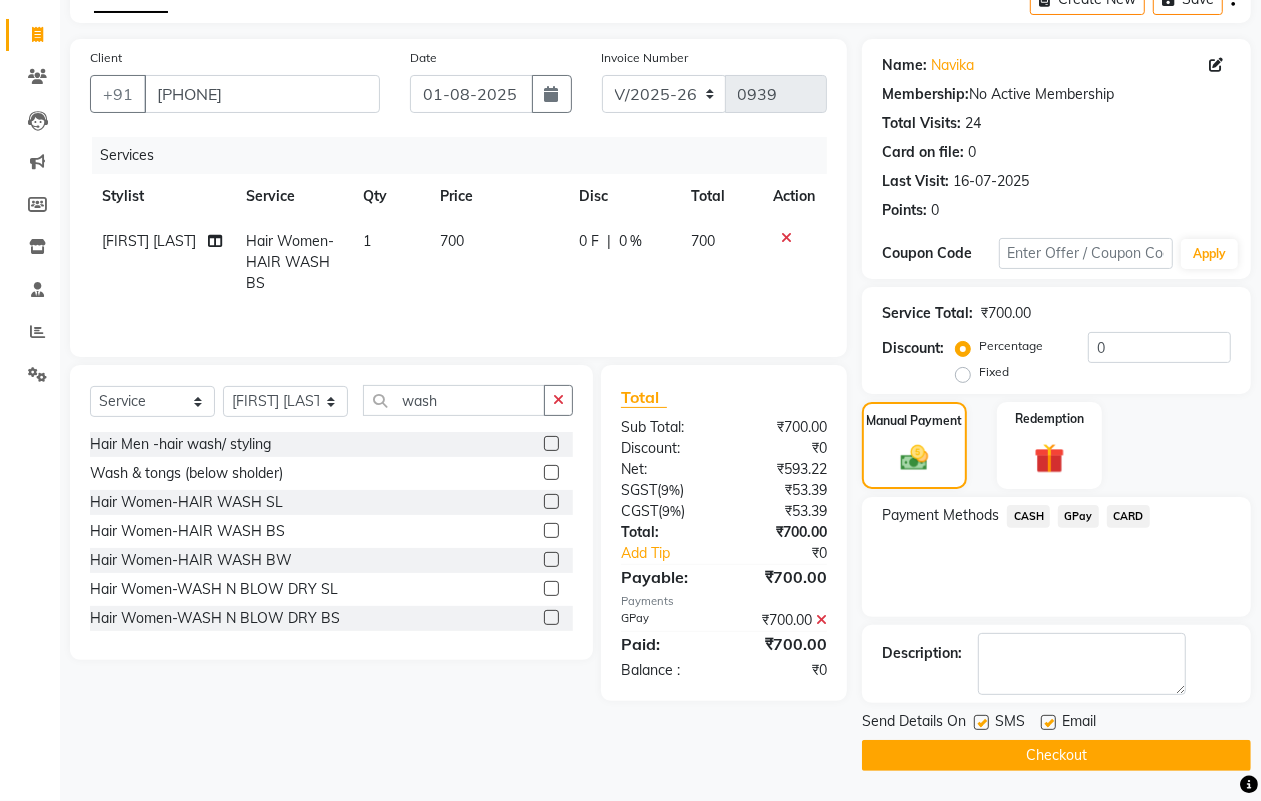 click on "Checkout" 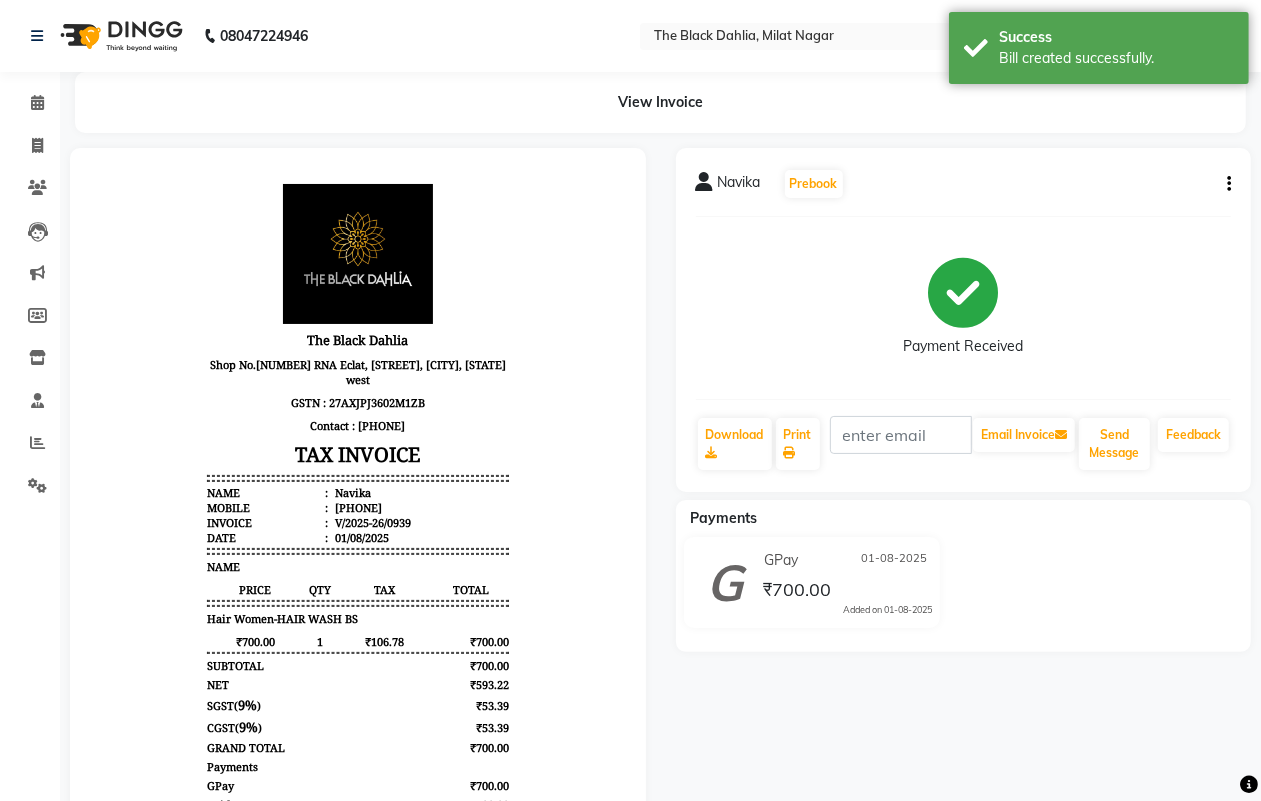 scroll, scrollTop: 0, scrollLeft: 0, axis: both 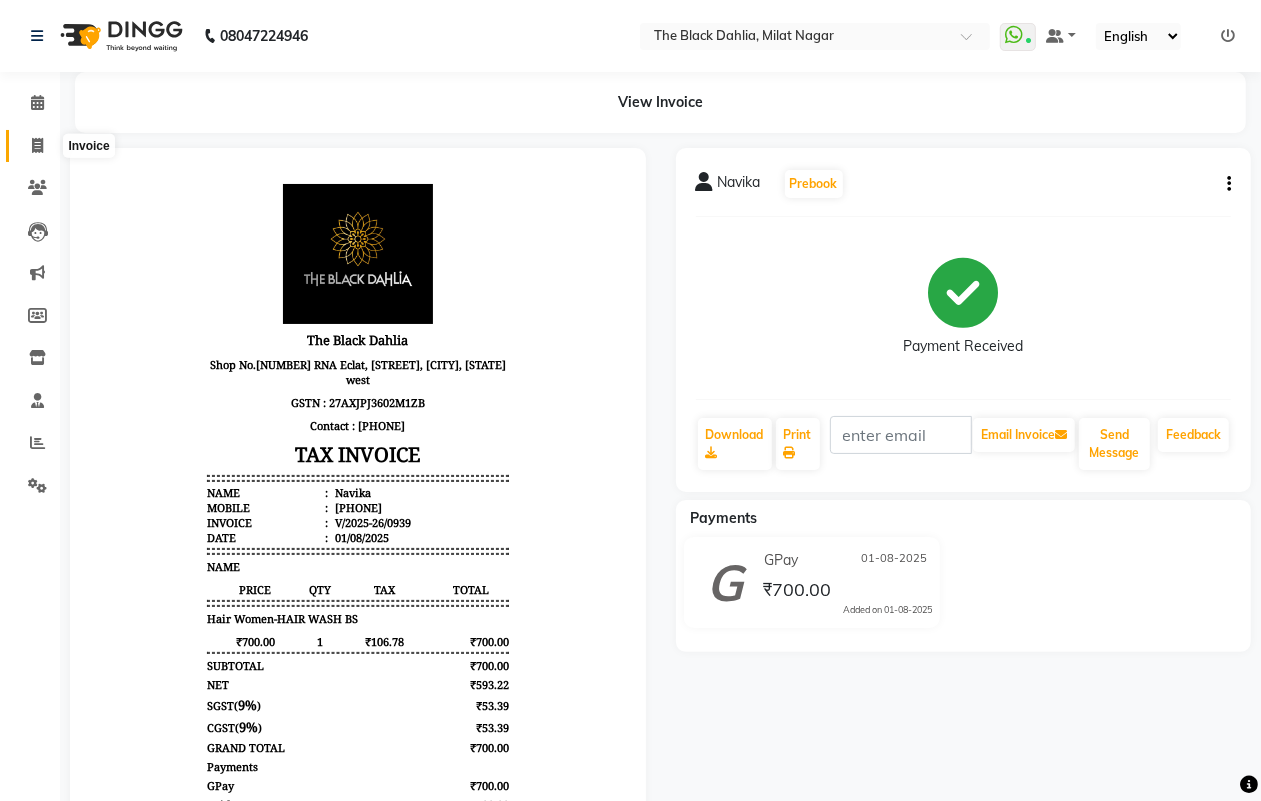 click 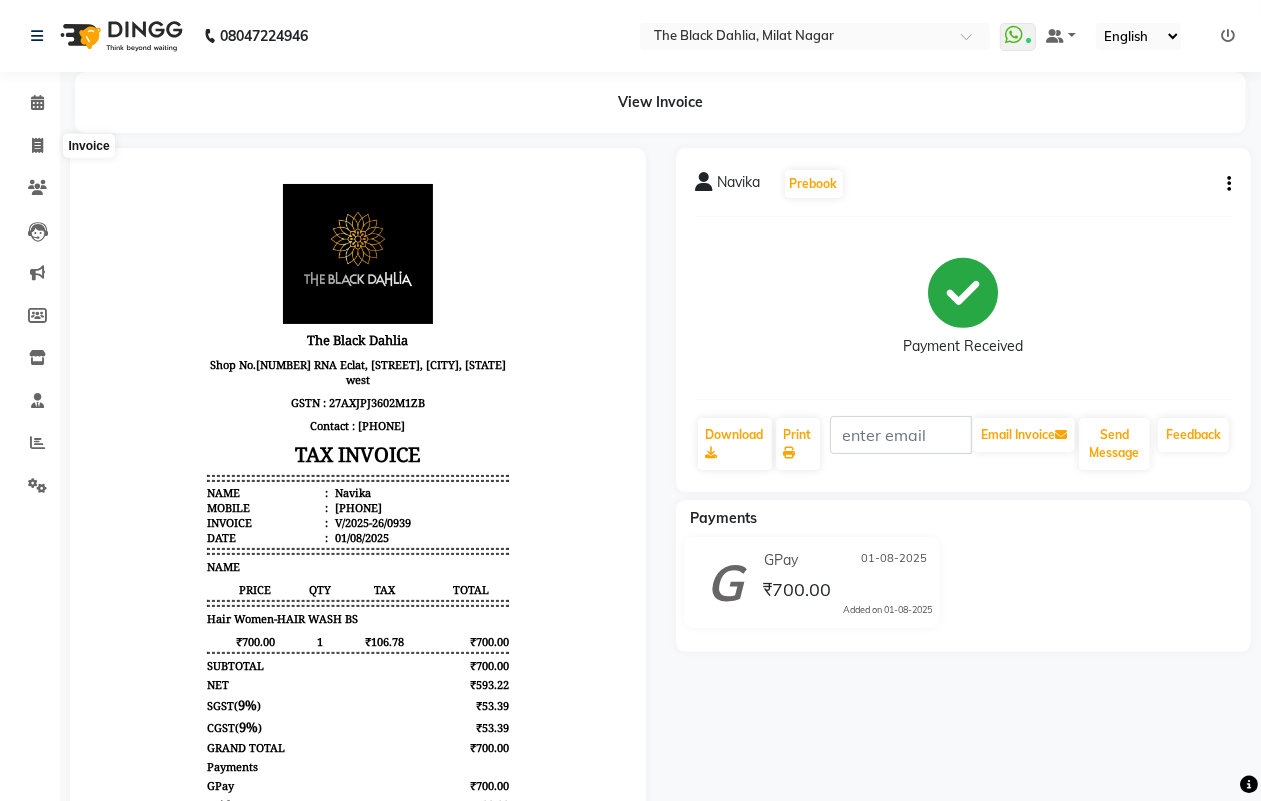 select on "4335" 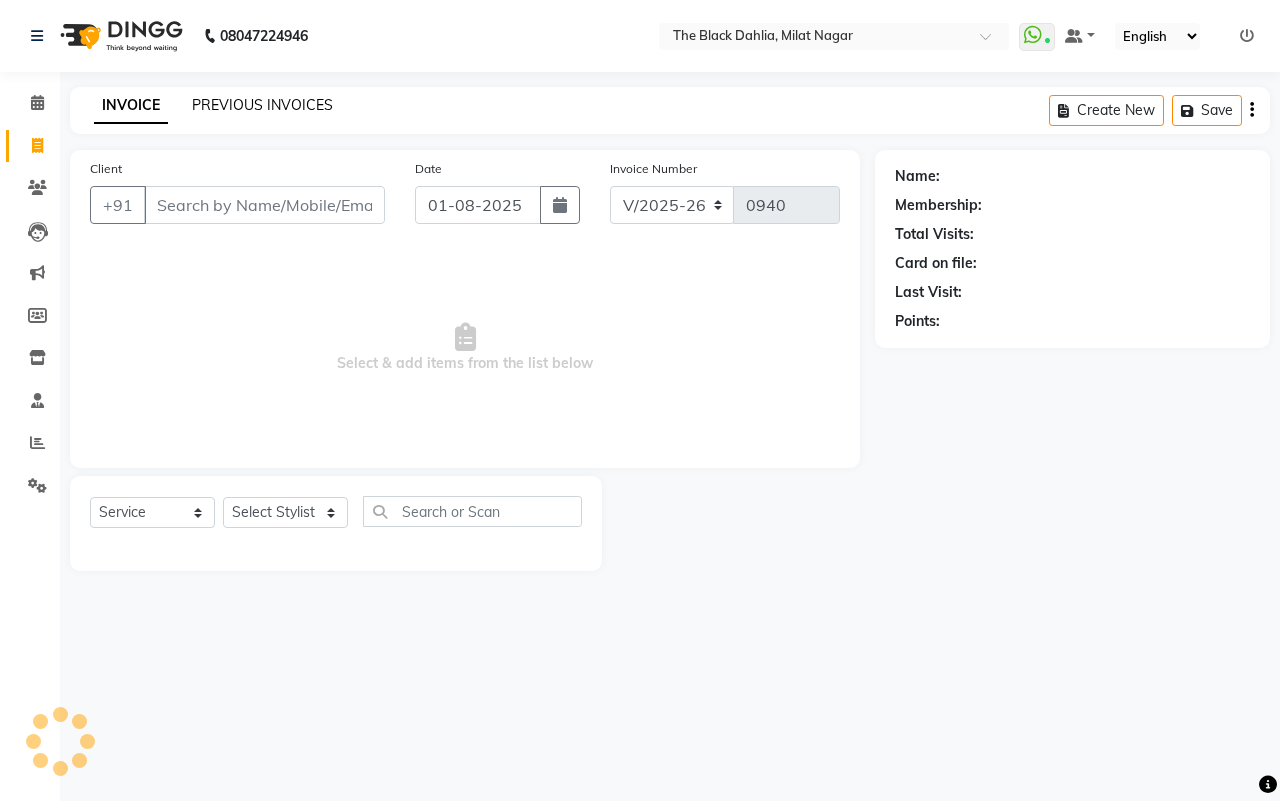 click on "PREVIOUS INVOICES" 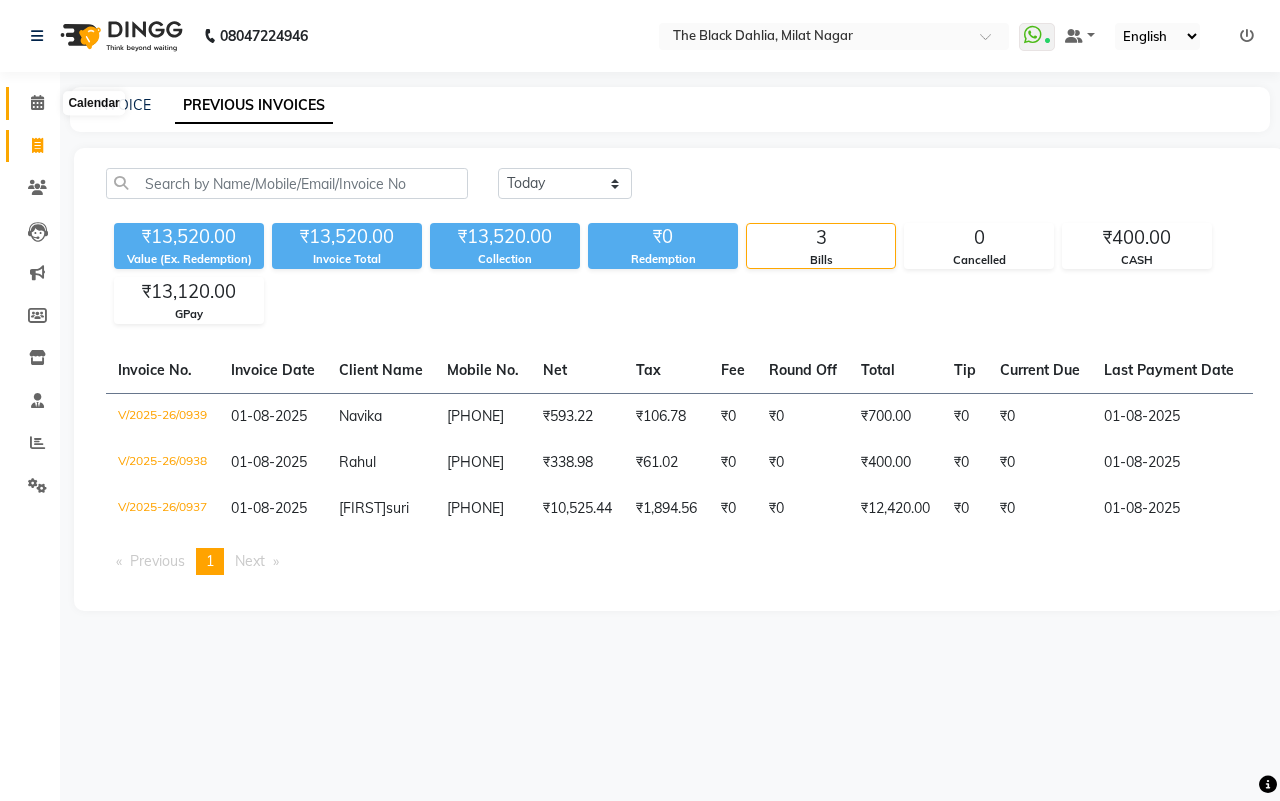 click 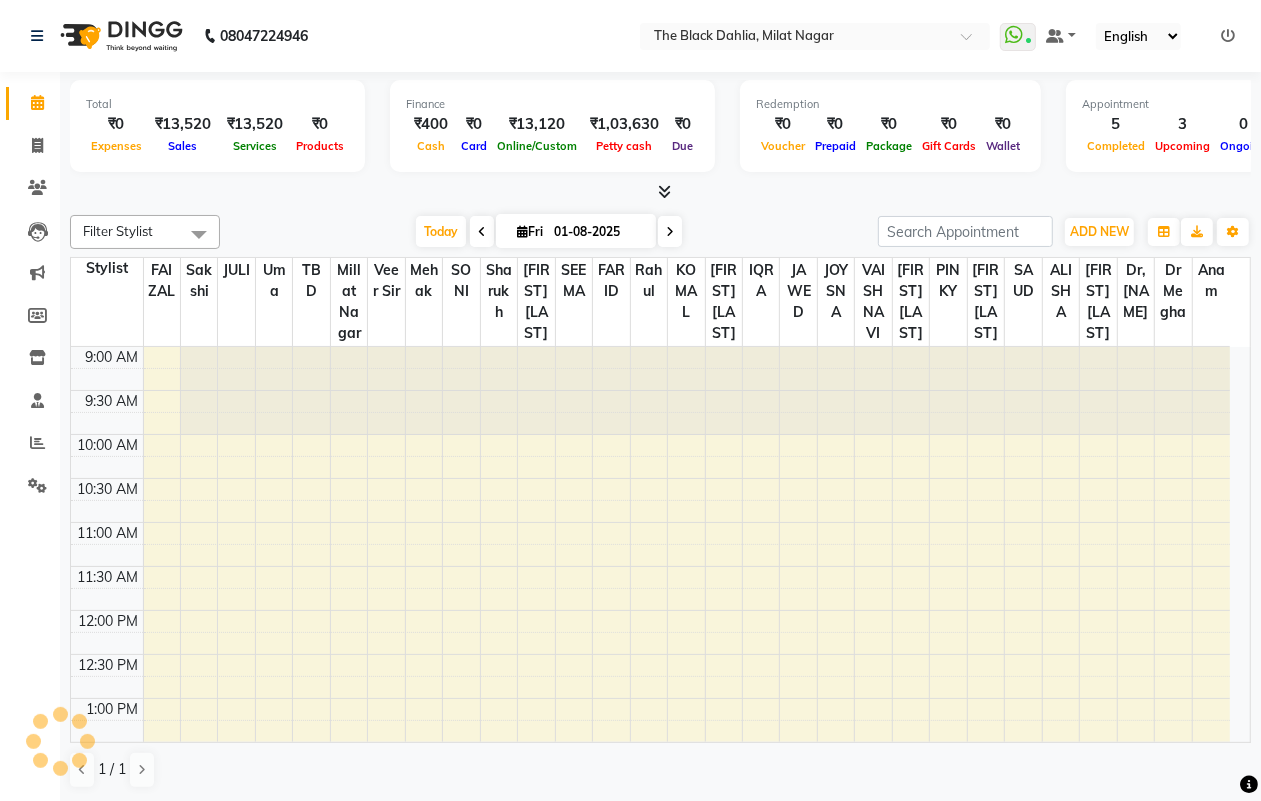 scroll, scrollTop: 0, scrollLeft: 0, axis: both 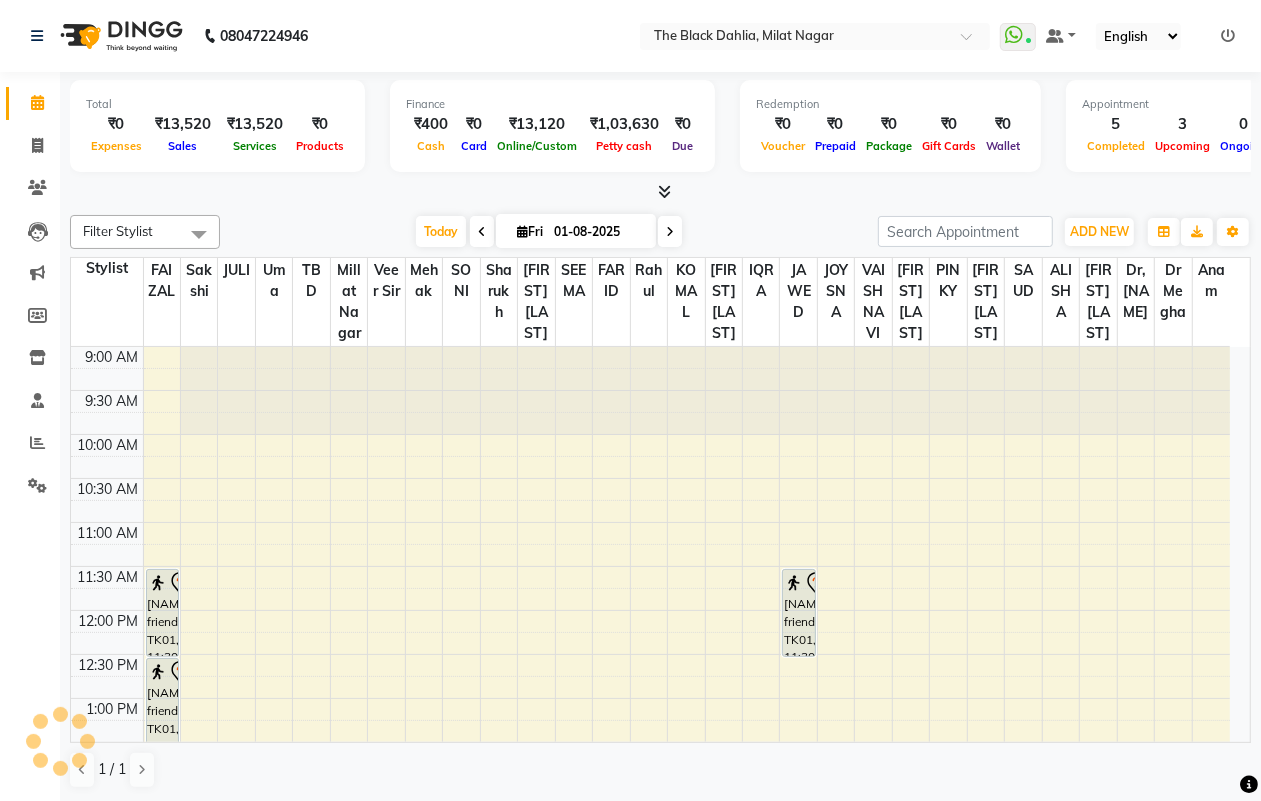click at bounding box center [670, 232] 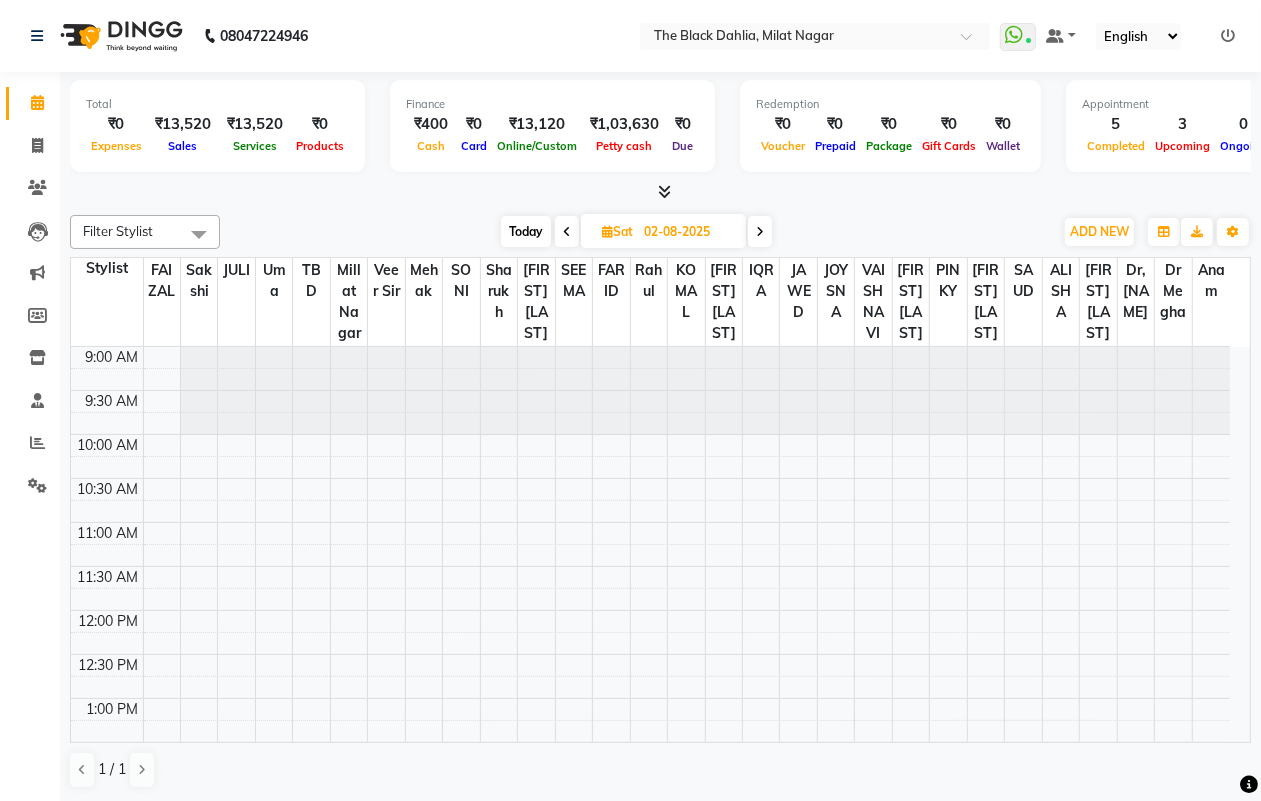 scroll, scrollTop: 802, scrollLeft: 0, axis: vertical 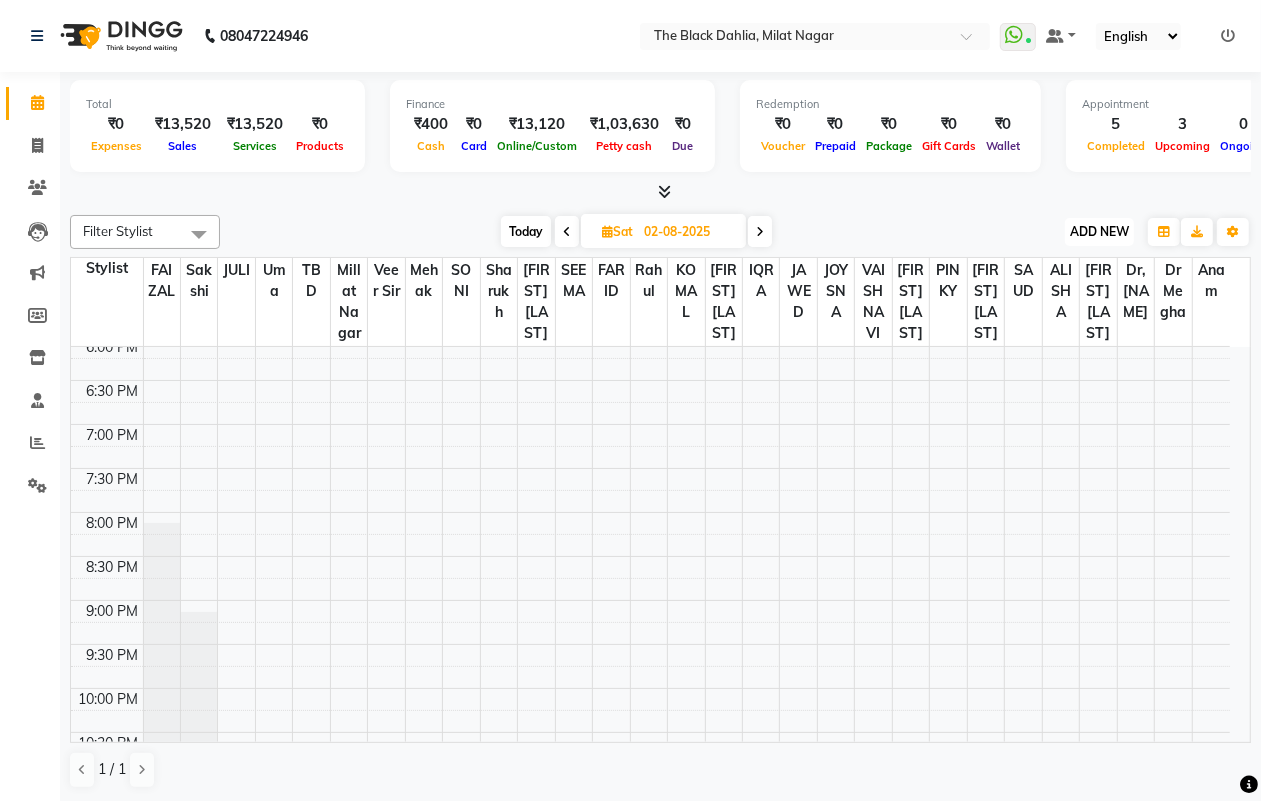 click on "ADD NEW" at bounding box center (1099, 231) 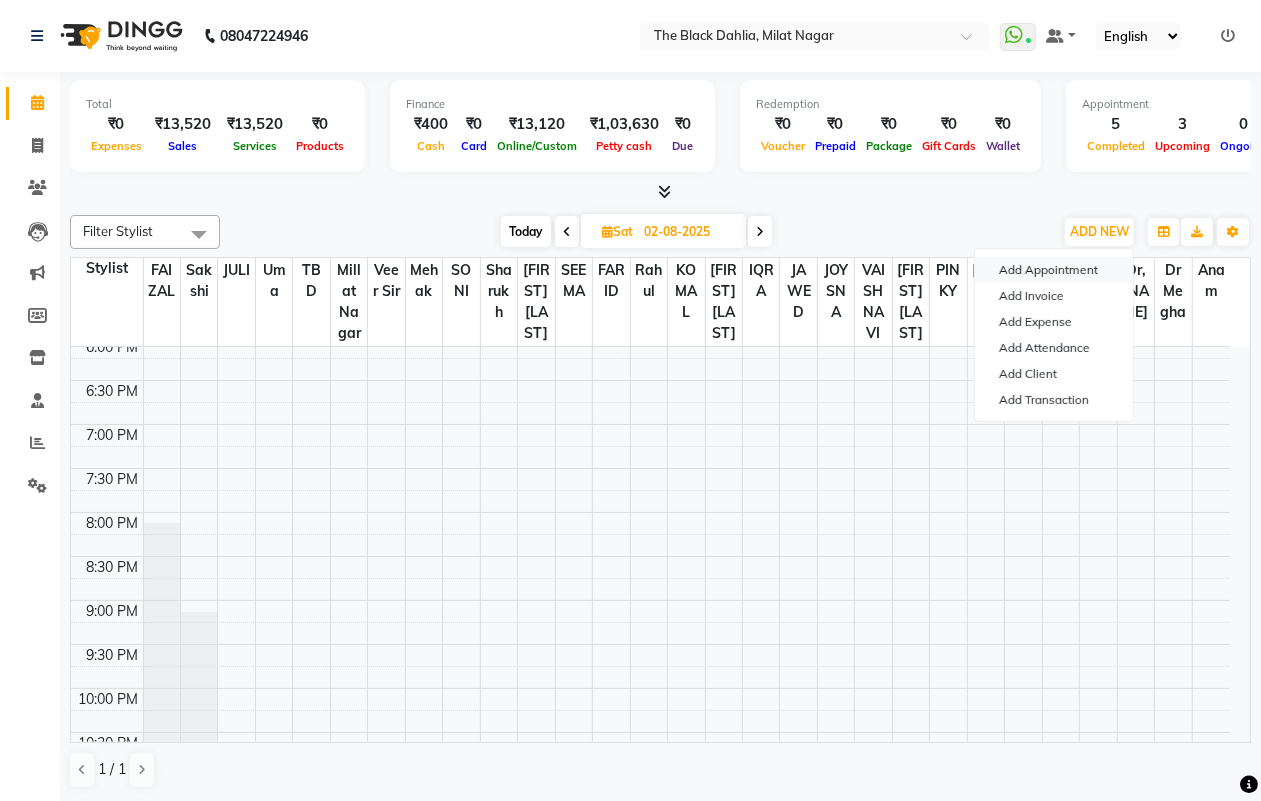 click on "Add Appointment" at bounding box center (1054, 270) 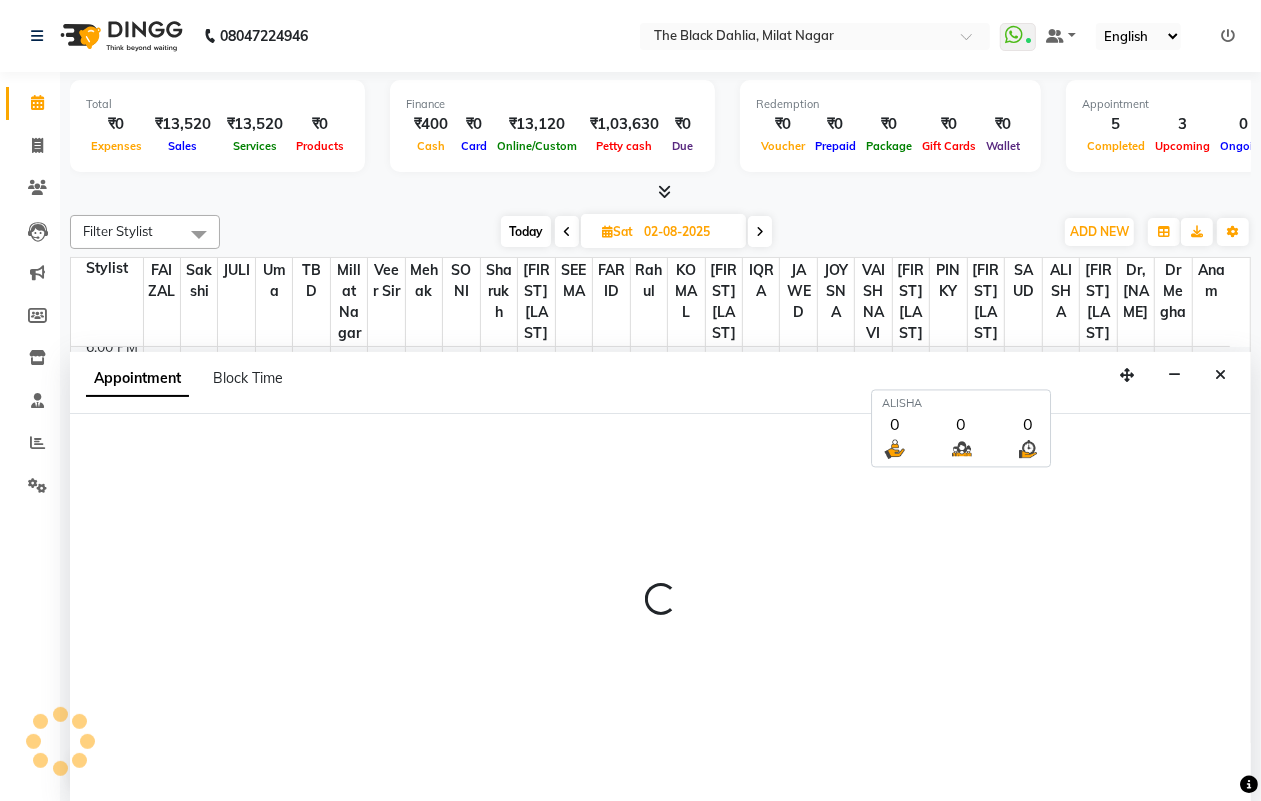 scroll, scrollTop: 1, scrollLeft: 0, axis: vertical 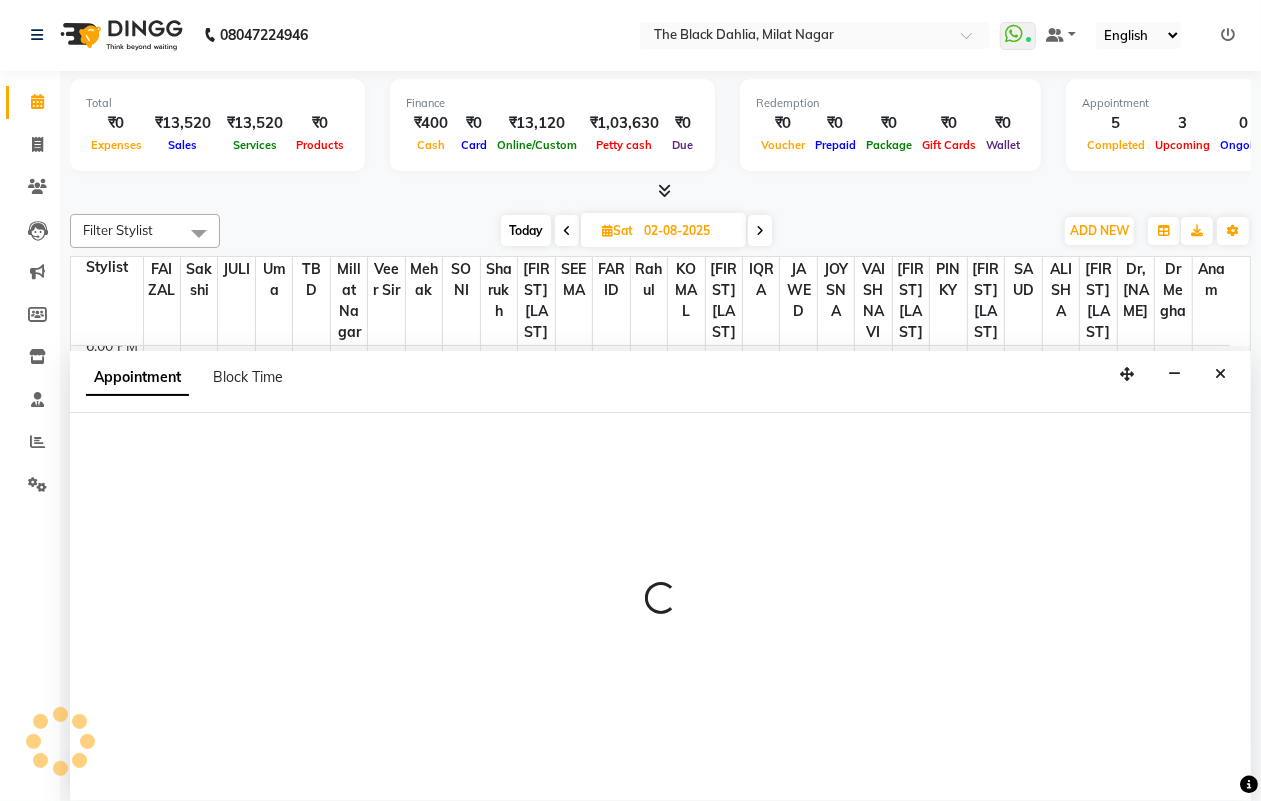select on "tentative" 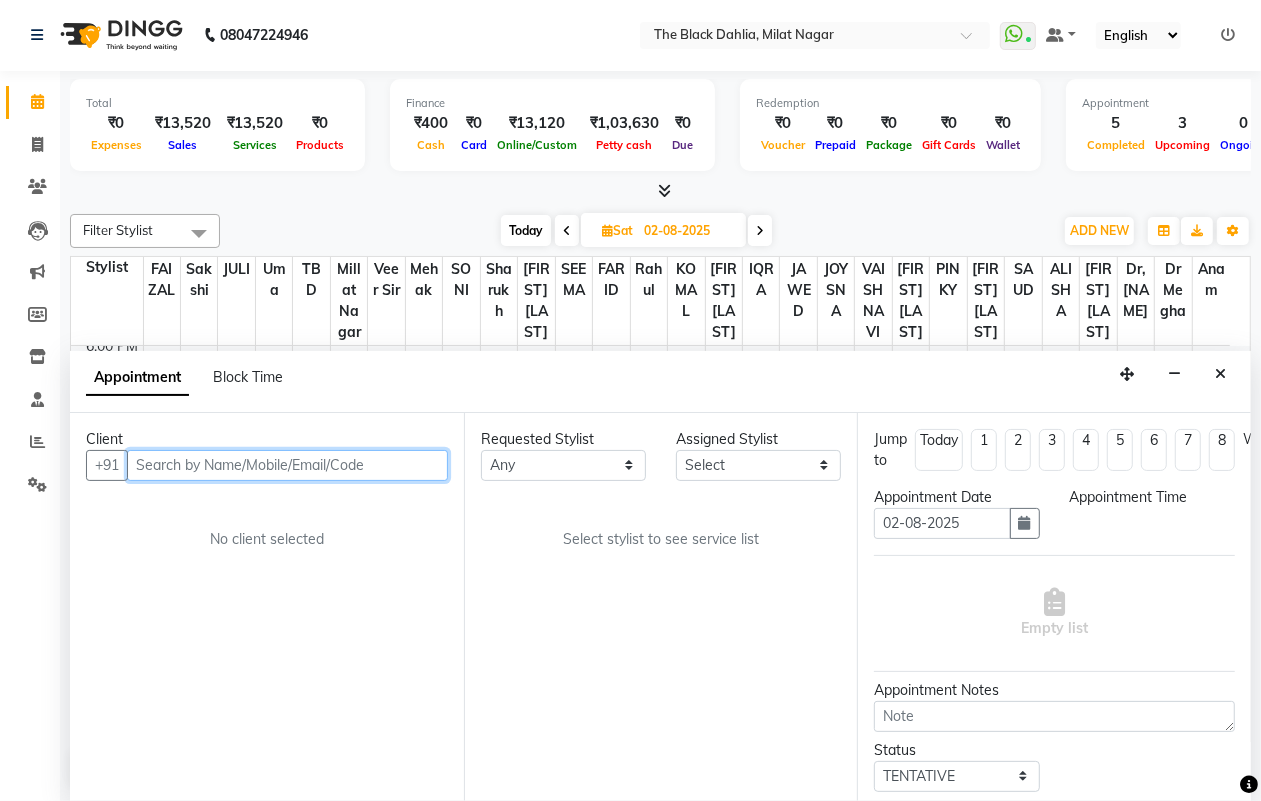 select on "600" 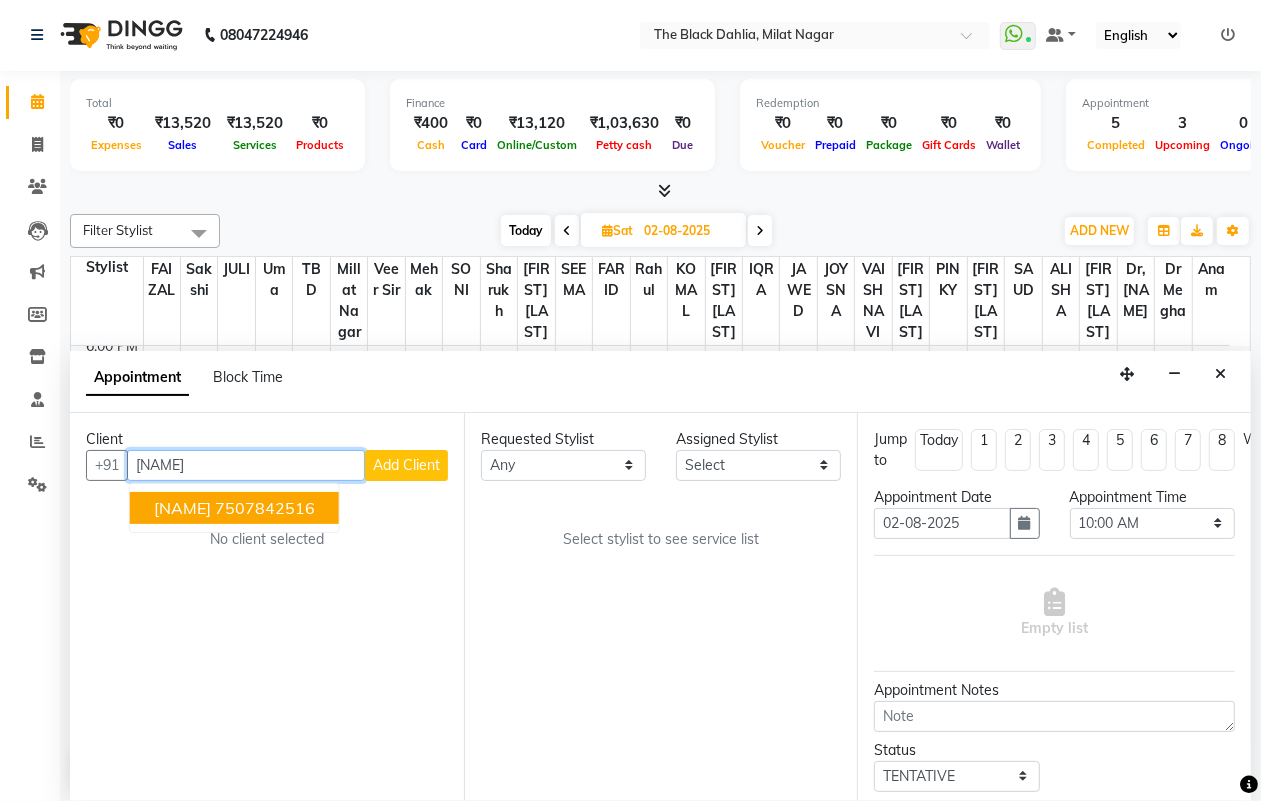 click on "7507842516" at bounding box center [265, 508] 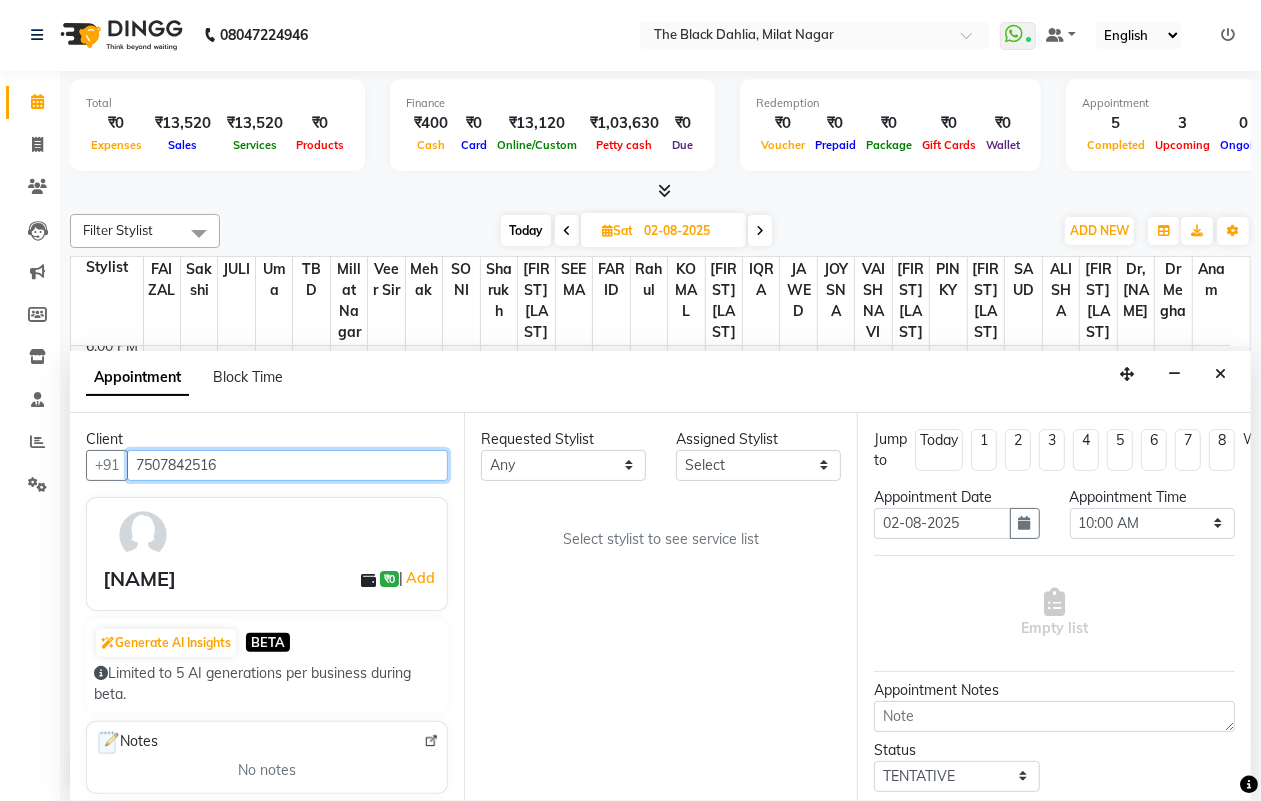 type on "7507842516" 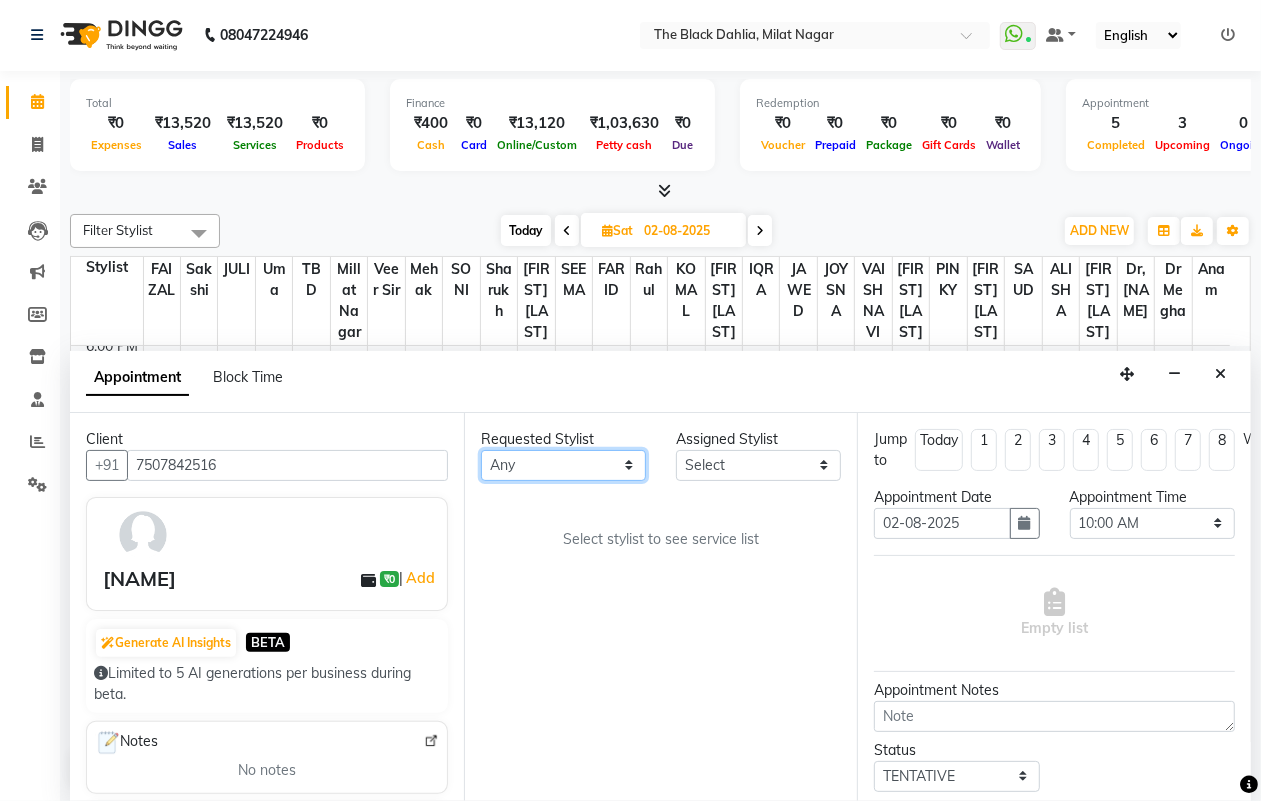 click on "Any [NAME] [NAME] [NAME] Dr [NAME] Dr,[NAME] [NAME] [NAME] [NAME] [NAME] [NAME] [NAME] [NAME] [NAME] [NAME] [NAME] [NAME] [NAME] [NAME] [NAME] [NAME] [NAME] [NAME] [NAME] [NAME] [NAME] [NAME] [NAME] [NAME] [NAME] [NAME] [NAME]" at bounding box center [563, 465] 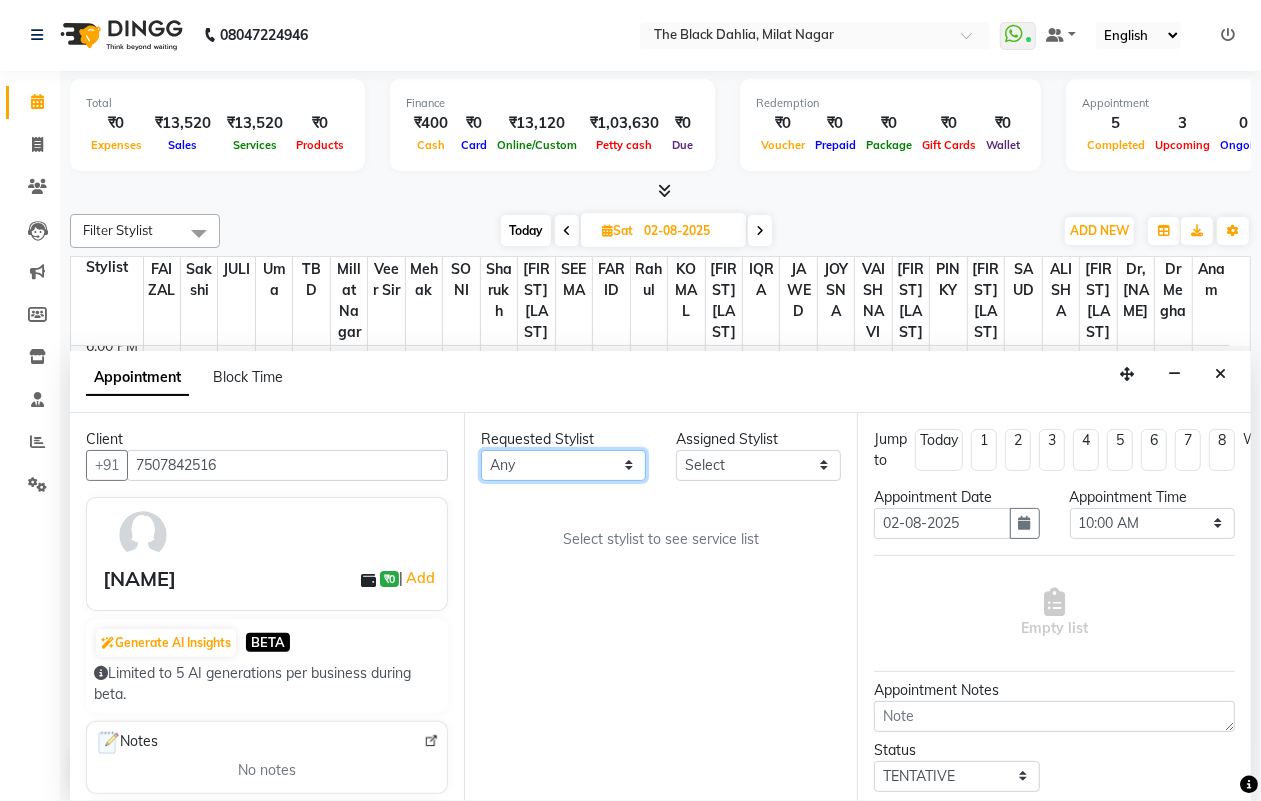 select on "45324" 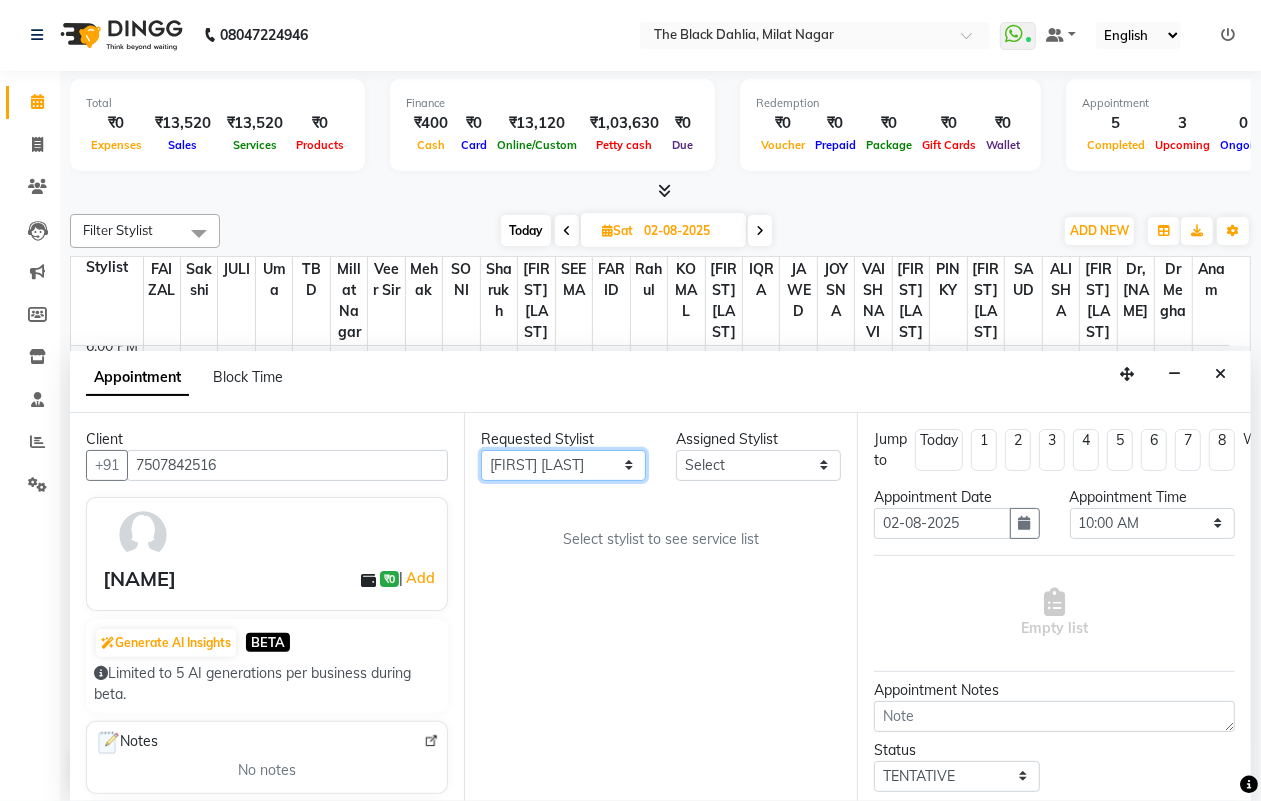 click on "Any [NAME] [NAME] [NAME] Dr [NAME] Dr,[NAME] [NAME] [NAME] [NAME] [NAME] [NAME] [NAME] [NAME] [NAME] [NAME] [NAME] [NAME] [NAME] [NAME] [NAME] [NAME] [NAME] [NAME] [NAME] [NAME] [NAME] [NAME] [NAME] [NAME] [NAME] [NAME] [NAME]" at bounding box center [563, 465] 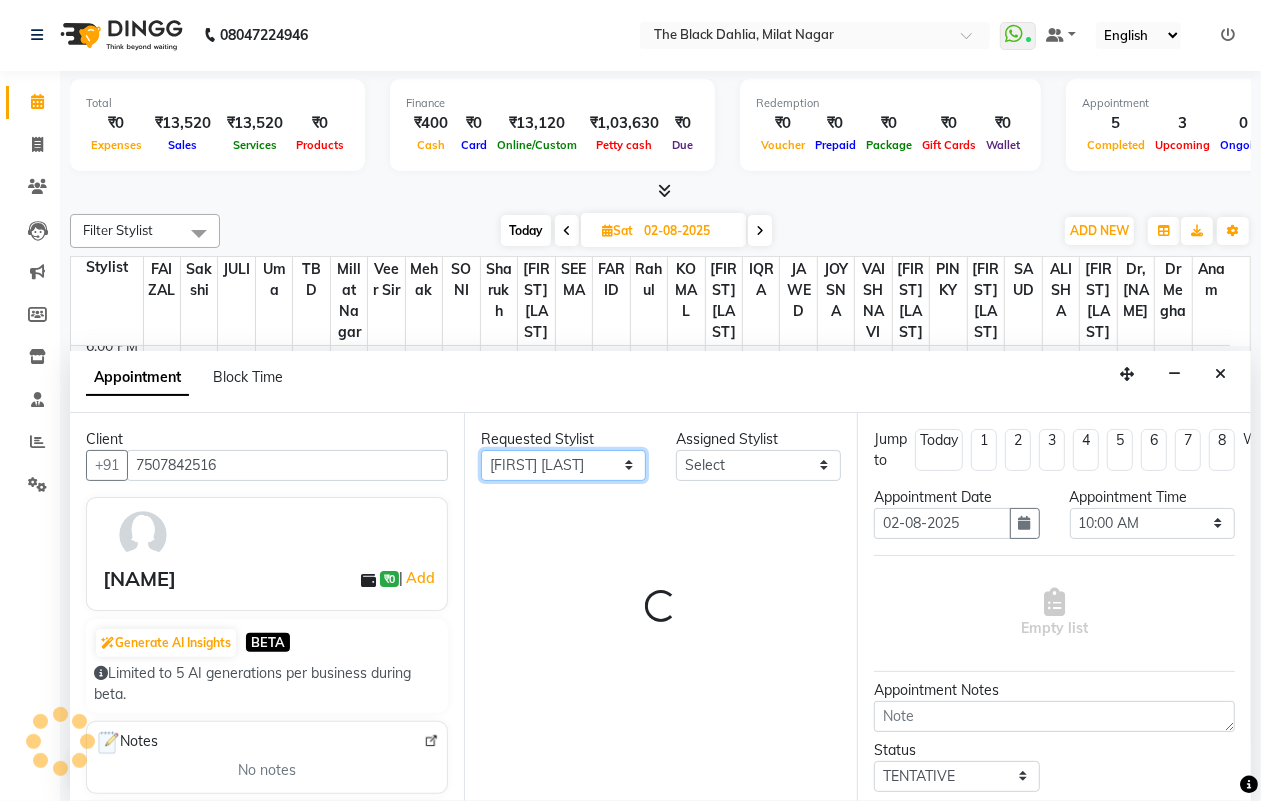 select on "45324" 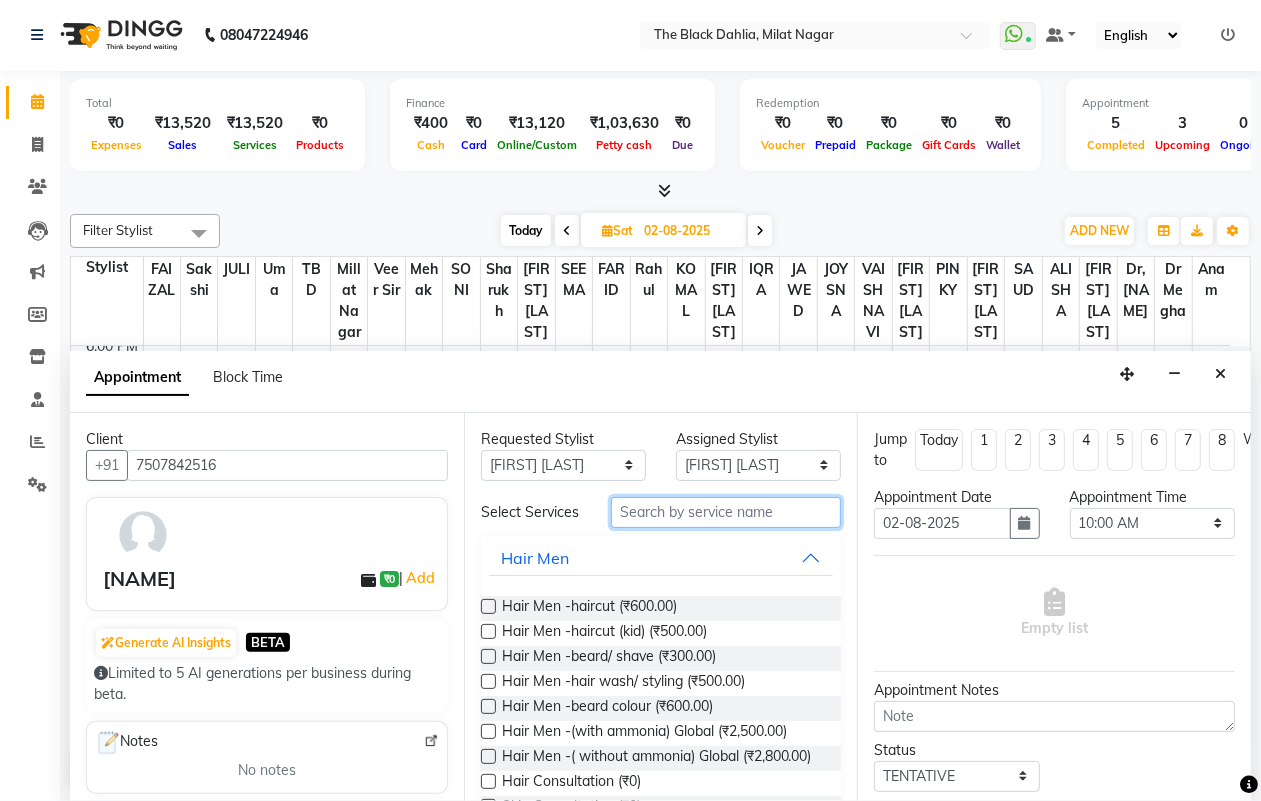 click at bounding box center (726, 512) 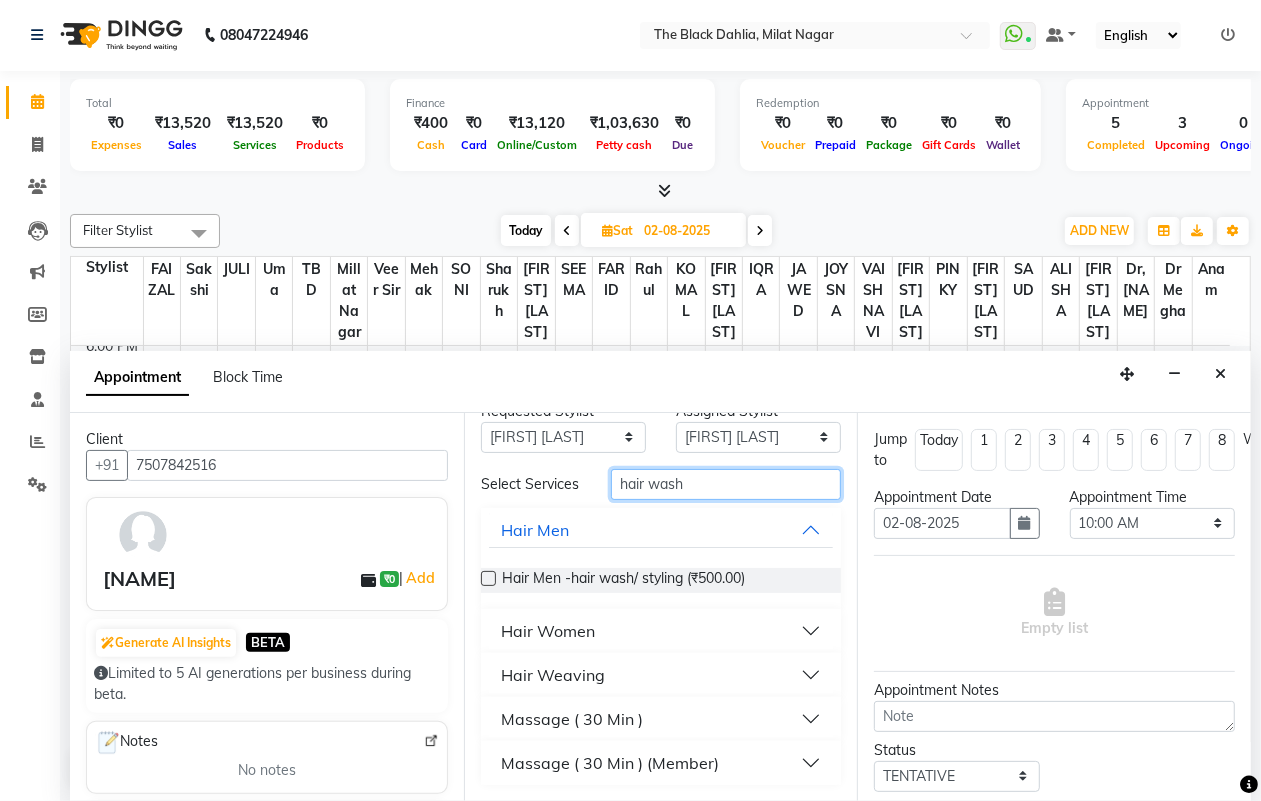 scroll, scrollTop: 38, scrollLeft: 0, axis: vertical 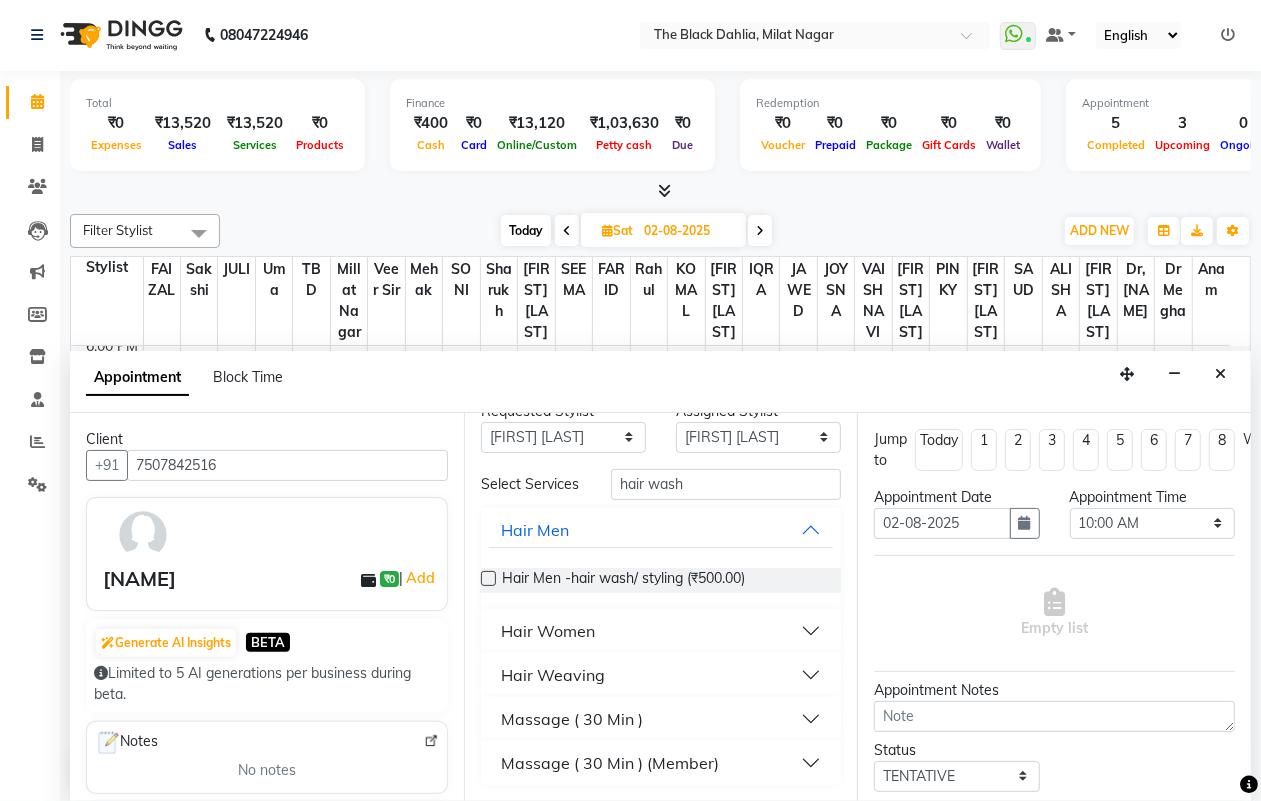 click on "Hair Women" at bounding box center (661, 631) 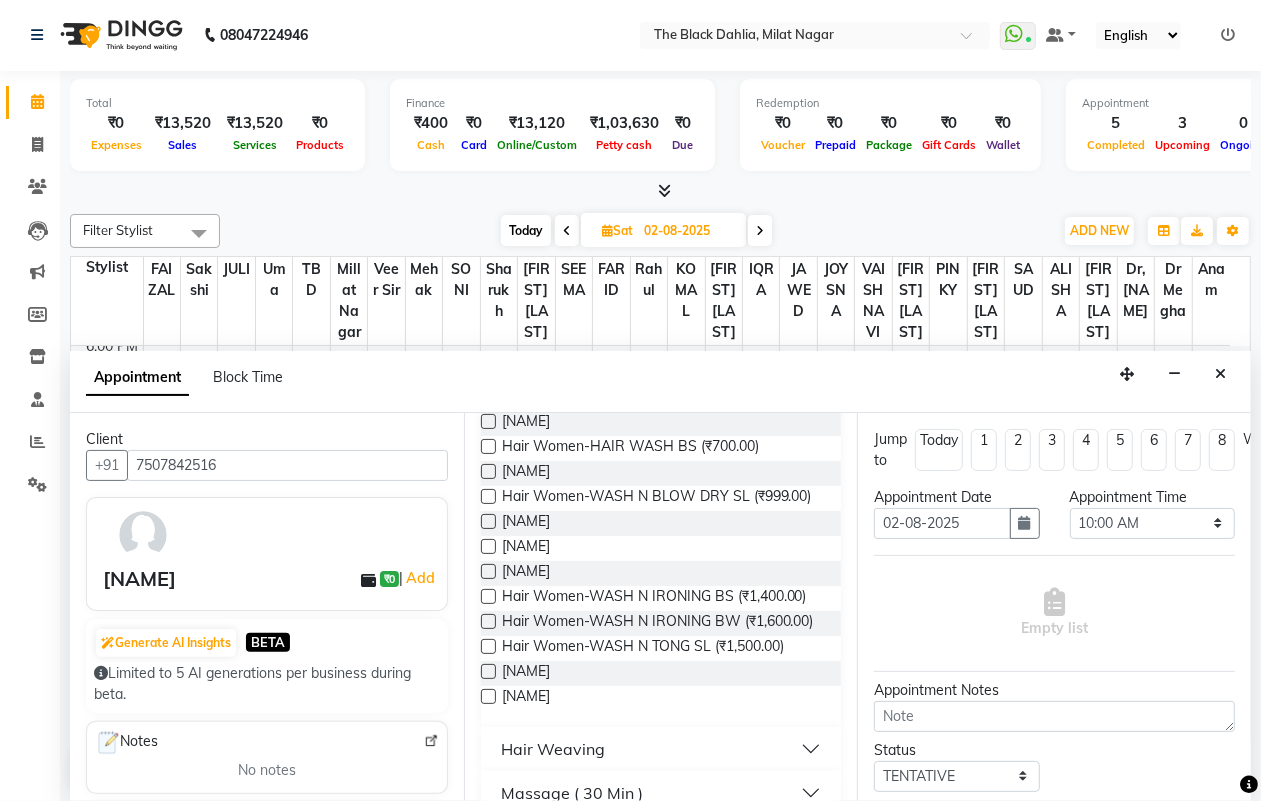 scroll, scrollTop: 288, scrollLeft: 0, axis: vertical 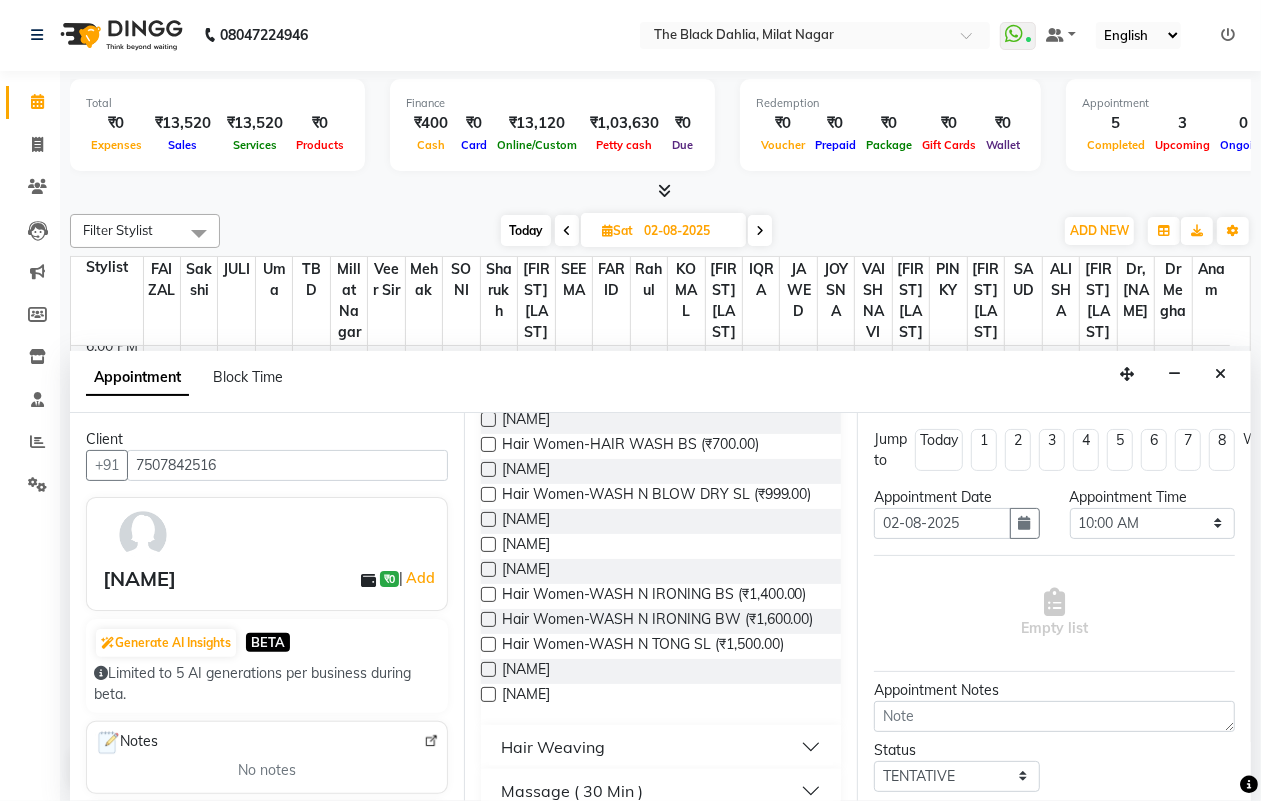 click at bounding box center (488, 519) 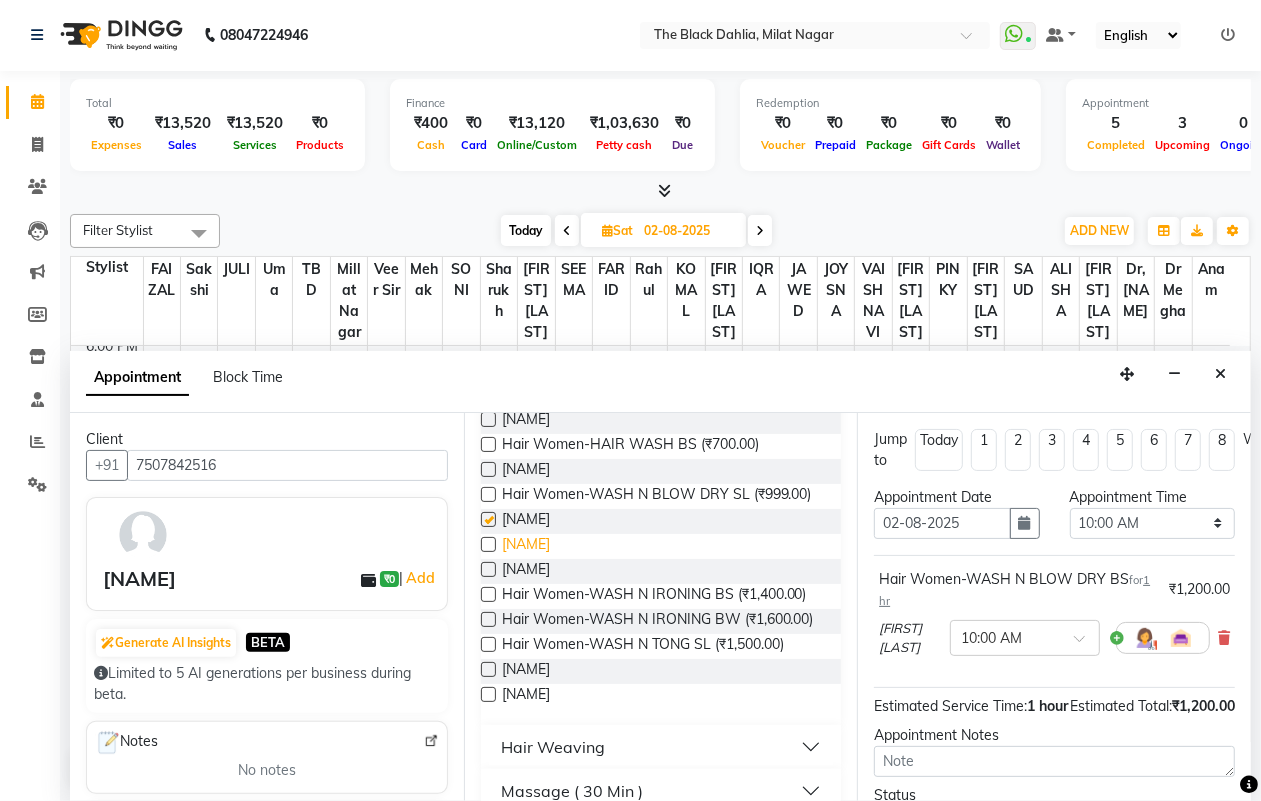 checkbox on "false" 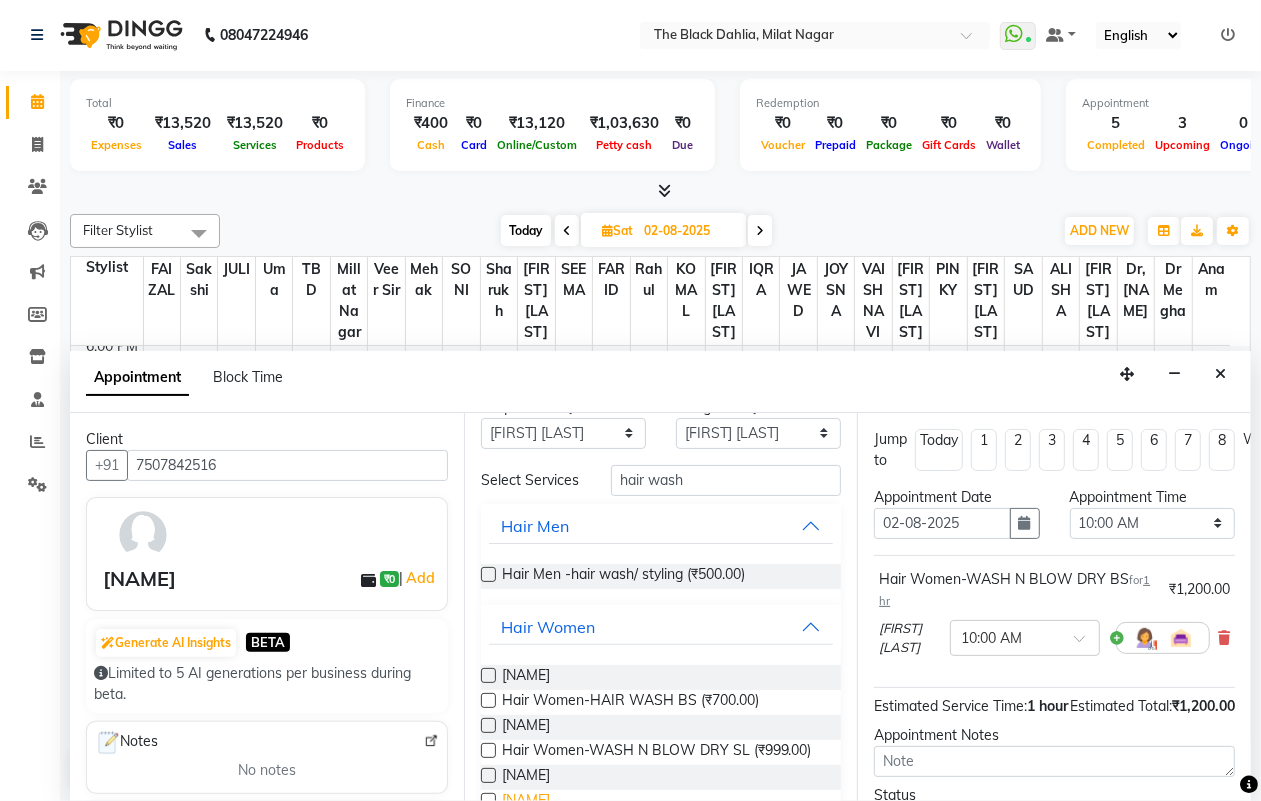 scroll, scrollTop: 0, scrollLeft: 0, axis: both 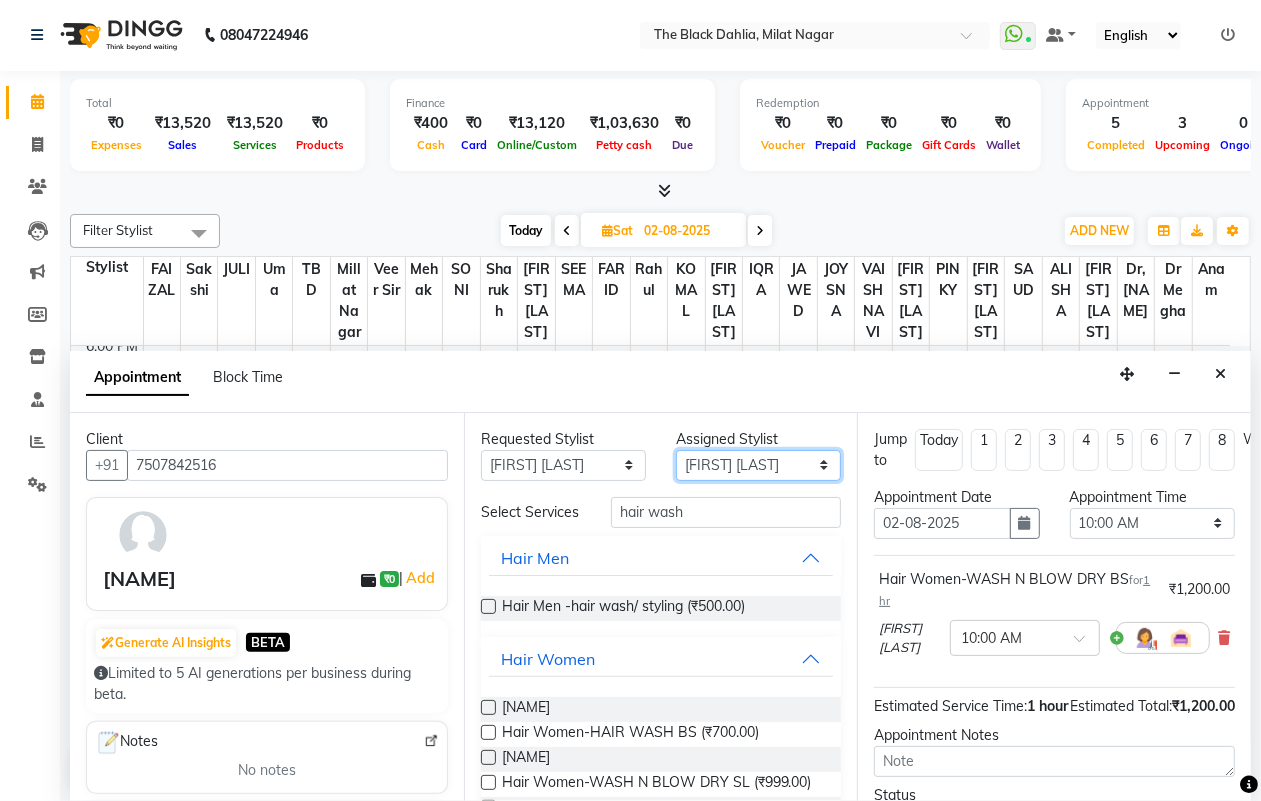 click on "Select [NAME] [NAME] [NAME] Dr [NAME] Dr,[NAME] [NAME] [NAME] [NAME] [NAME] [NAME] [NAME] [NAME] [NAME] [NAME] [NAME] [NAME] [NAME] [NAME] [NAME] [NAME] [NAME] [NAME] [NAME] [NAME] [NAME] [NAME] [NAME] [NAME] [NAME] [NAME] [NAME]" at bounding box center [758, 465] 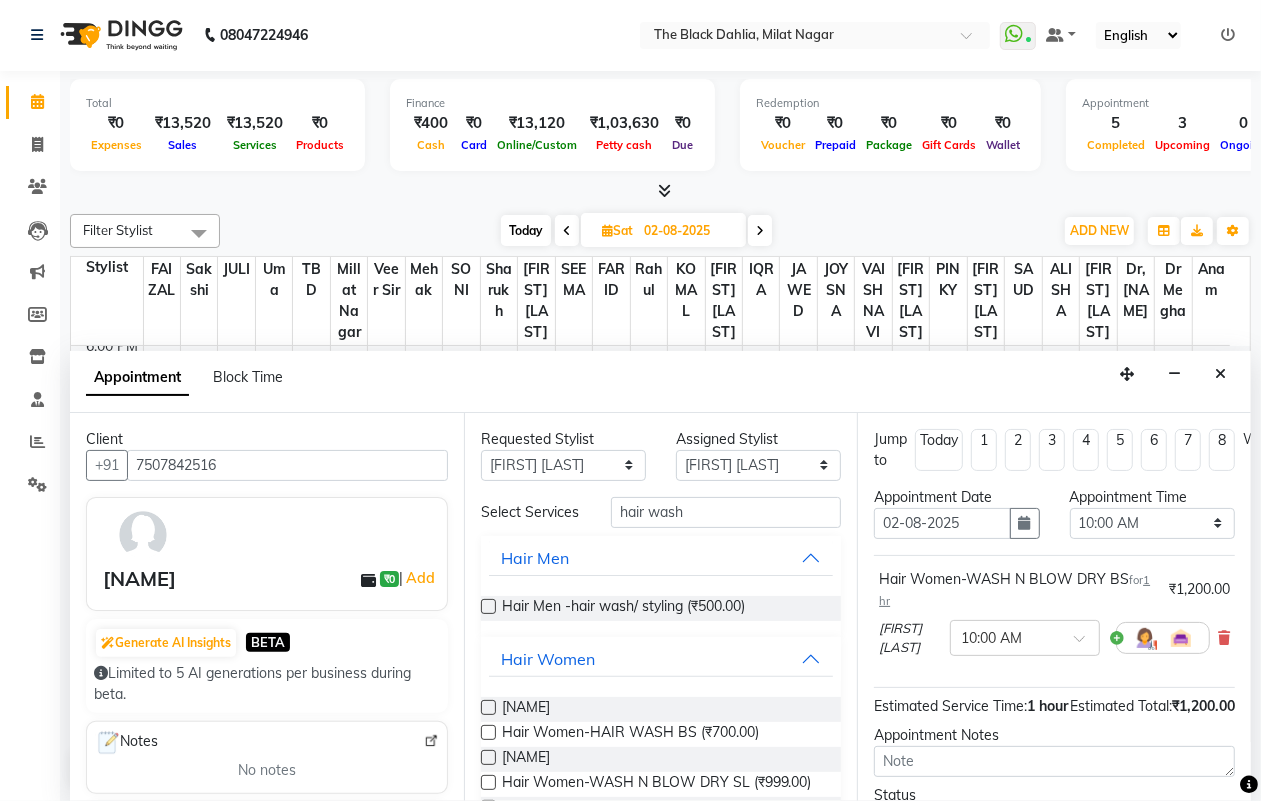 click on "Select Services" at bounding box center [531, 512] 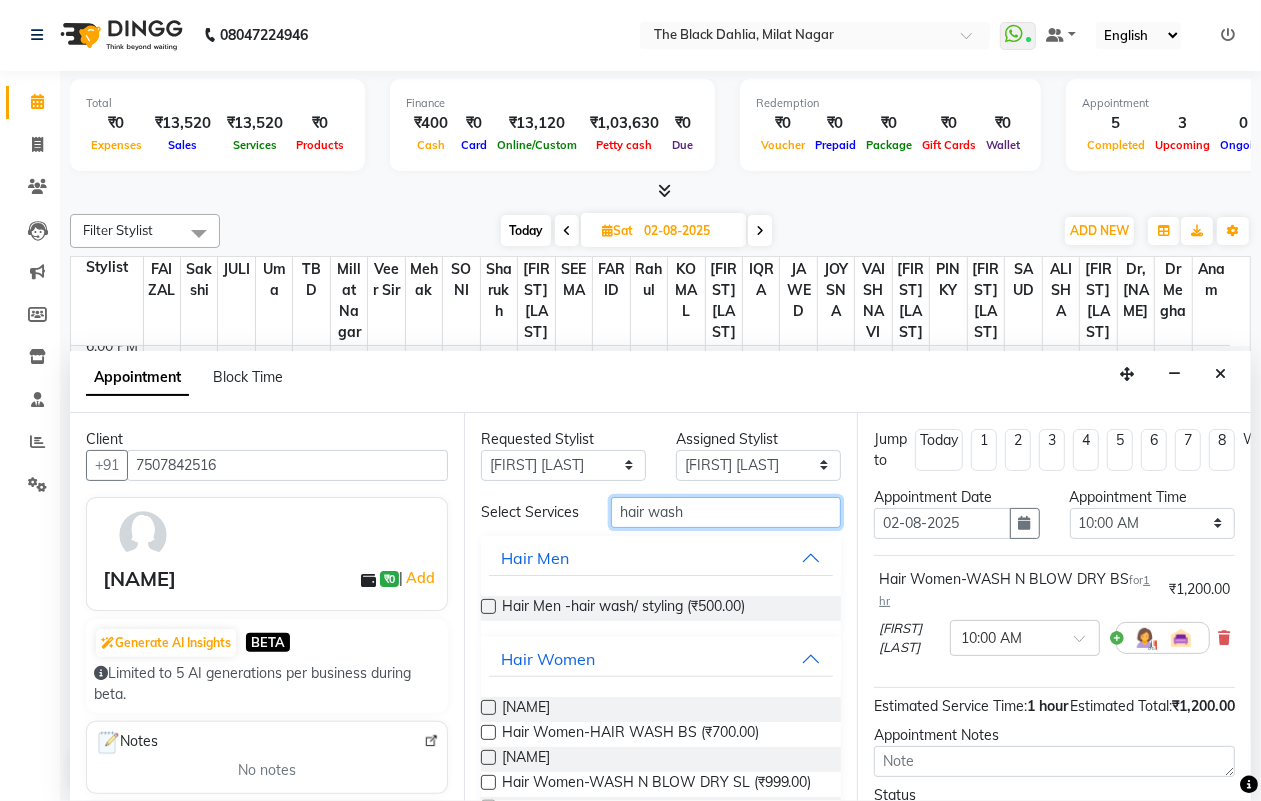 drag, startPoint x: 732, startPoint y: 515, endPoint x: 578, endPoint y: 515, distance: 154 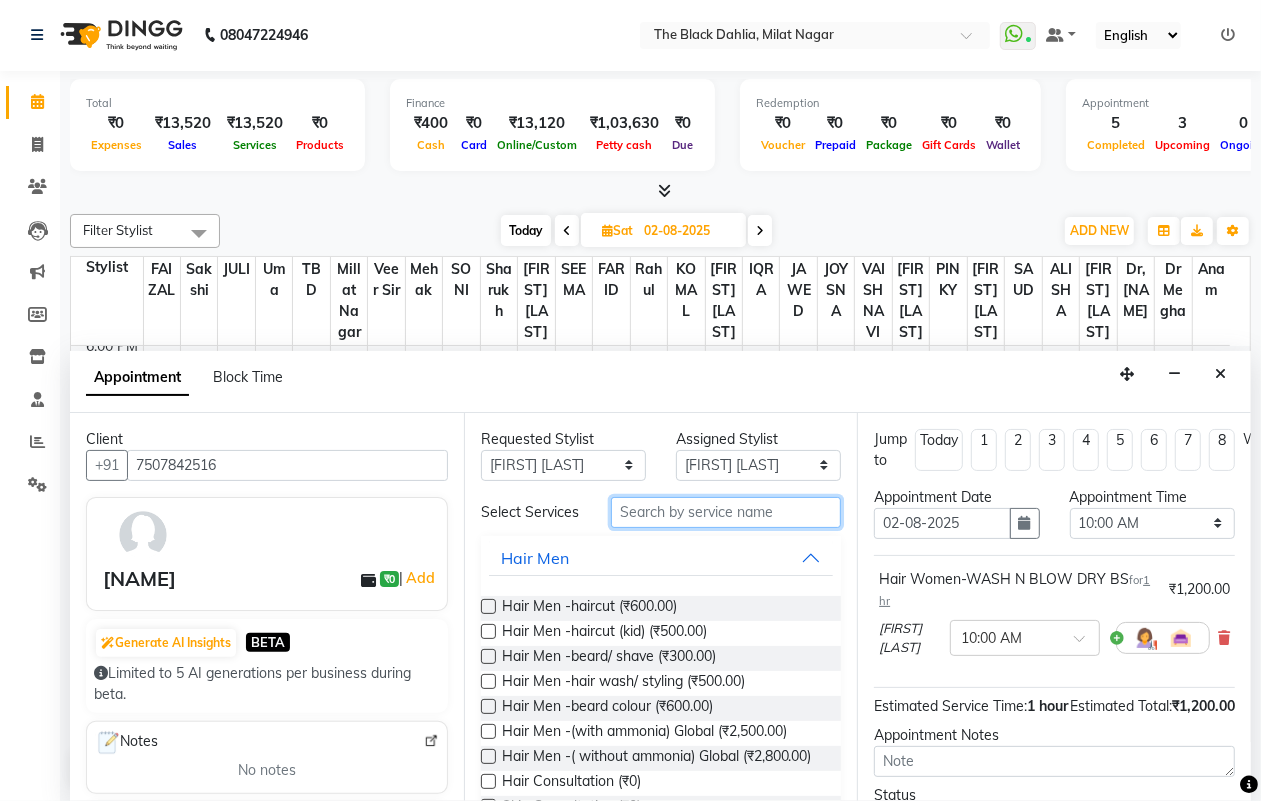 type 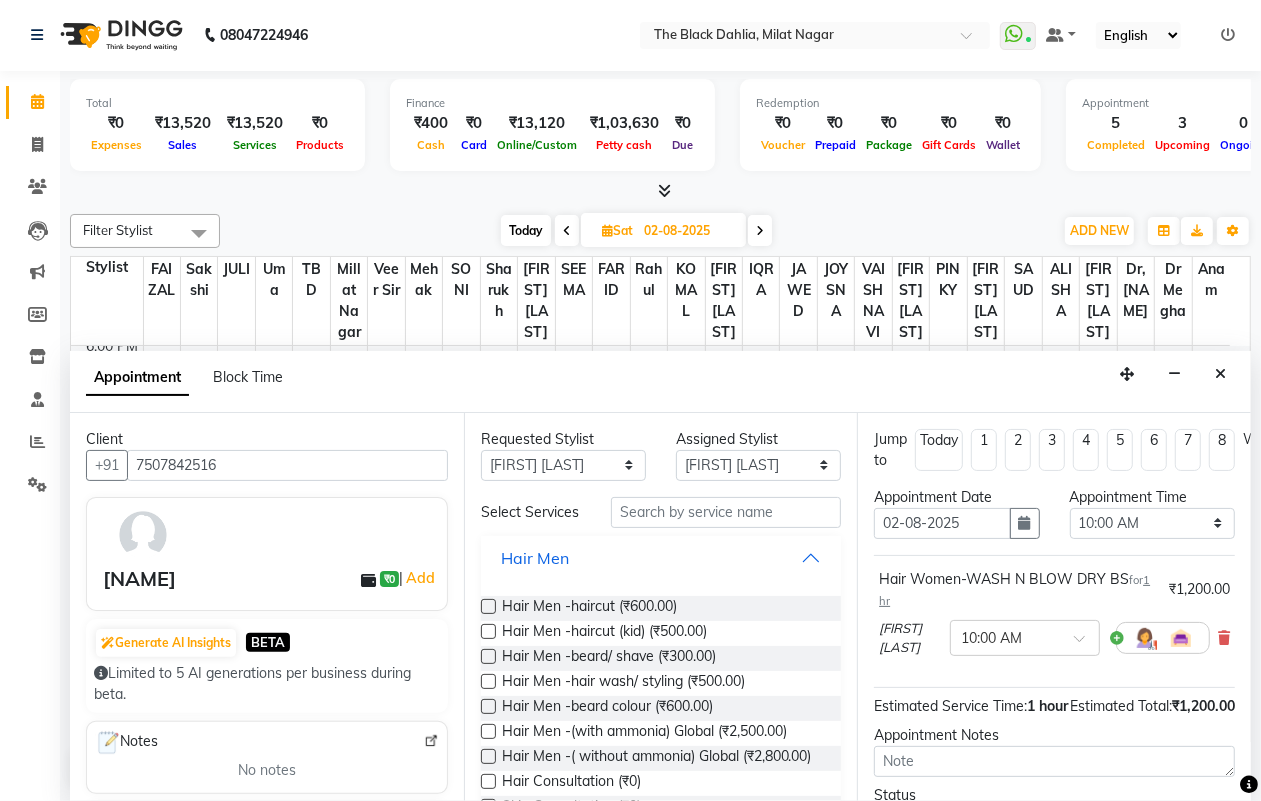 click on "Hair Men" at bounding box center [661, 558] 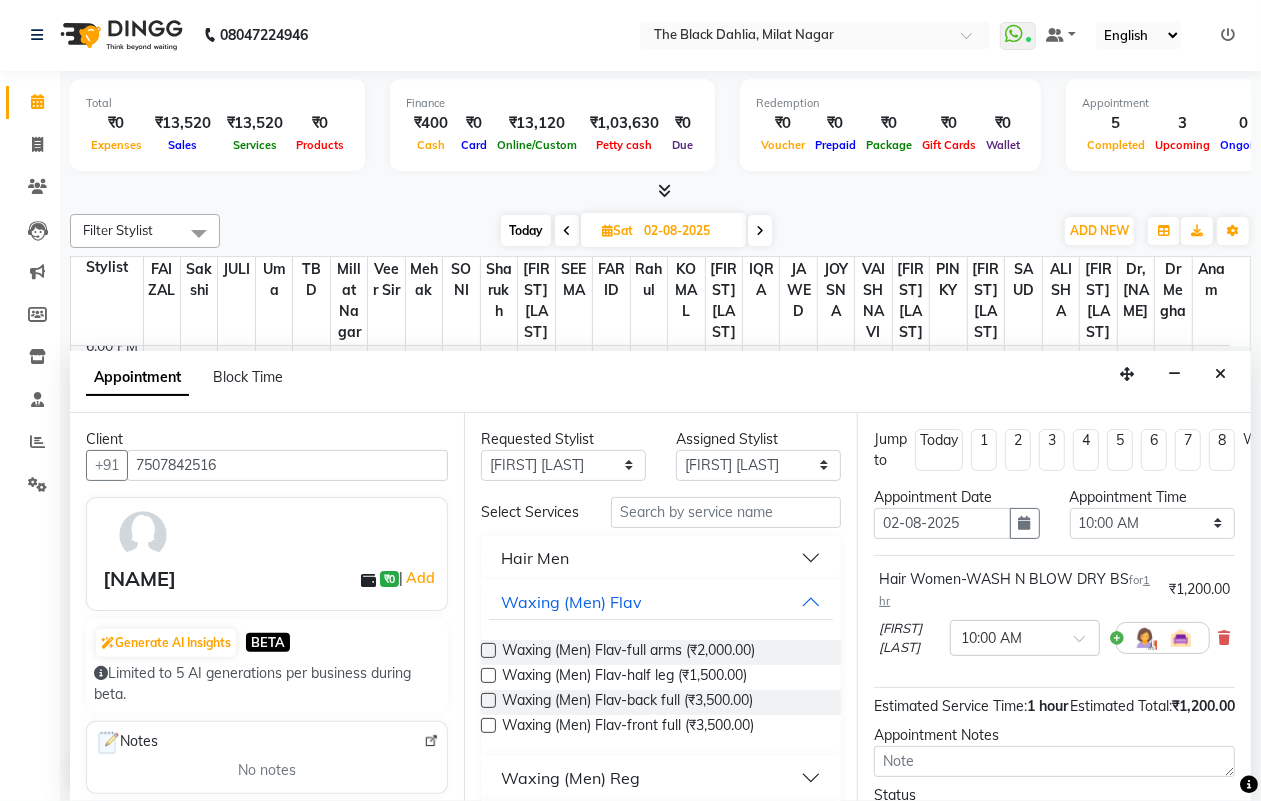 click on "Hair Men" at bounding box center [661, 558] 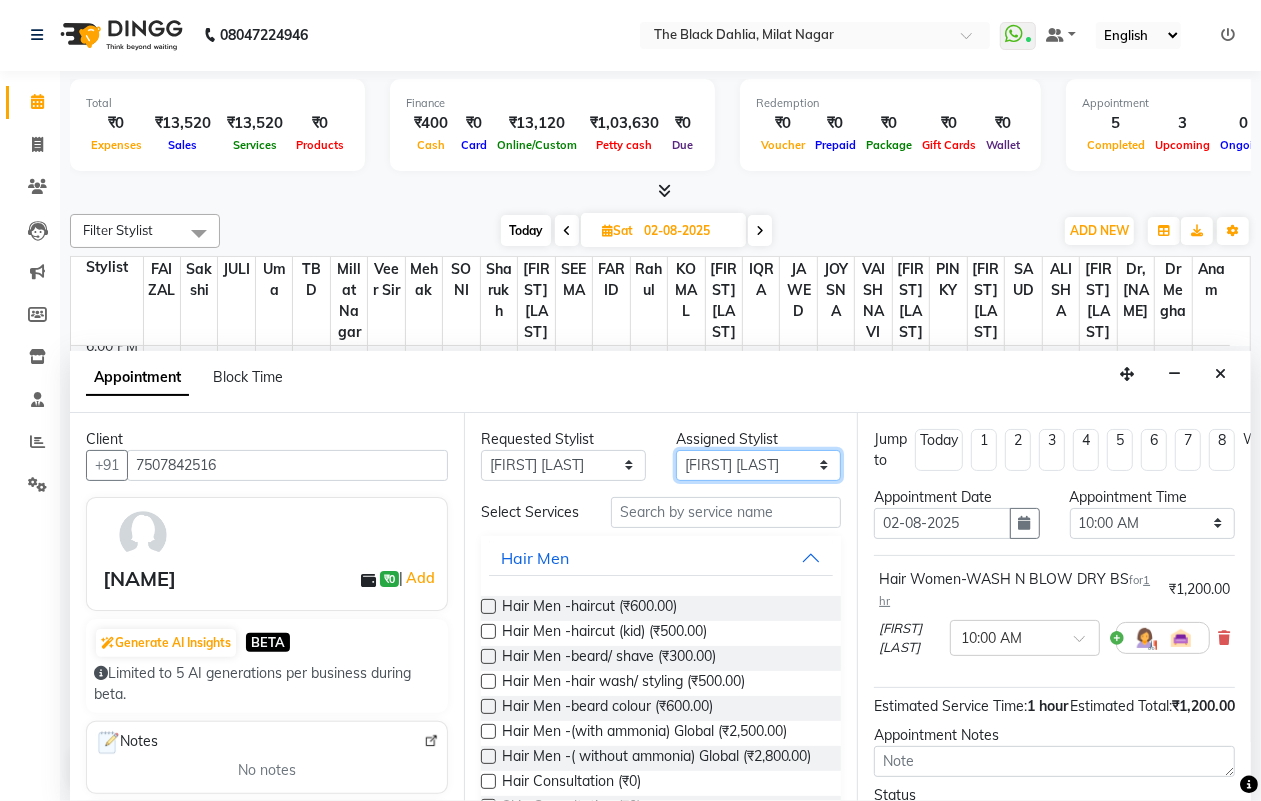 click on "Select [NAME] [NAME] [NAME] Dr [NAME] Dr,[NAME] [NAME] [NAME] [NAME] [NAME] [NAME] [NAME] [NAME] [NAME] [NAME] [NAME] [NAME] [NAME] [NAME] [NAME] [NAME] [NAME] [NAME] [NAME] [NAME] [NAME] [NAME] [NAME] [NAME] [NAME] [NAME] [NAME]" at bounding box center (758, 465) 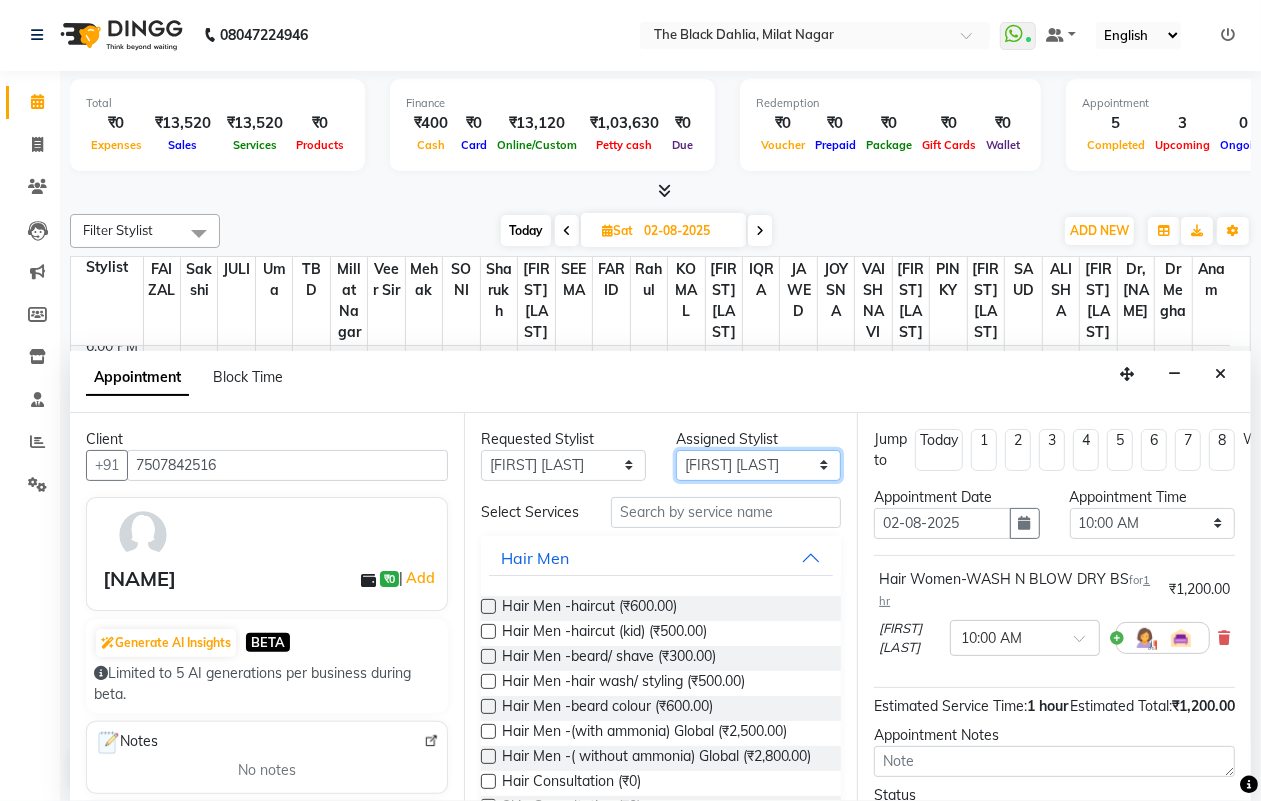 select on "[NUMBER]" 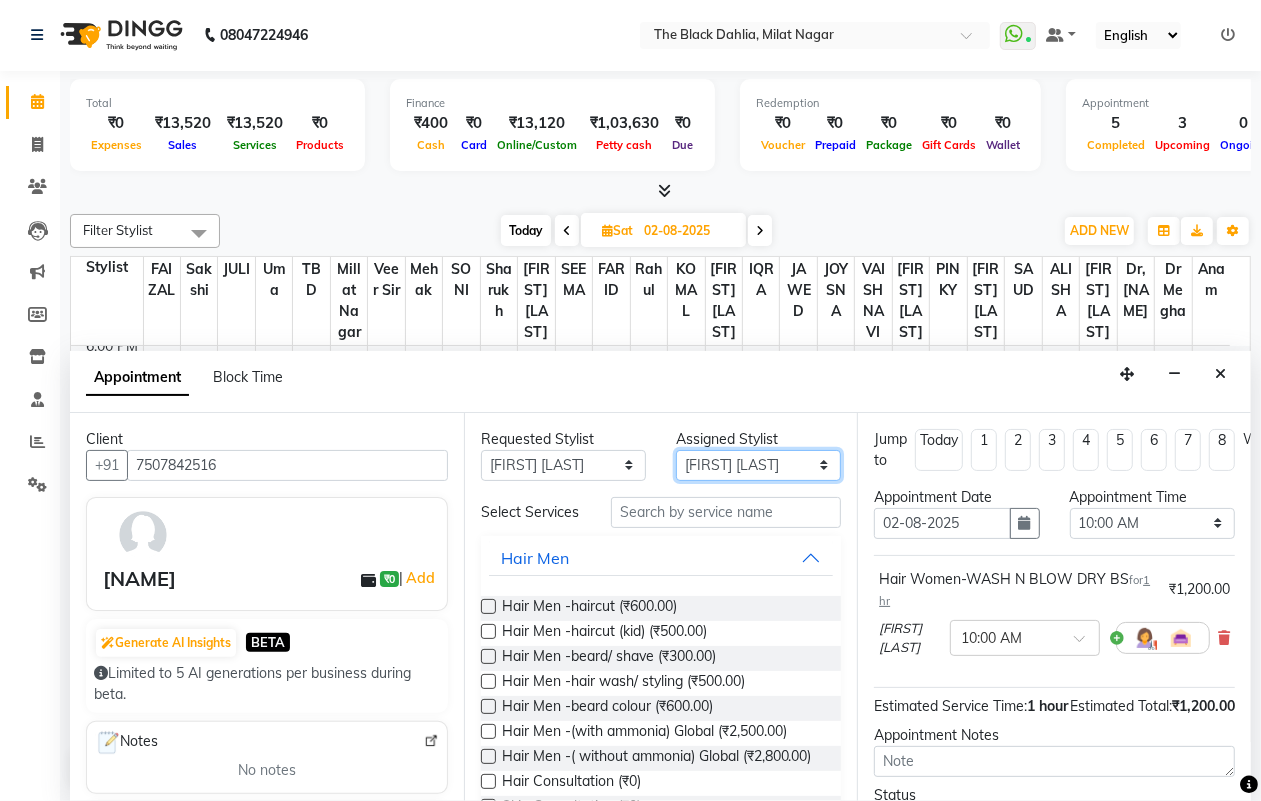click on "Select [NAME] [NAME] [NAME] Dr [NAME] Dr,[NAME] [NAME] [NAME] [NAME] [NAME] [NAME] [NAME] [NAME] [NAME] [NAME] [NAME] [NAME] [NAME] [NAME] [NAME] [NAME] [NAME] [NAME] [NAME] [NAME] [NAME] [NAME] [NAME] [NAME] [NAME] [NAME] [NAME]" at bounding box center [758, 465] 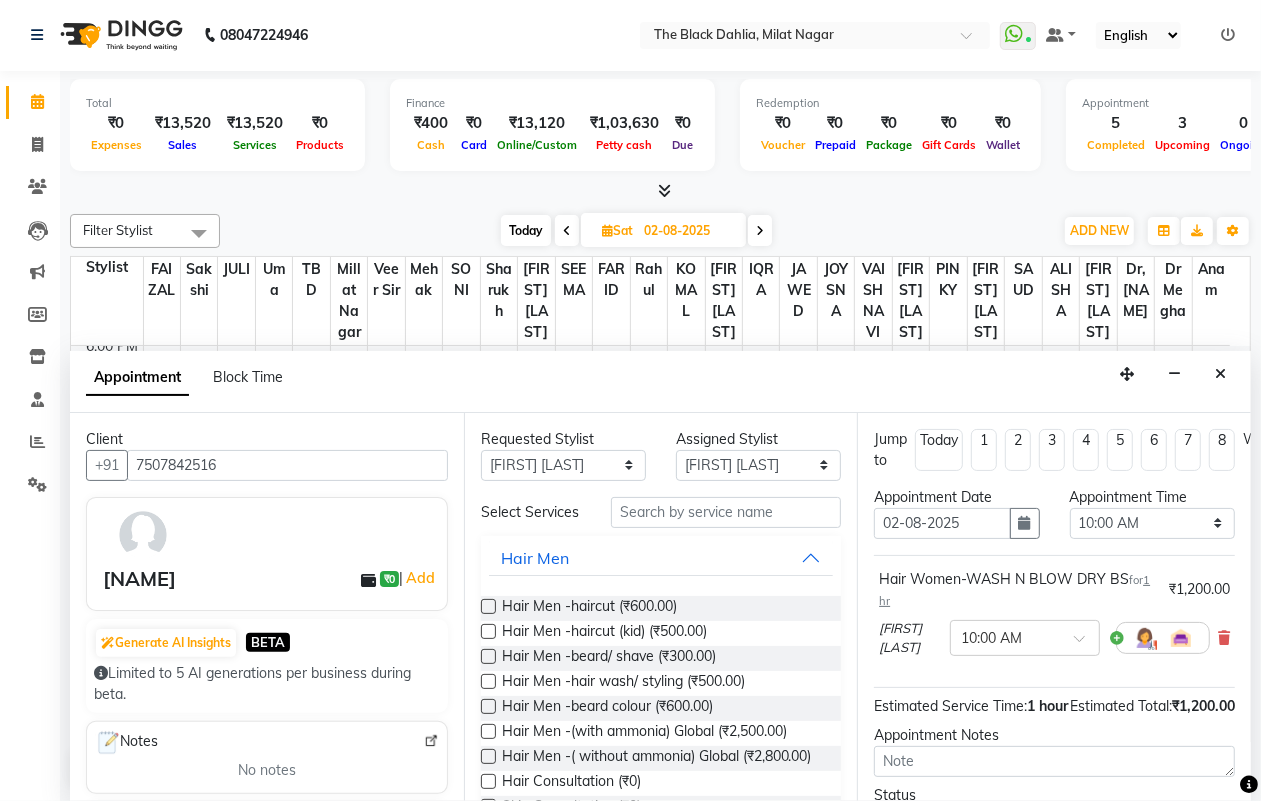 click at bounding box center [488, 656] 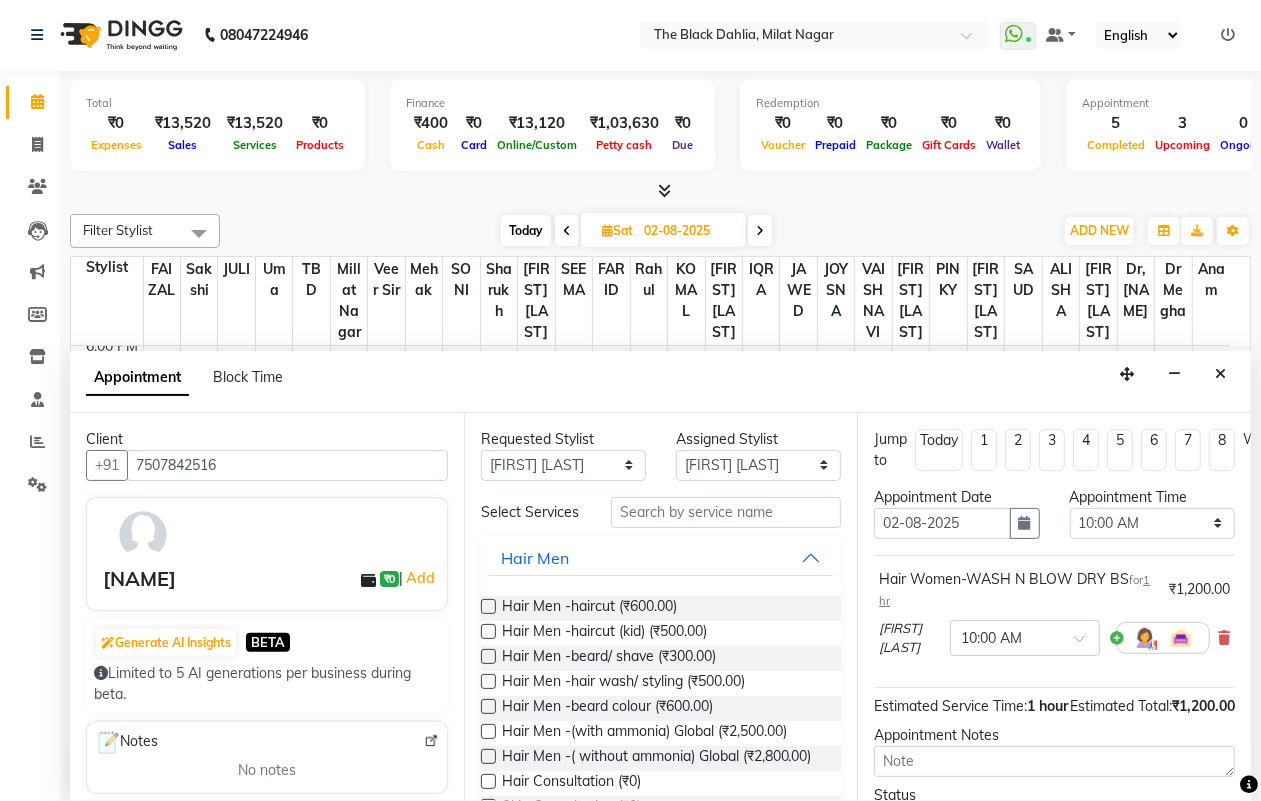 click at bounding box center [487, 658] 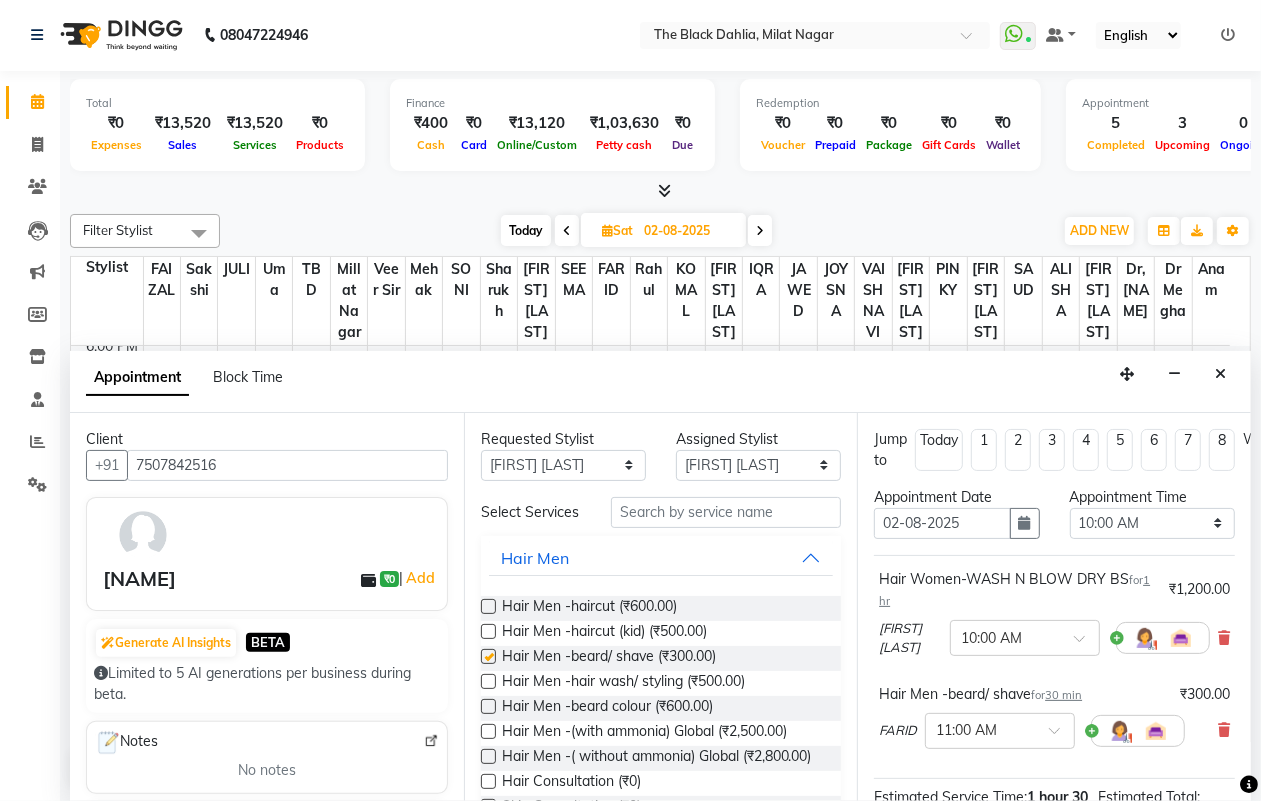 checkbox on "false" 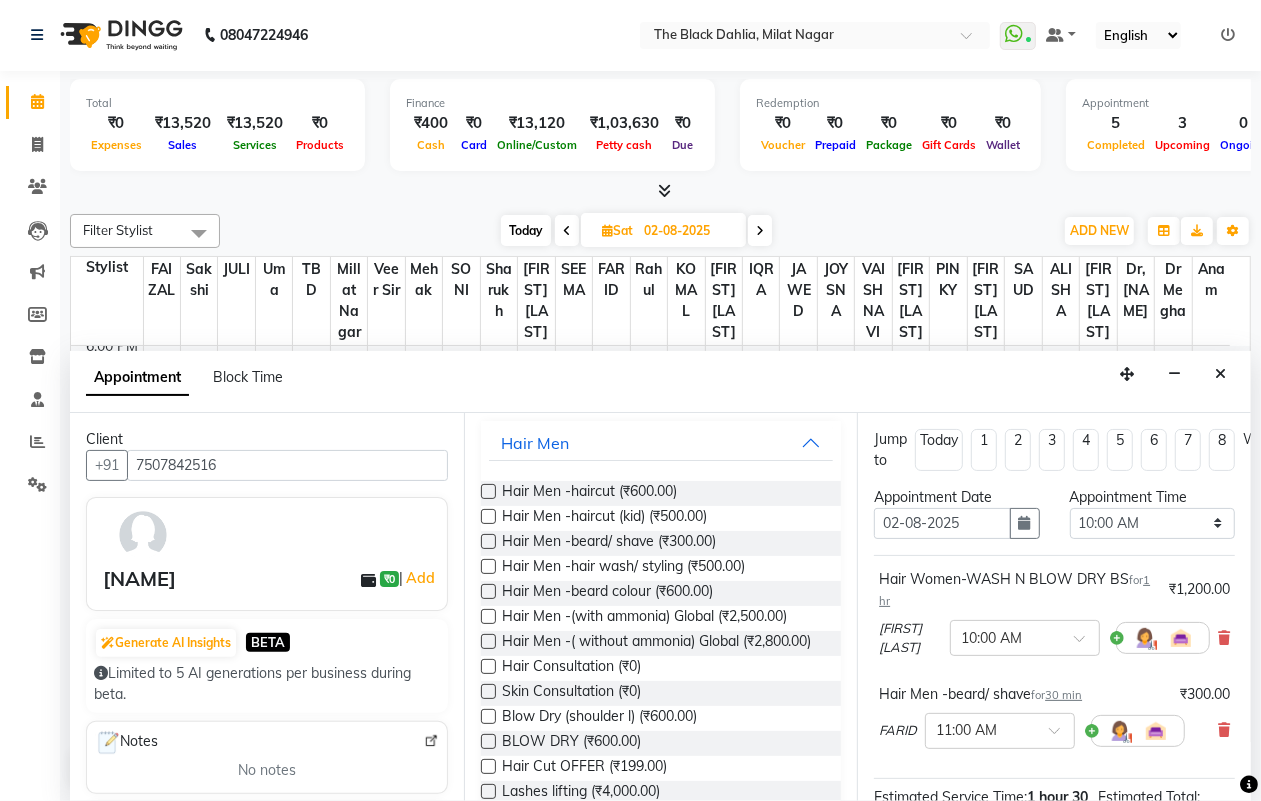 scroll, scrollTop: 250, scrollLeft: 0, axis: vertical 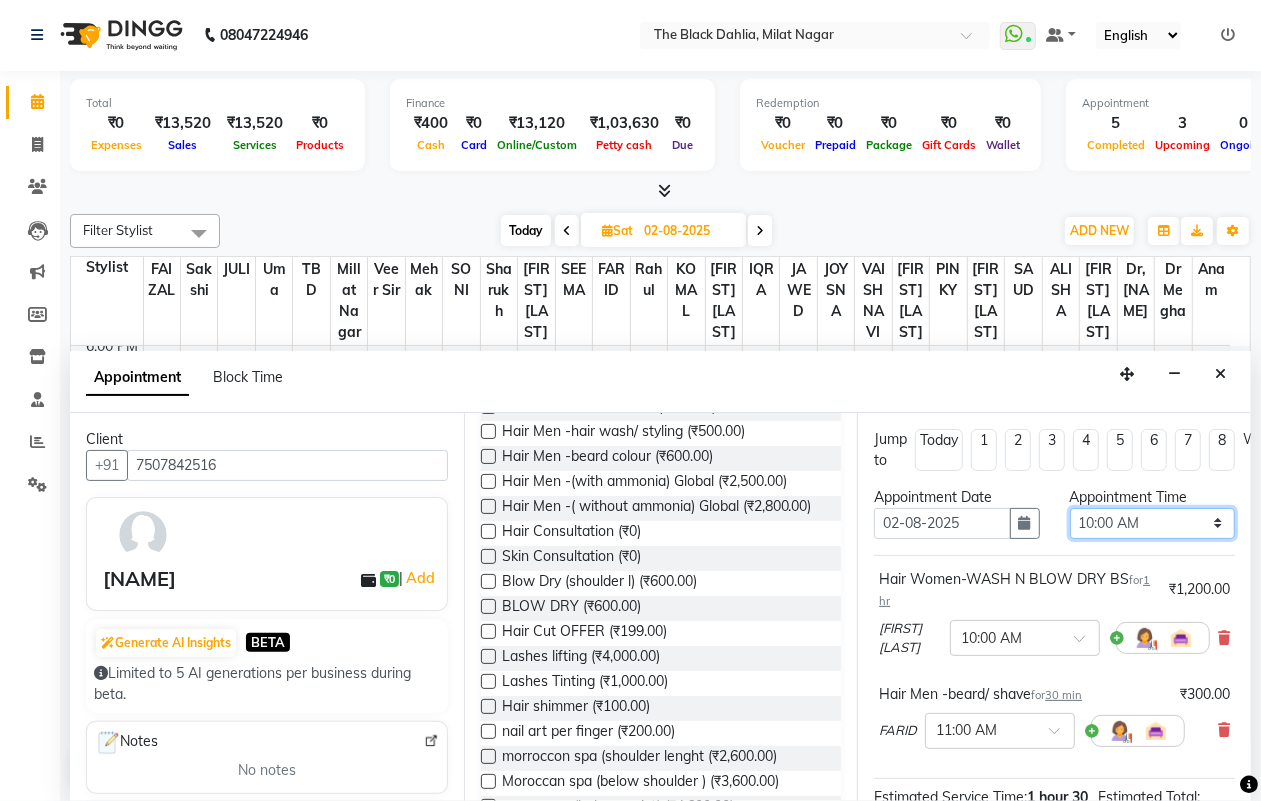 click on "Select 10:00 AM 10:15 AM 10:30 AM 10:45 AM 11:00 AM 11:15 AM 11:30 AM 11:45 AM 12:00 PM 12:15 PM 12:30 PM 12:45 PM 01:00 PM 01:15 PM 01:30 PM 01:45 PM 02:00 PM 02:15 PM 02:30 PM 02:45 PM 03:00 PM 03:15 PM 03:30 PM 03:45 PM 04:00 PM 04:15 PM 04:30 PM 04:45 PM 05:00 PM 05:15 PM 05:30 PM 05:45 PM 06:00 PM 06:15 PM 06:30 PM 06:45 PM 07:00 PM 07:15 PM 07:30 PM 07:45 PM 08:00 PM 08:15 PM 08:30 PM 08:45 PM 09:00 PM 09:15 PM 09:30 PM 09:45 PM 10:00 PM 10:15 PM 10:30 PM 10:45 PM 11:00 PM" at bounding box center (1152, 523) 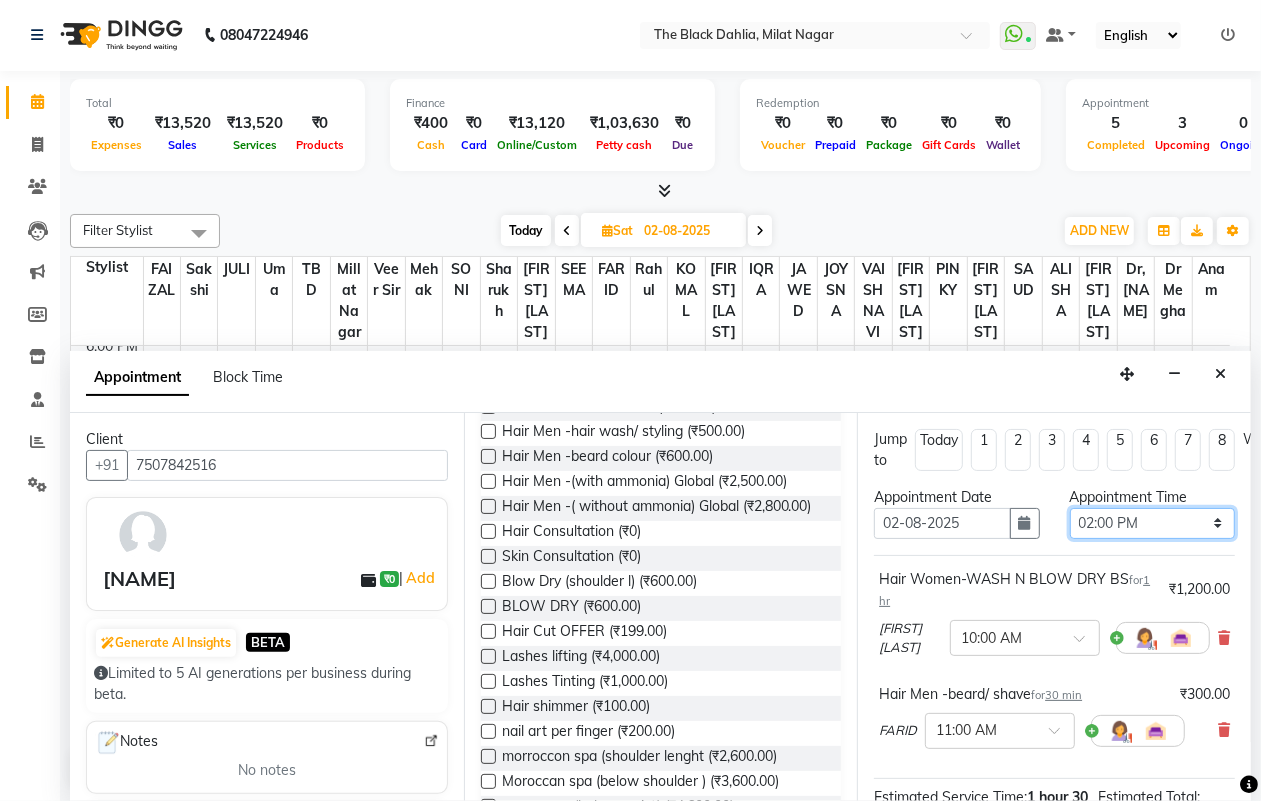click on "Select 10:00 AM 10:15 AM 10:30 AM 10:45 AM 11:00 AM 11:15 AM 11:30 AM 11:45 AM 12:00 PM 12:15 PM 12:30 PM 12:45 PM 01:00 PM 01:15 PM 01:30 PM 01:45 PM 02:00 PM 02:15 PM 02:30 PM 02:45 PM 03:00 PM 03:15 PM 03:30 PM 03:45 PM 04:00 PM 04:15 PM 04:30 PM 04:45 PM 05:00 PM 05:15 PM 05:30 PM 05:45 PM 06:00 PM 06:15 PM 06:30 PM 06:45 PM 07:00 PM 07:15 PM 07:30 PM 07:45 PM 08:00 PM 08:15 PM 08:30 PM 08:45 PM 09:00 PM 09:15 PM 09:30 PM 09:45 PM 10:00 PM 10:15 PM 10:30 PM 10:45 PM 11:00 PM" at bounding box center (1152, 523) 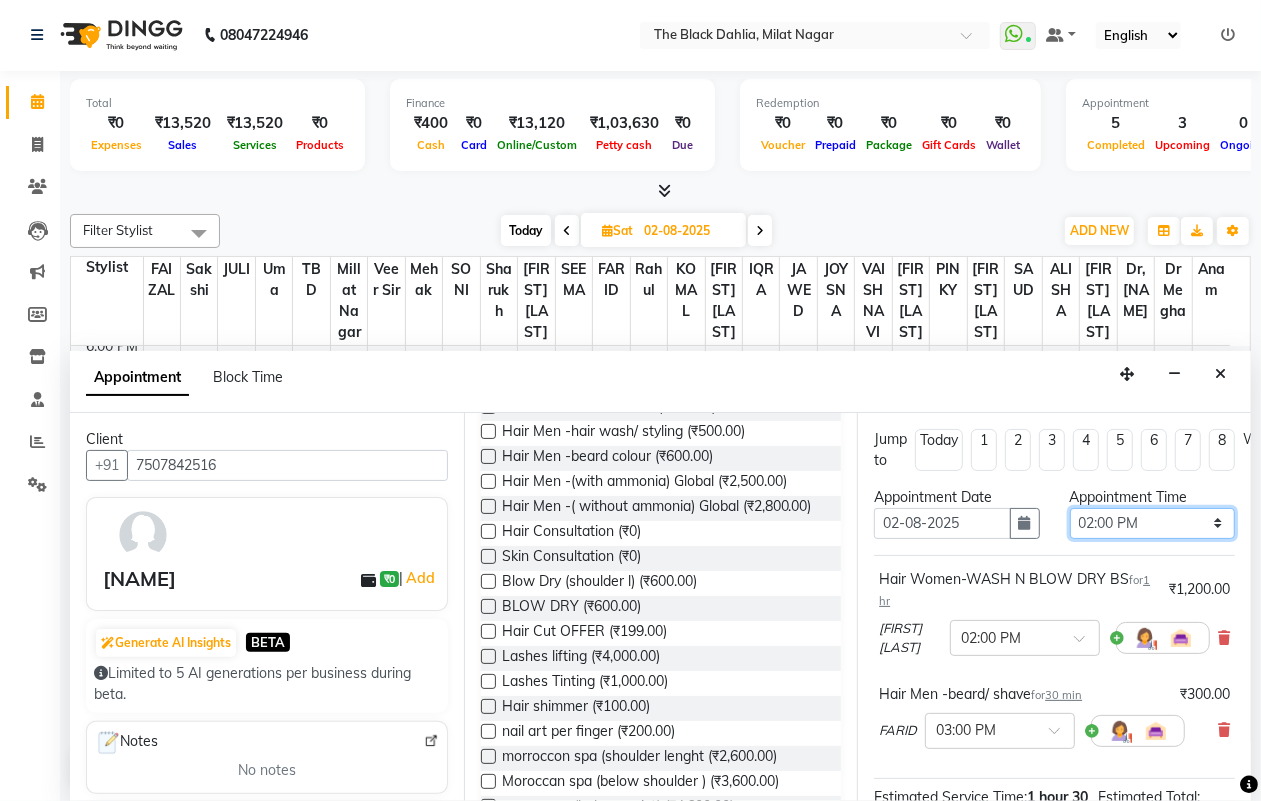 scroll, scrollTop: 125, scrollLeft: 0, axis: vertical 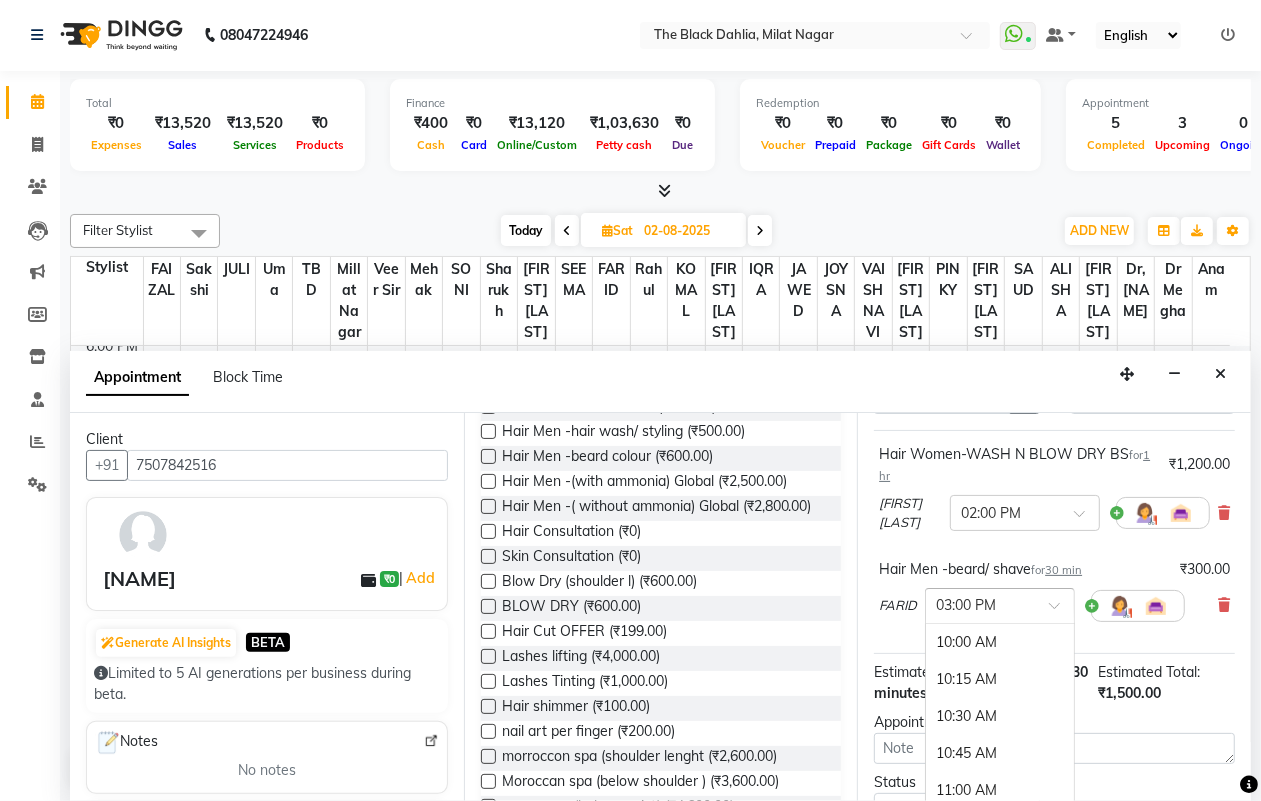 click on "× 03:00 PM" at bounding box center (1000, 606) 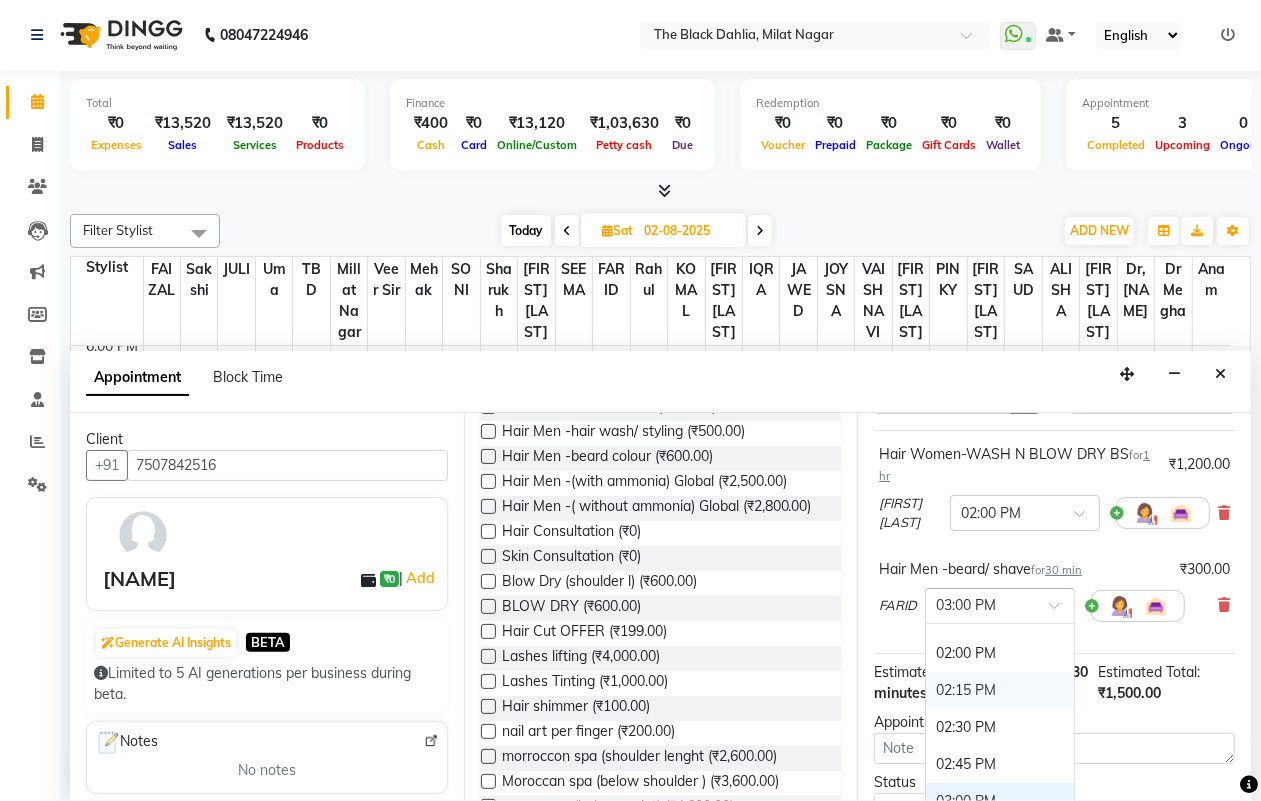 scroll, scrollTop: 488, scrollLeft: 0, axis: vertical 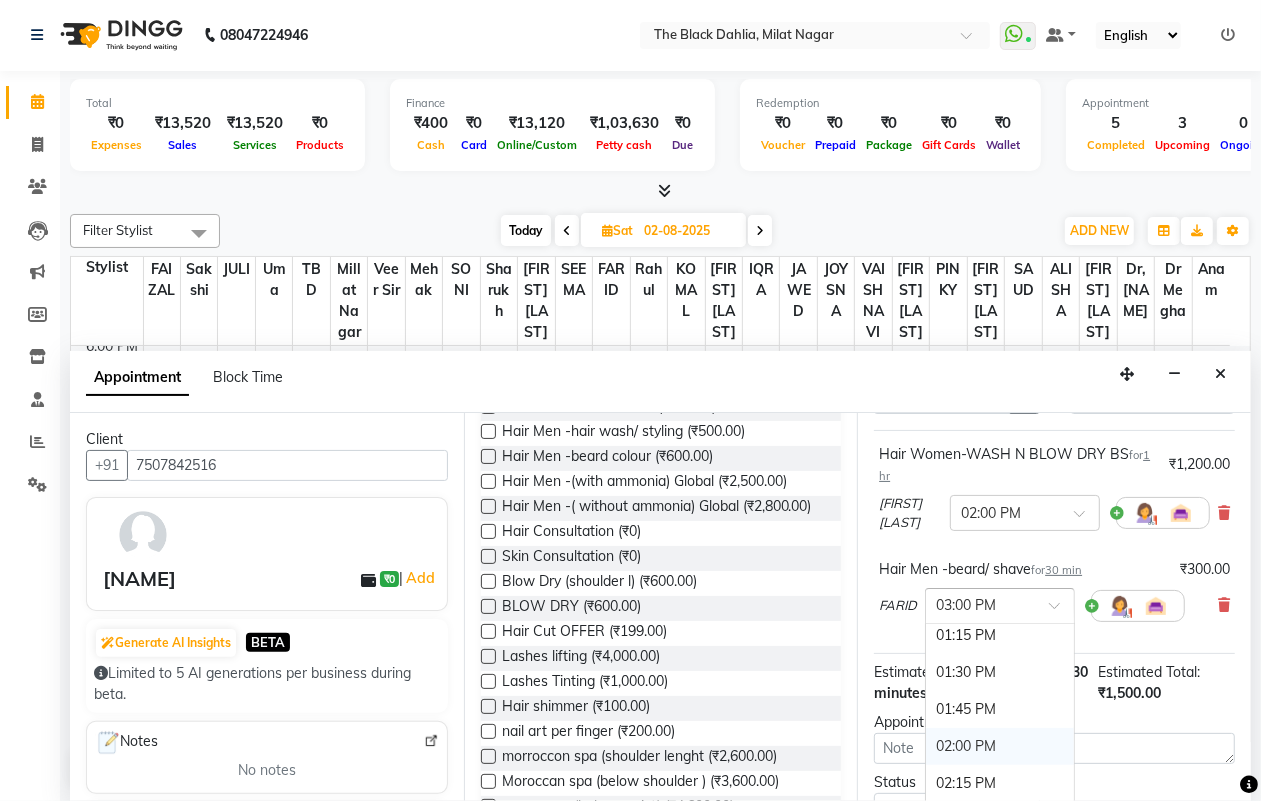 click on "02:00 PM" at bounding box center [1000, 746] 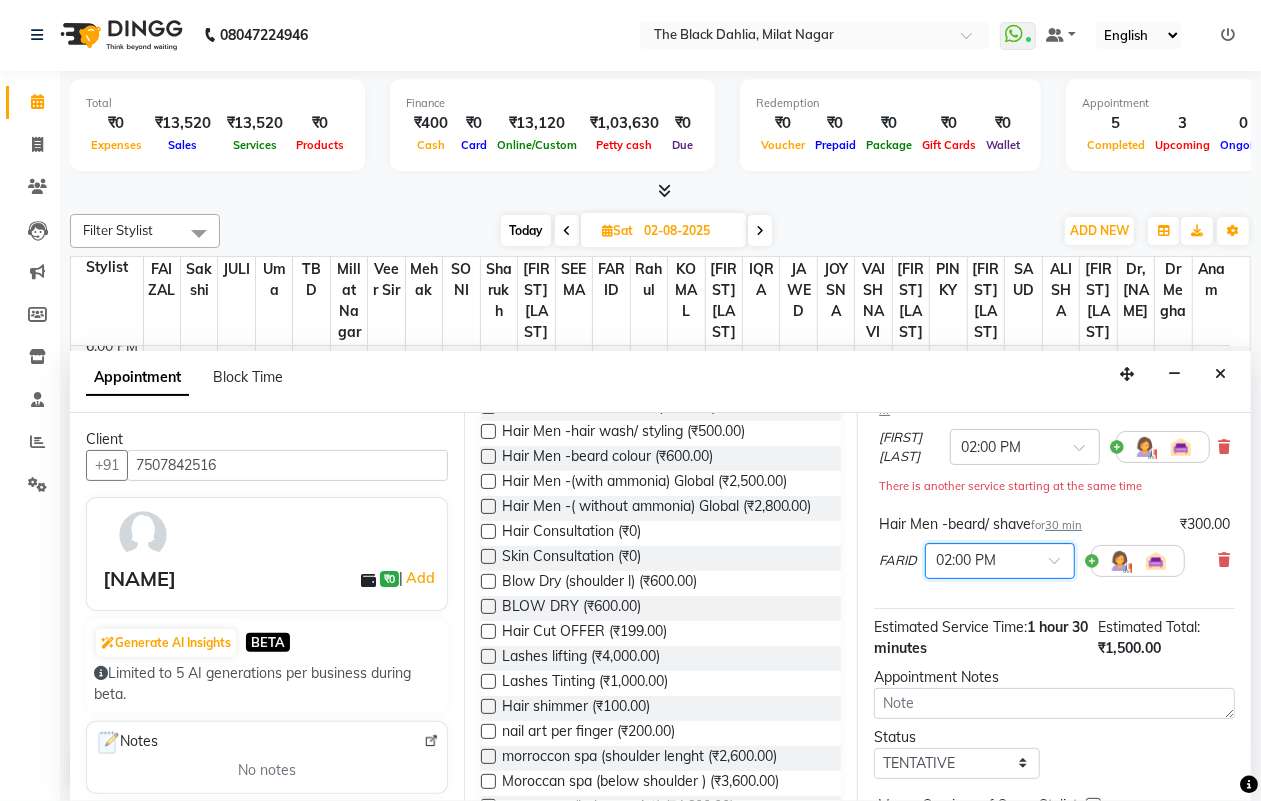 scroll, scrollTop: 250, scrollLeft: 0, axis: vertical 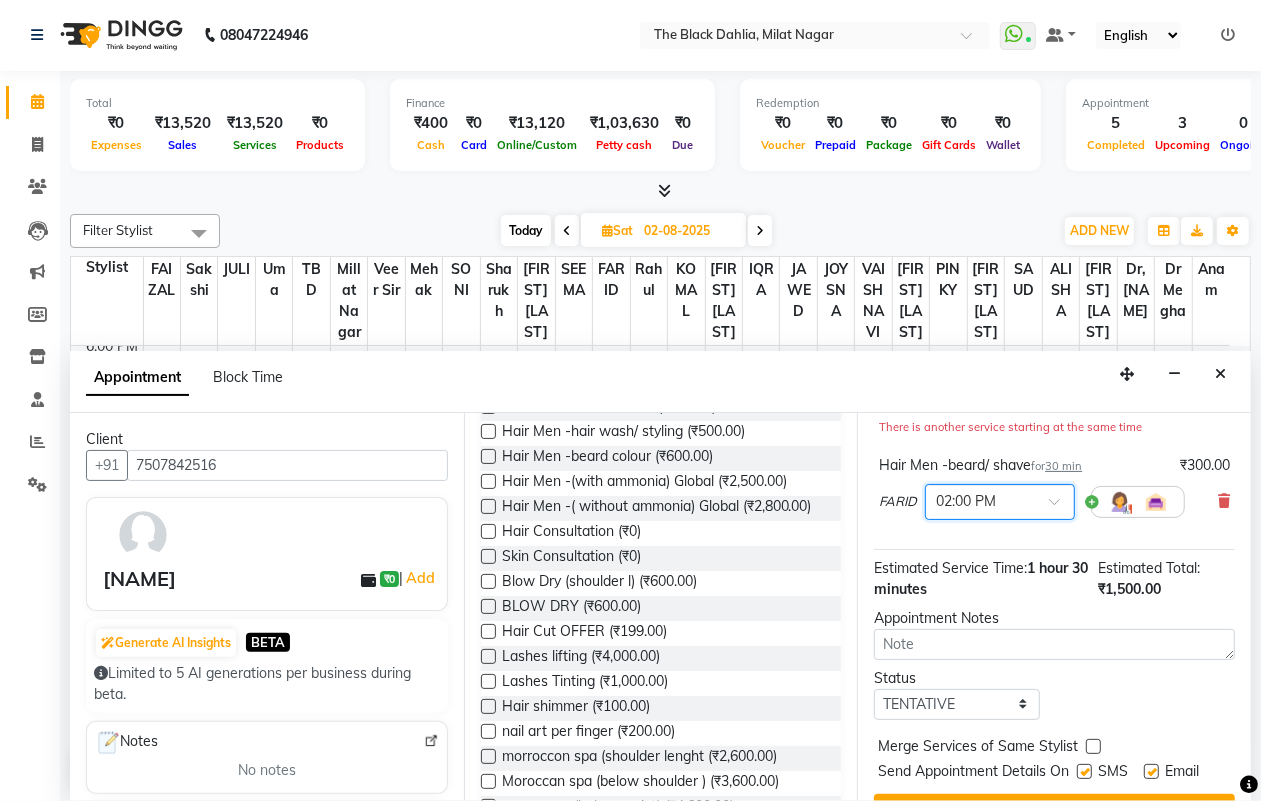 click on "Estimated Service Time:  1 hour 30 minutes Estimated Total:  ₹1,500.00" at bounding box center (1054, 575) 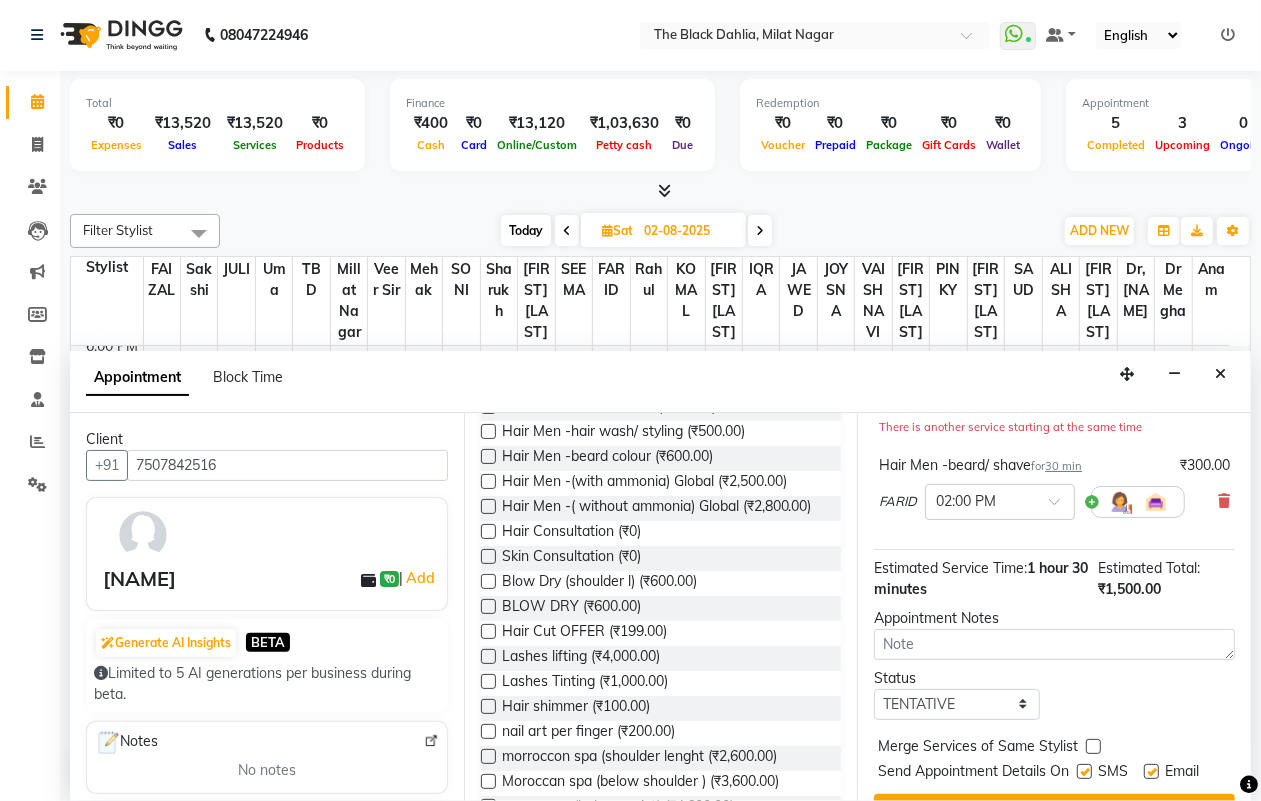 click on "Status Select TENTATIVE CONFIRM UPCOMING" at bounding box center (1054, 694) 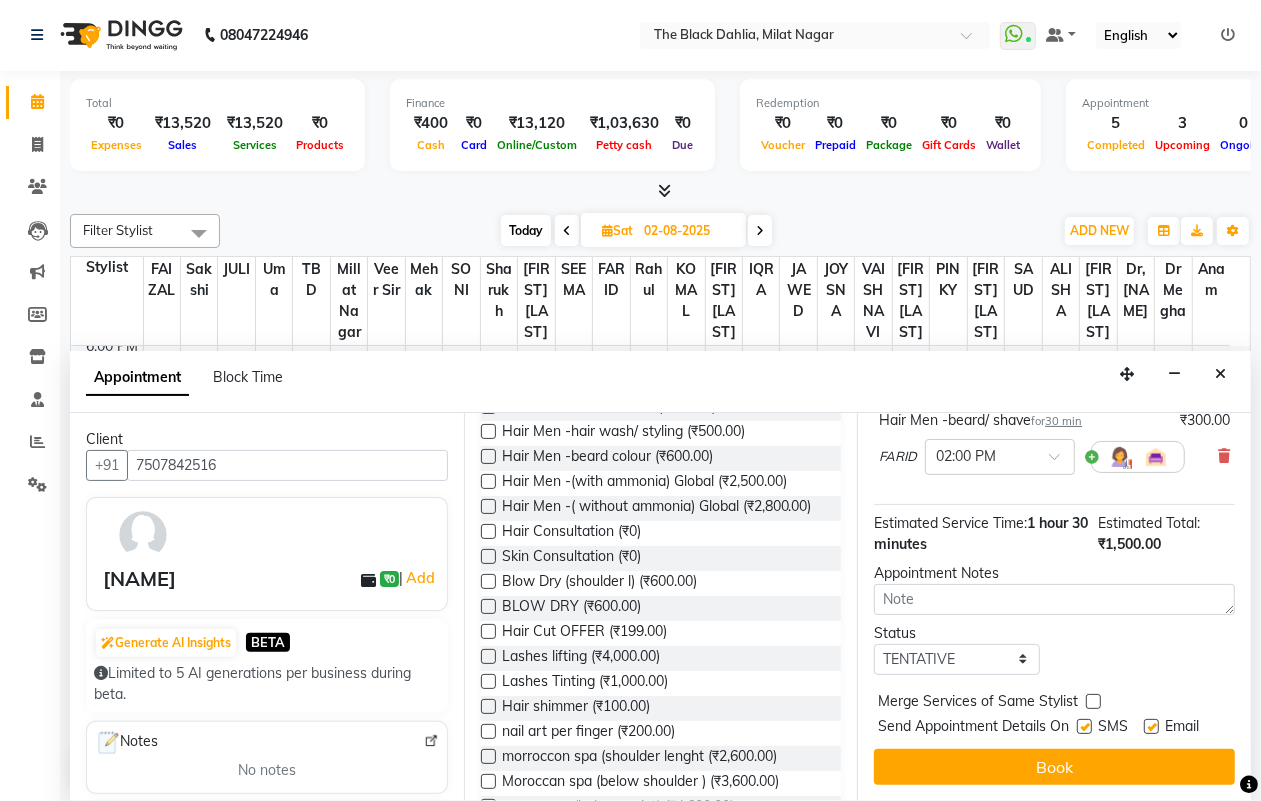 scroll, scrollTop: 331, scrollLeft: 0, axis: vertical 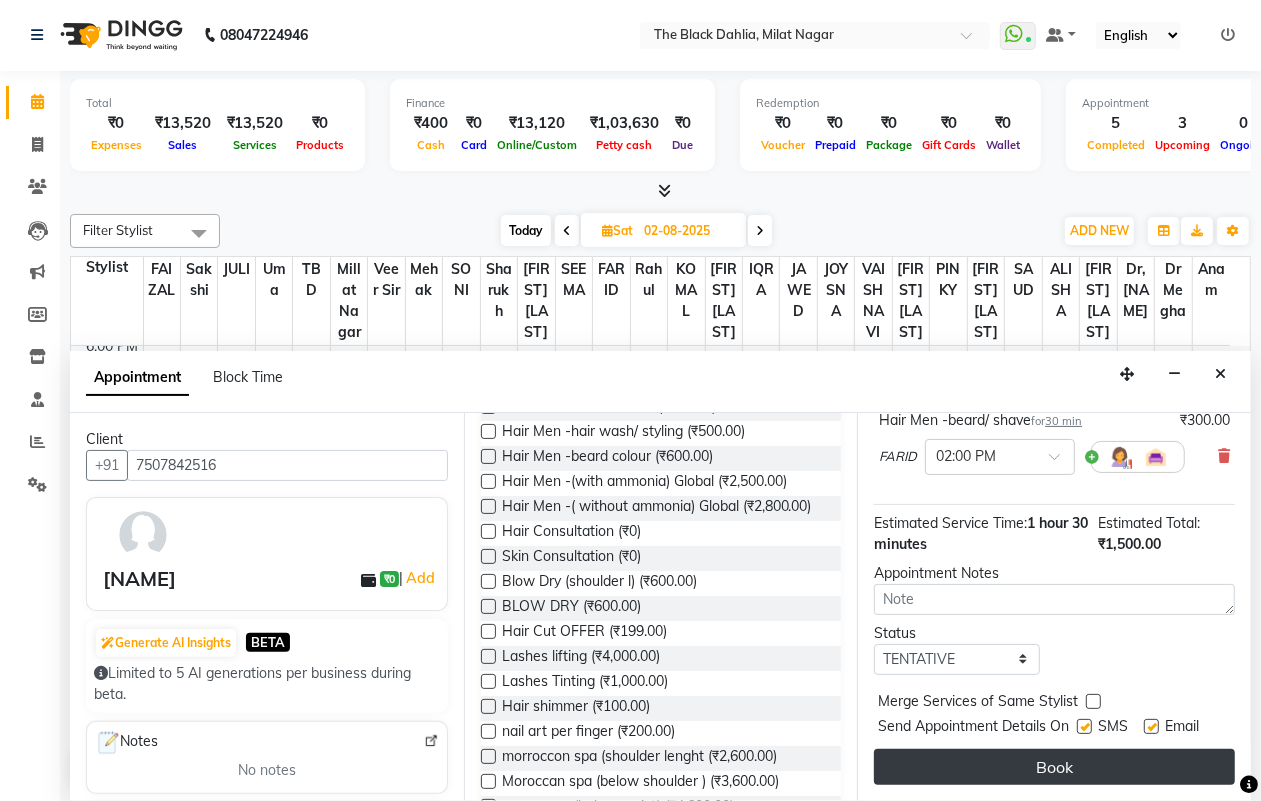 click on "Book" at bounding box center [1054, 767] 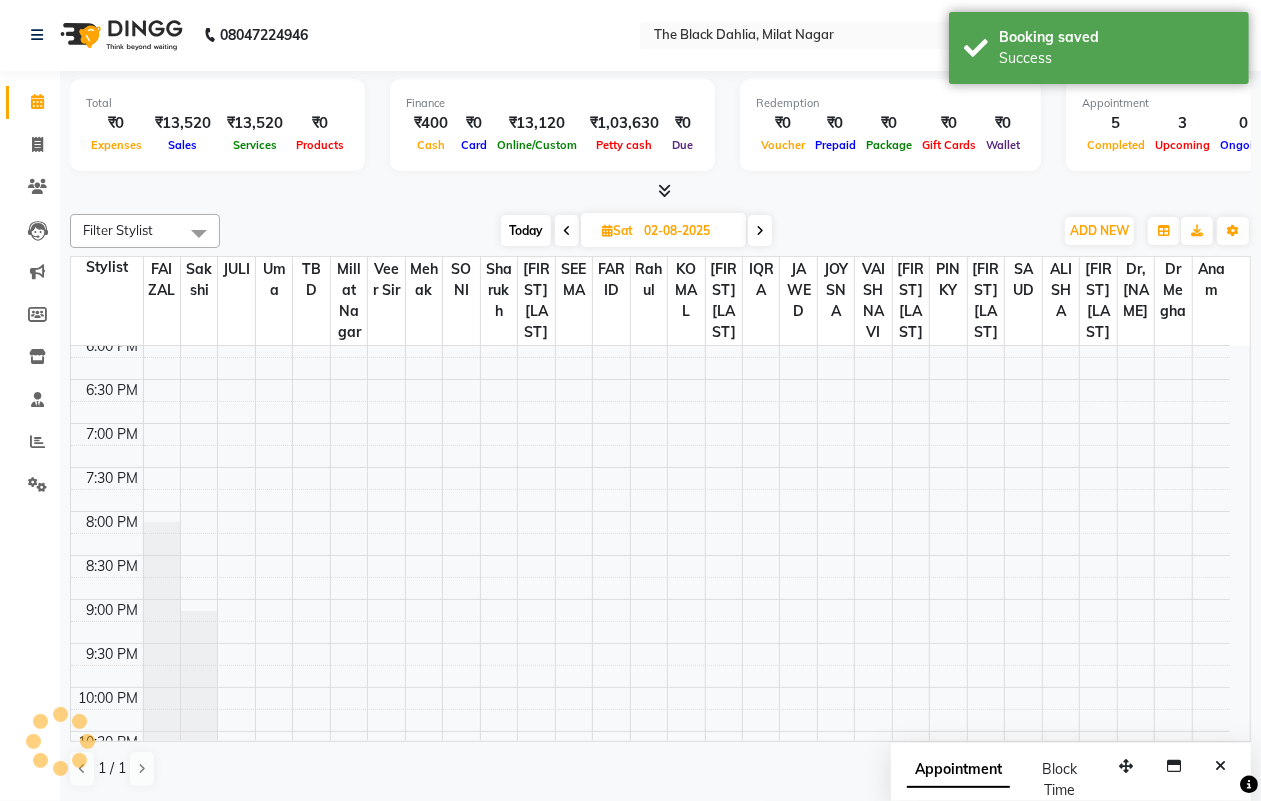 scroll, scrollTop: 0, scrollLeft: 0, axis: both 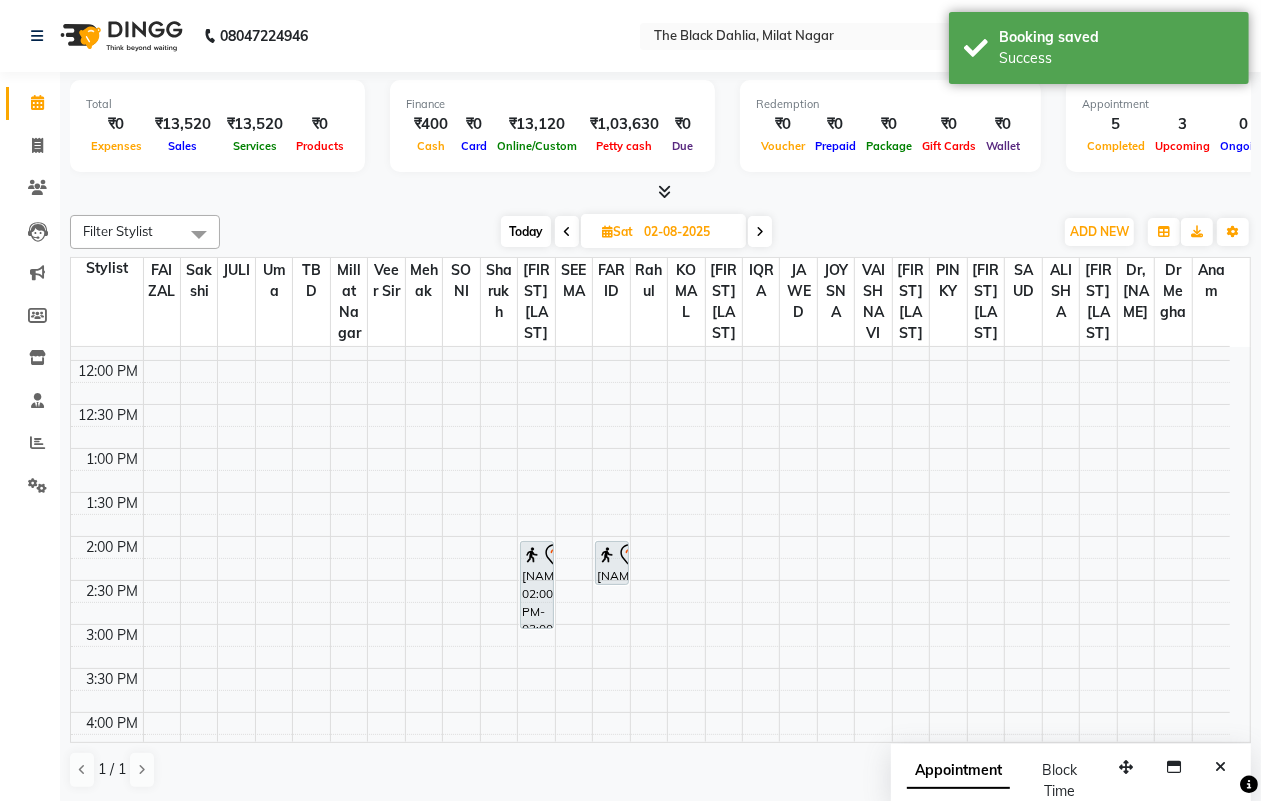 click on "[NAME], 02:00 PM-03:00 PM, Hair Women-WASH N BLOW DRY BS" at bounding box center (537, 585) 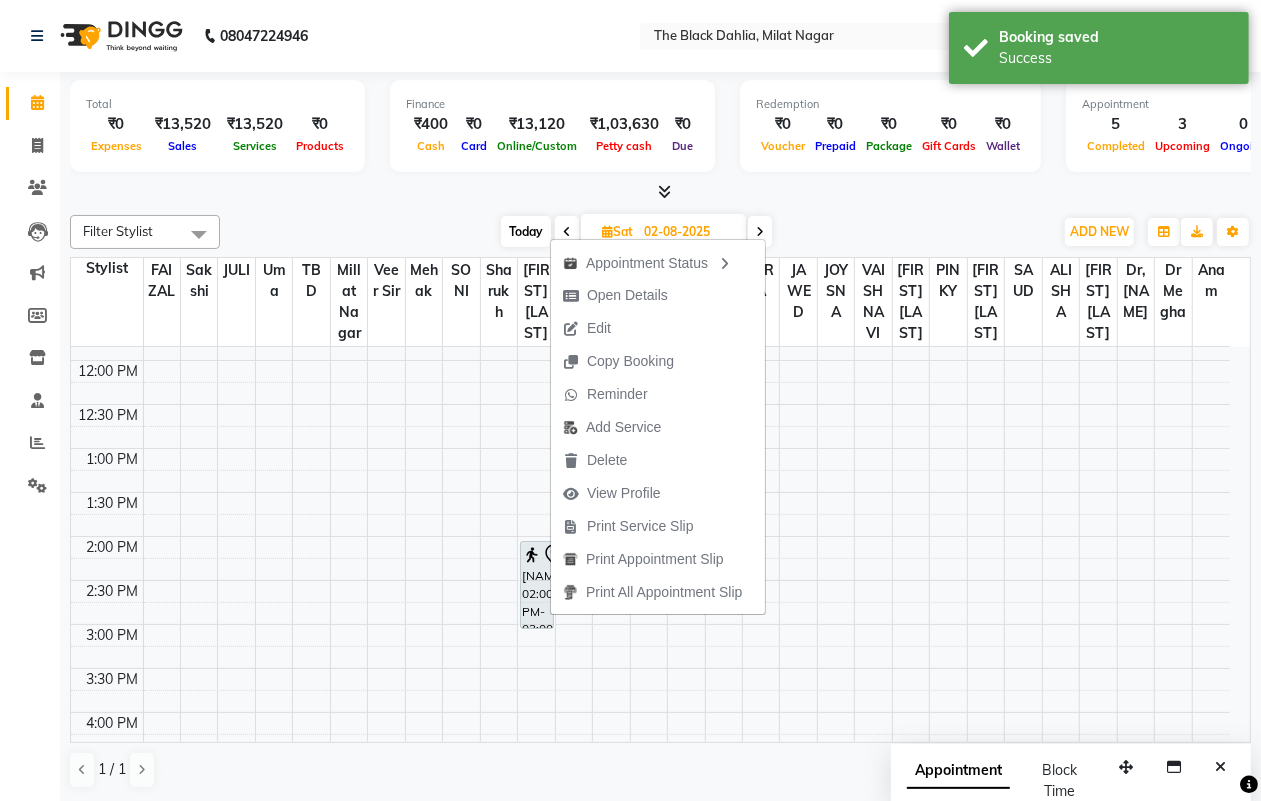 click on "Appointment Status
Open Details
Edit
Copy Booking
Reminder
Add Service
Delete
View Profile
Print Service Slip
Print Appointment Slip
Print All Appointment Slip" at bounding box center (658, 427) 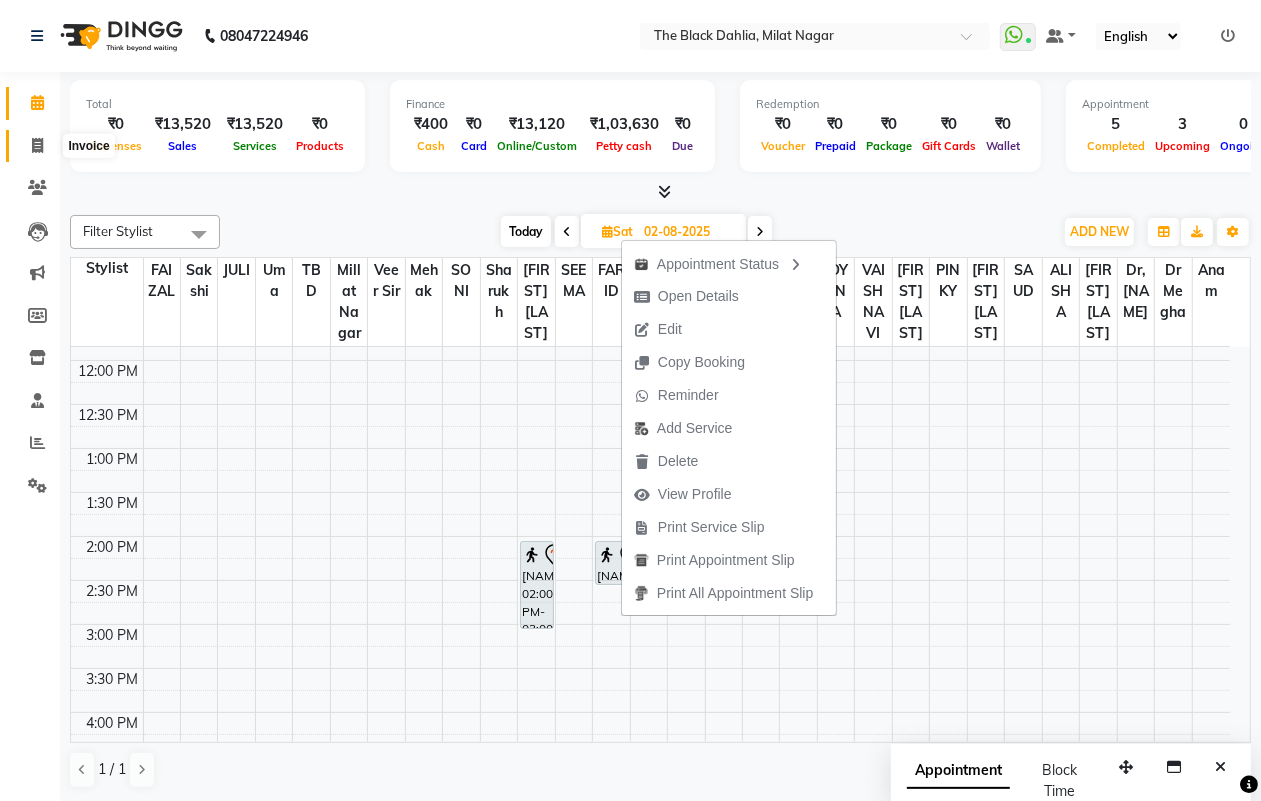 click 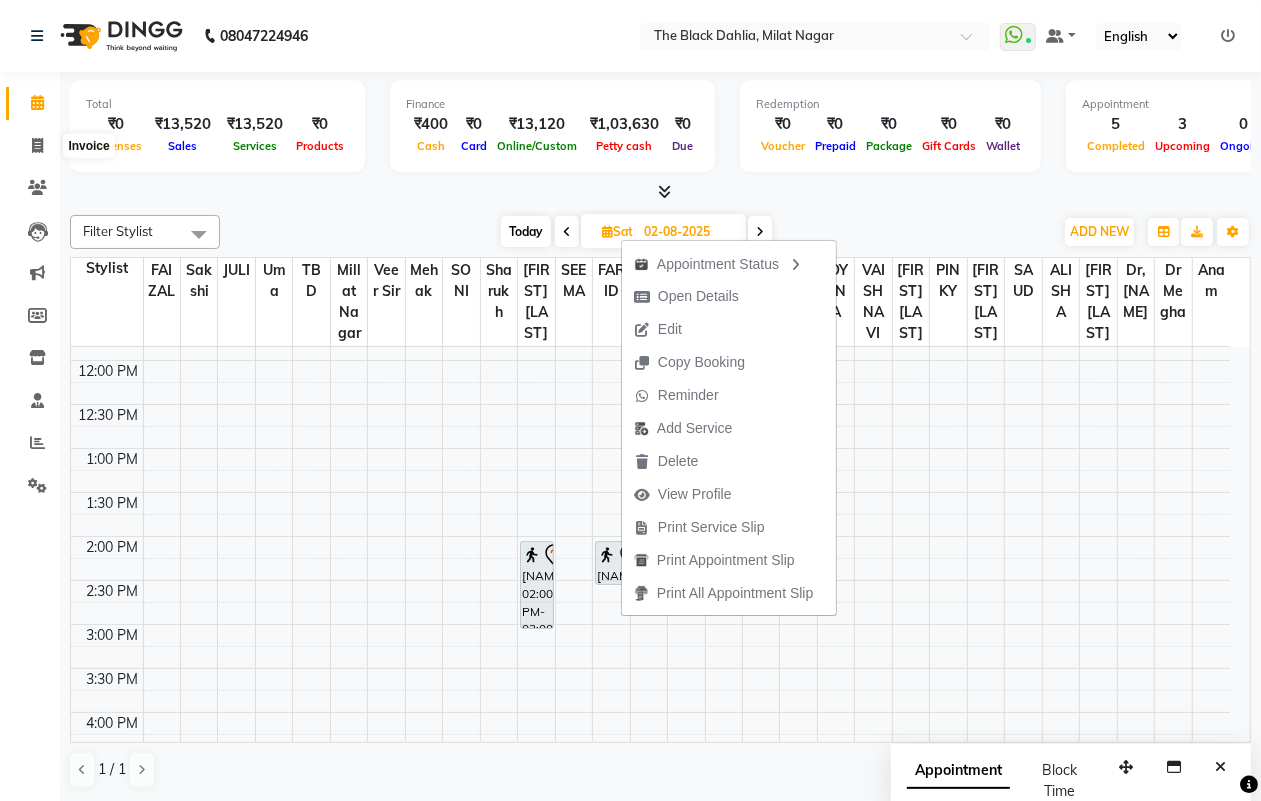 select on "service" 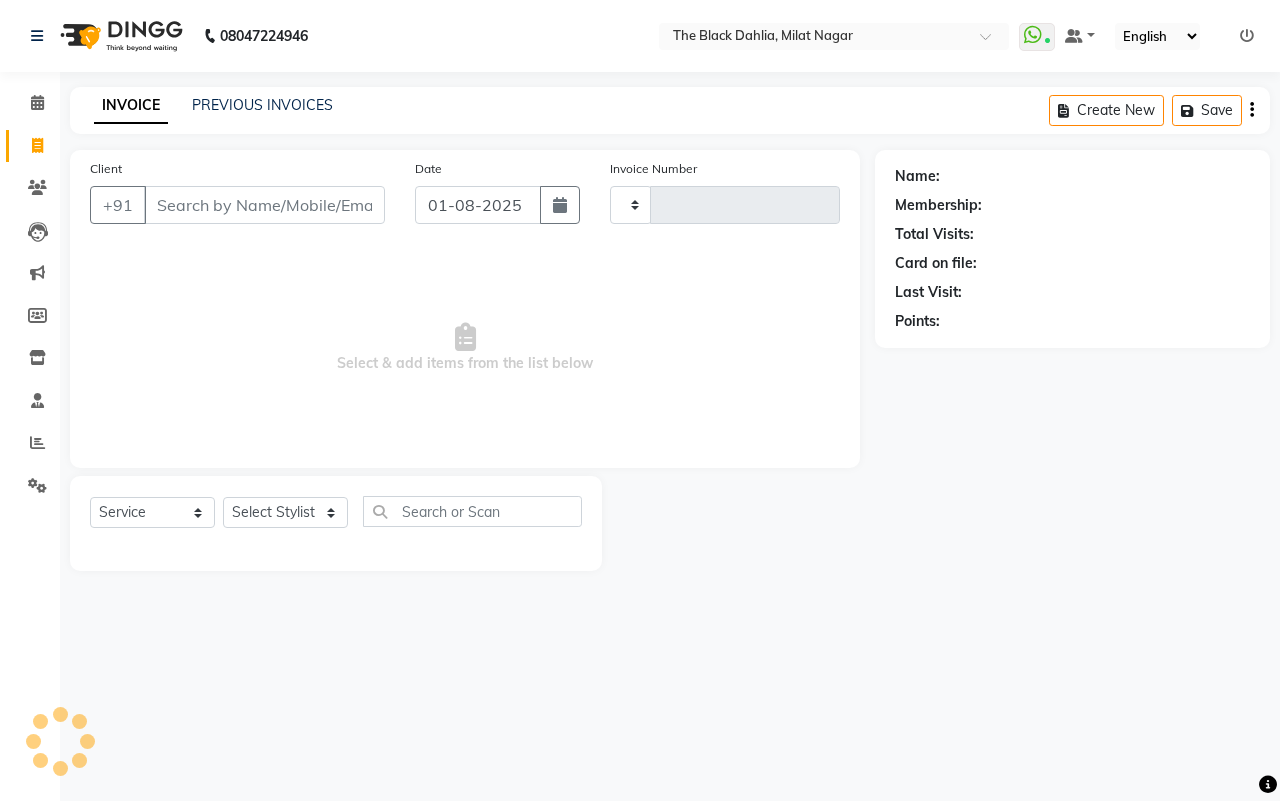 type on "0940" 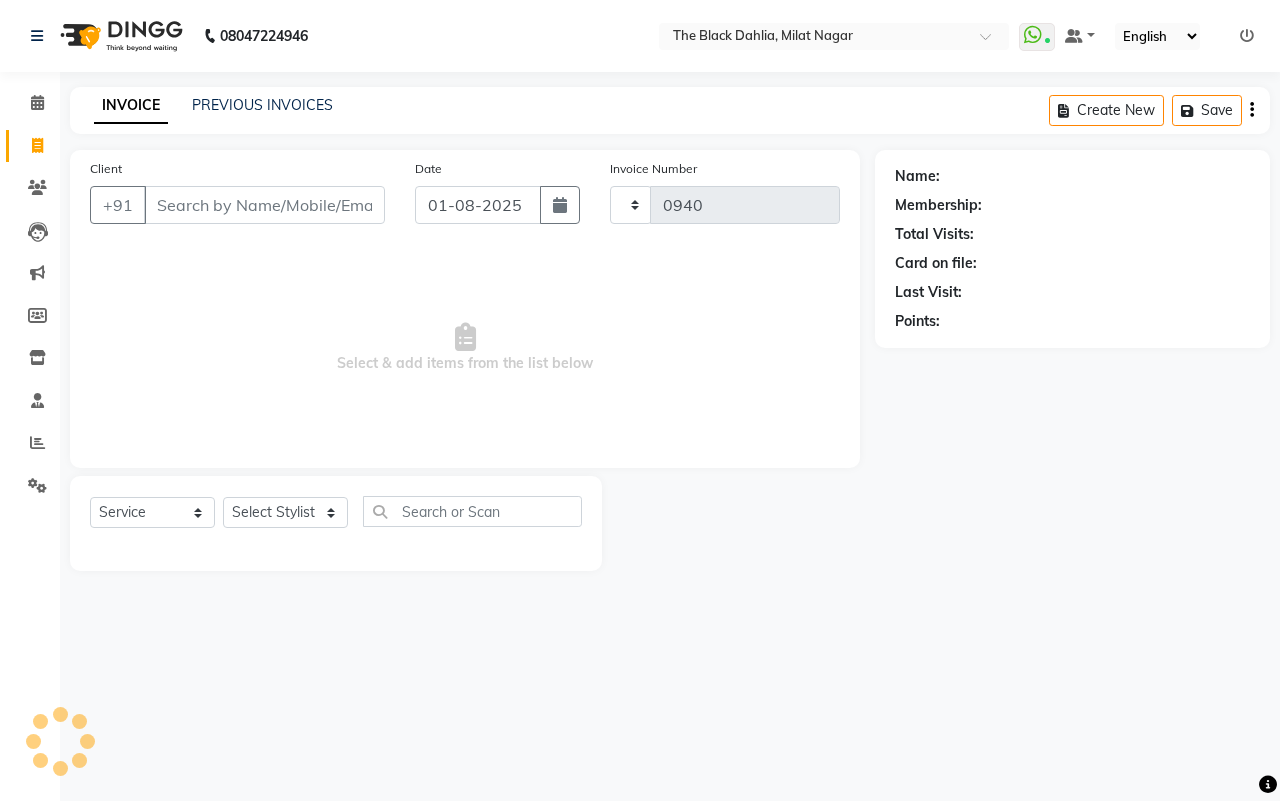 click on "PREVIOUS INVOICES" 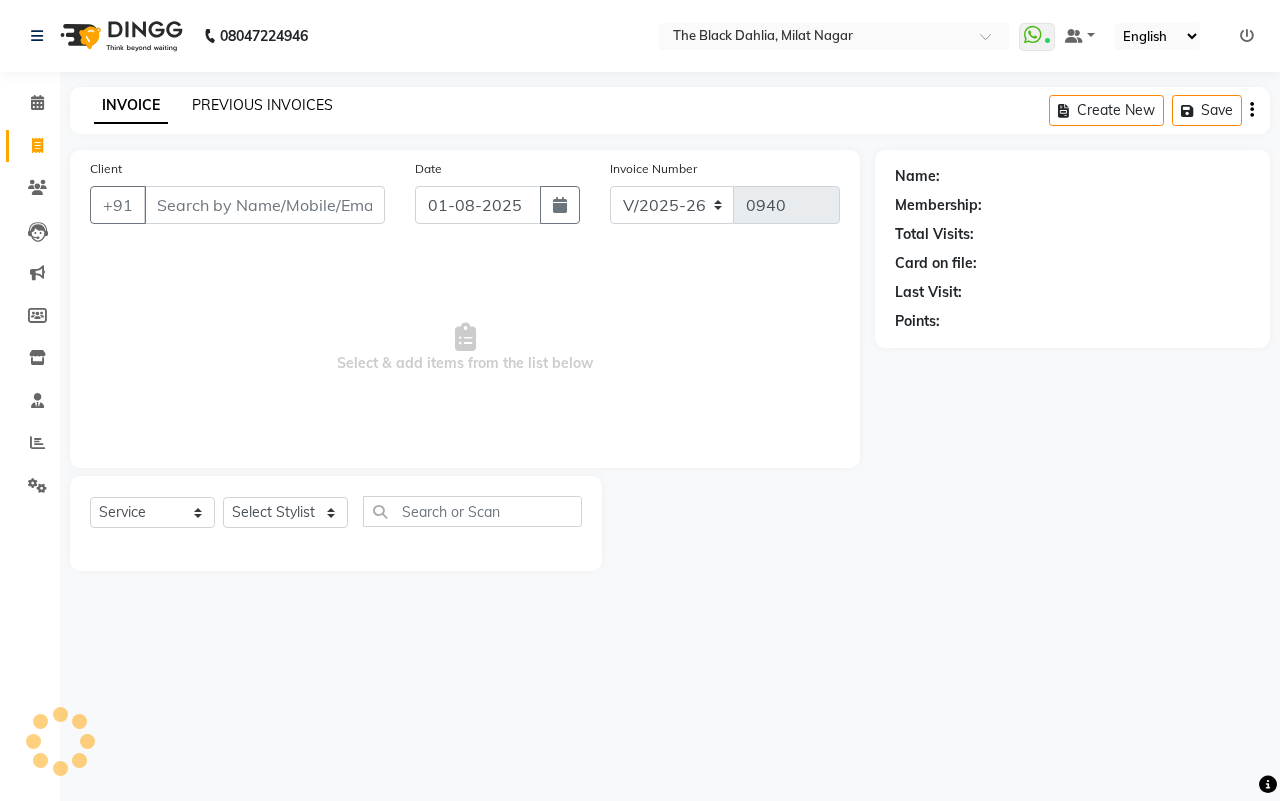 click on "PREVIOUS INVOICES" 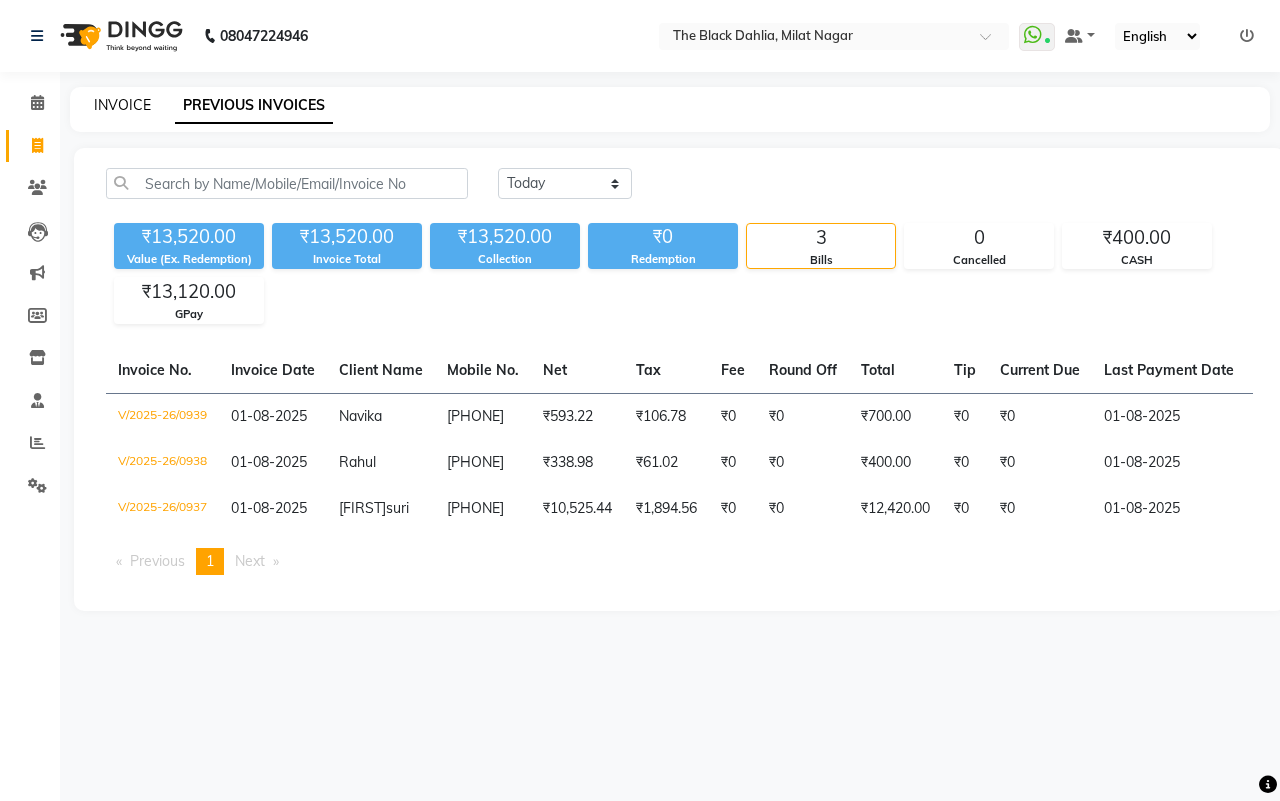 click on "INVOICE" 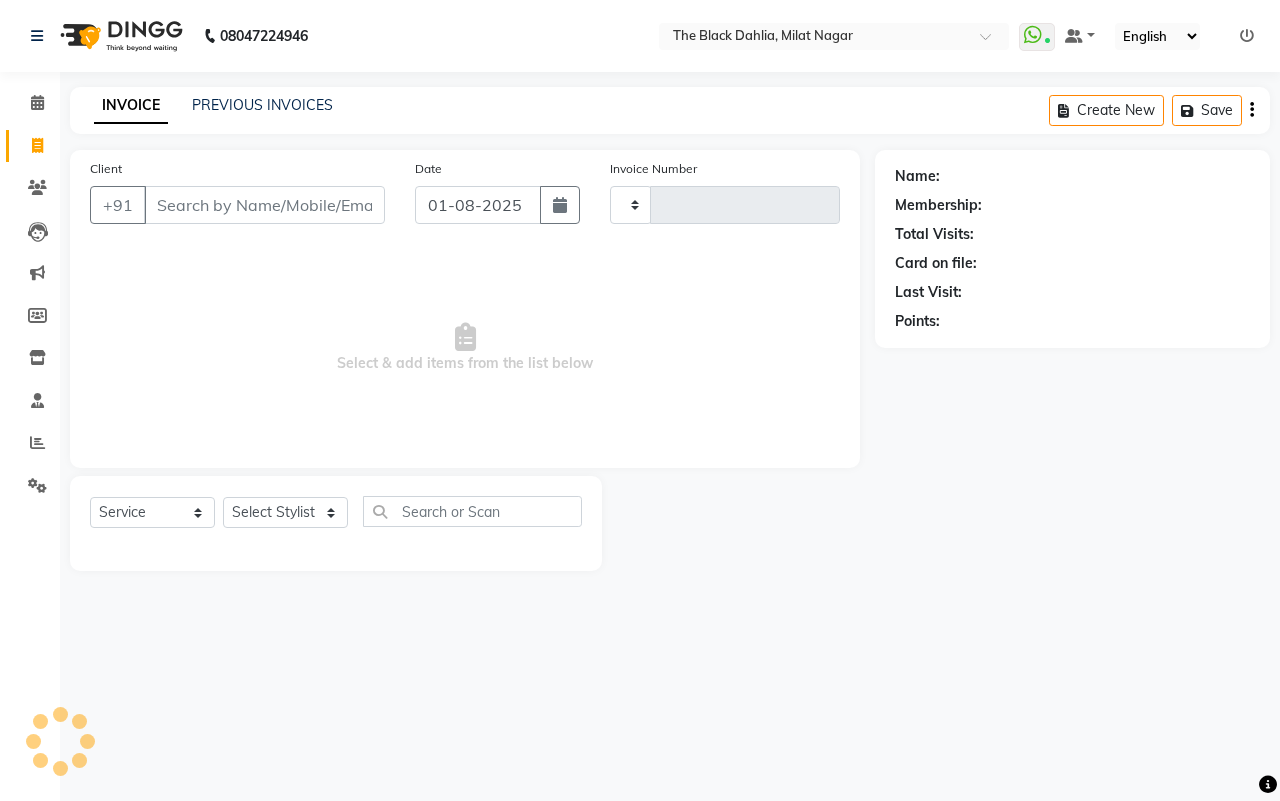 type on "0940" 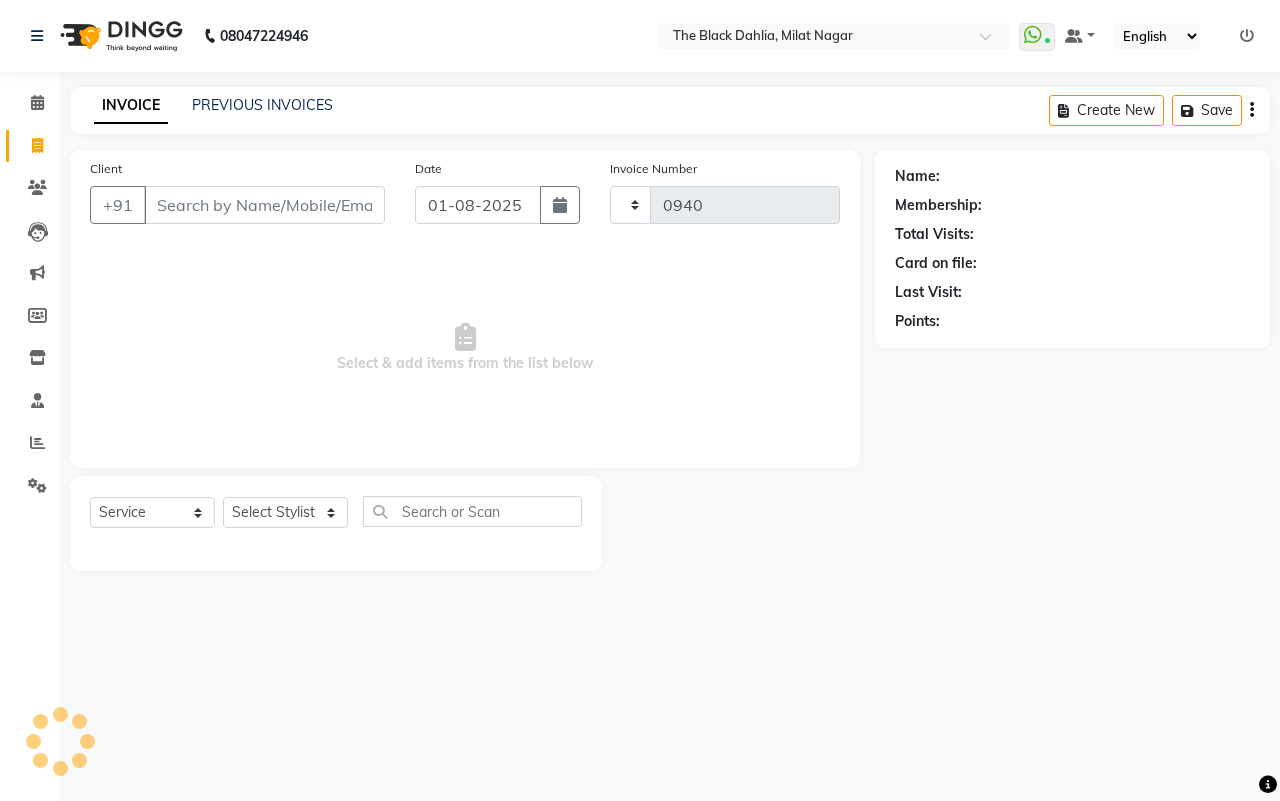 select on "4335" 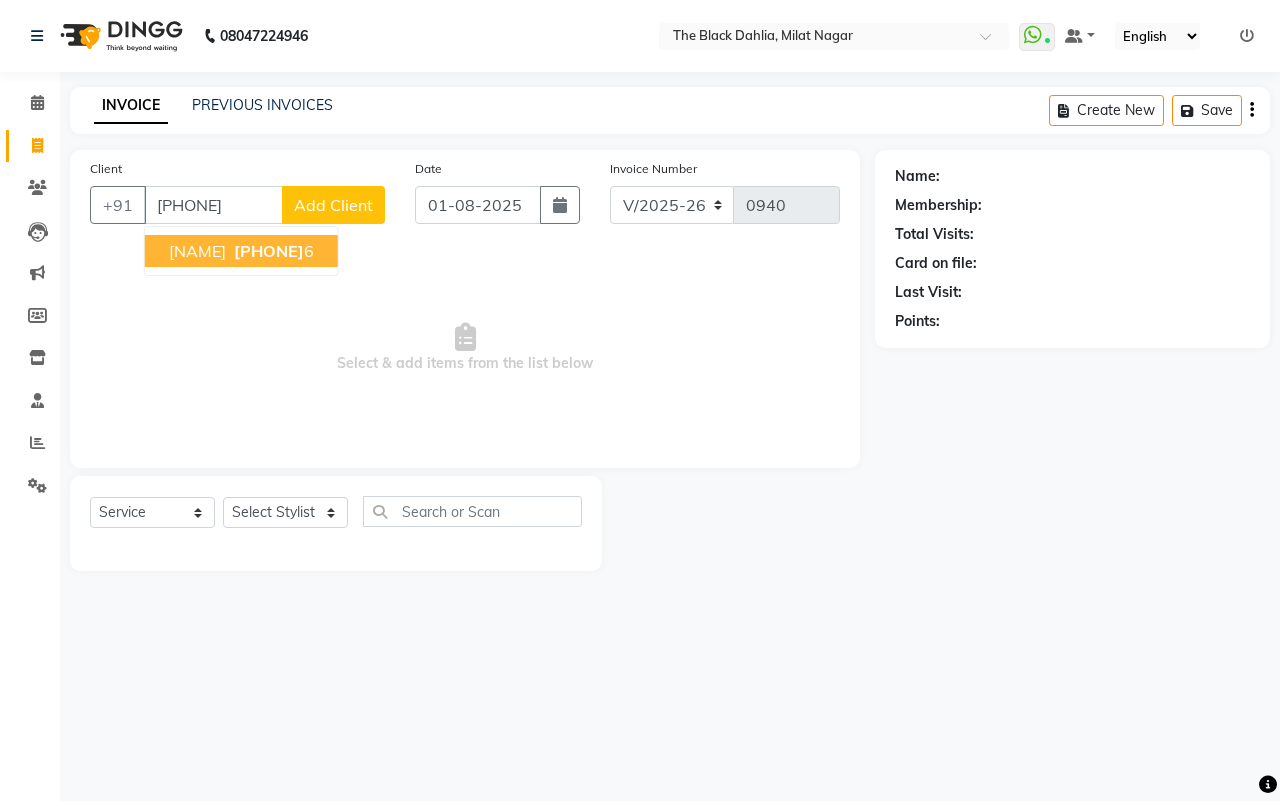 click on "[PHONE]" at bounding box center (269, 251) 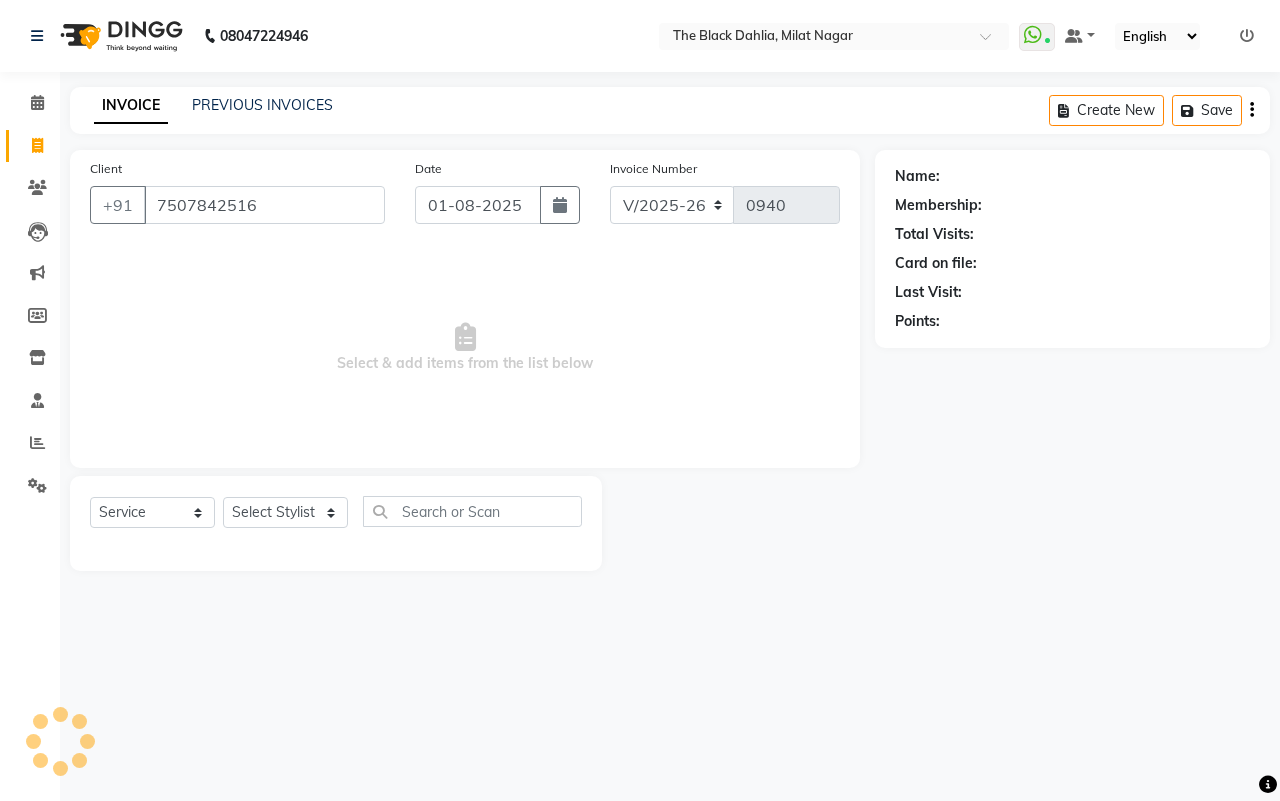 type on "7507842516" 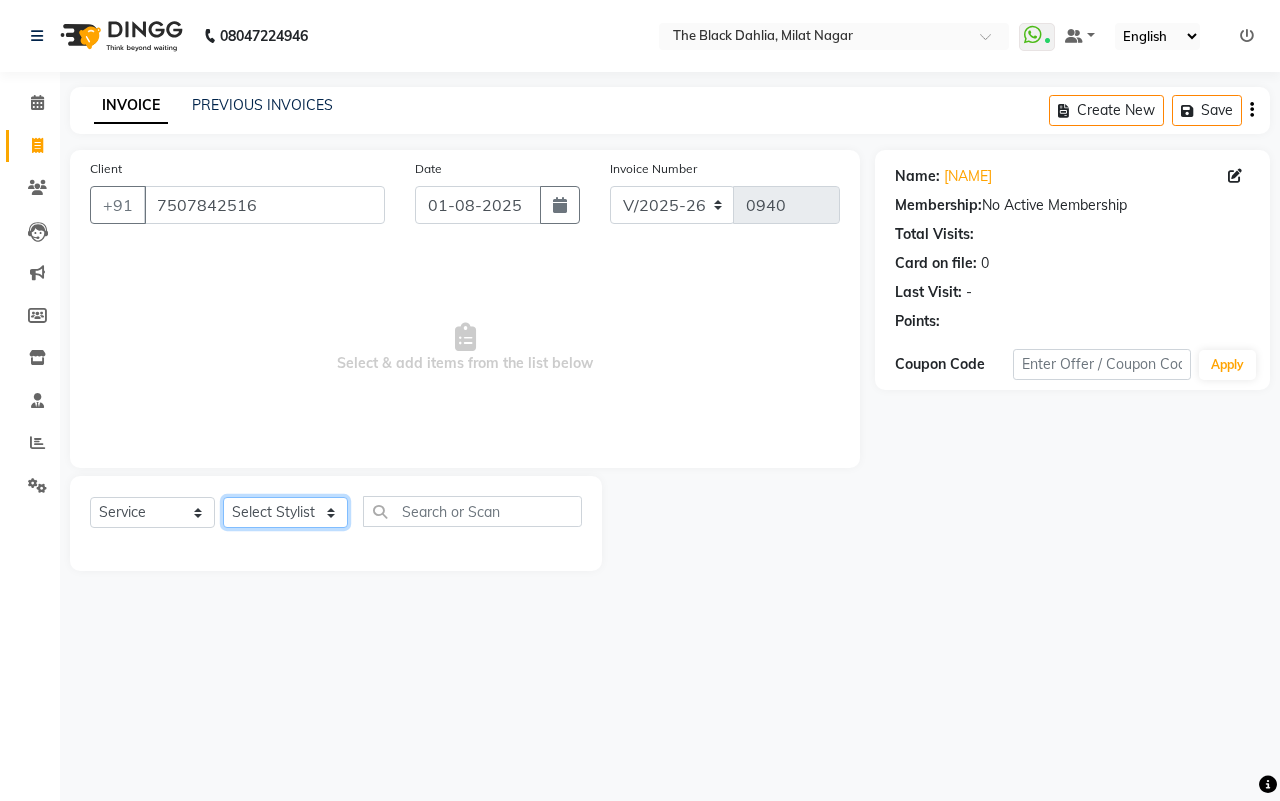 click on "Select Stylist [NAME] [NAME] [NAME] Dr [NAME] Dr,[NAME] [NAME] [NAME] [NAME] [NAME] [NAME] [NAME] [NAME] [NAME] [NAME] [NAME] [NAME] [NAME] [NAME] [NAME] [NAME] [NAME] [NAME] [NAME] [NAME] [NAME] [NAME] [NAME] [NAME] [NAME] [NAME] [NAME]" 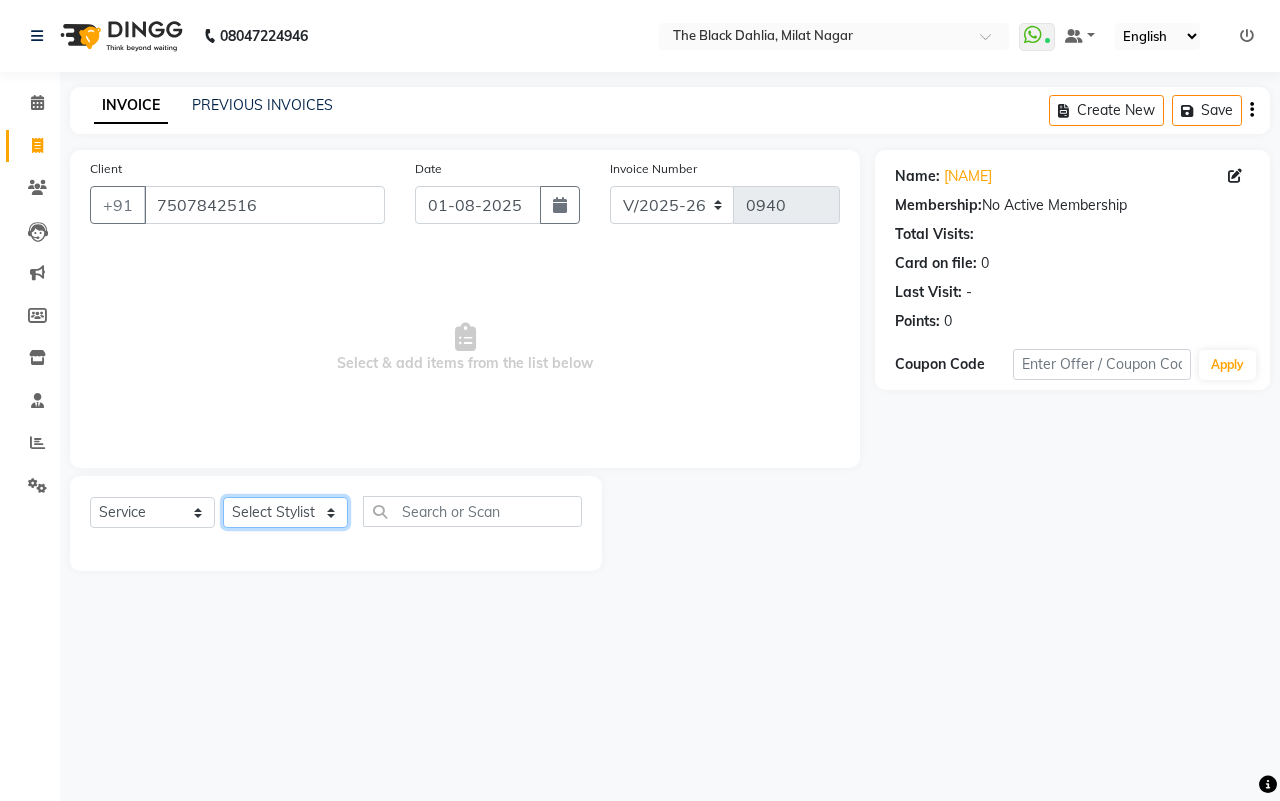 select on "45324" 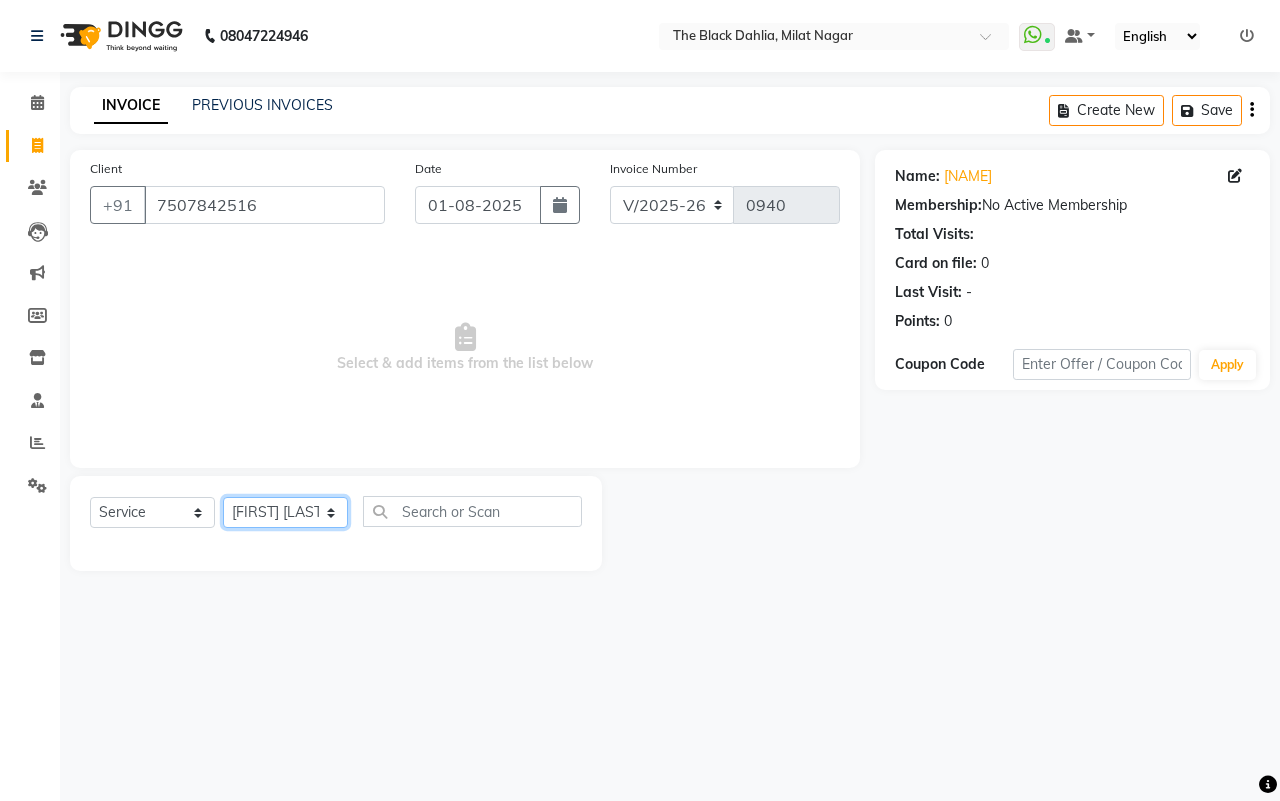 click on "Select Stylist [NAME] [NAME] [NAME] Dr [NAME] Dr,[NAME] [NAME] [NAME] [NAME] [NAME] [NAME] [NAME] [NAME] [NAME] [NAME] [NAME] [NAME] [NAME] [NAME] [NAME] [NAME] [NAME] [NAME] [NAME] [NAME] [NAME] [NAME] [NAME] [NAME] [NAME] [NAME] [NAME]" 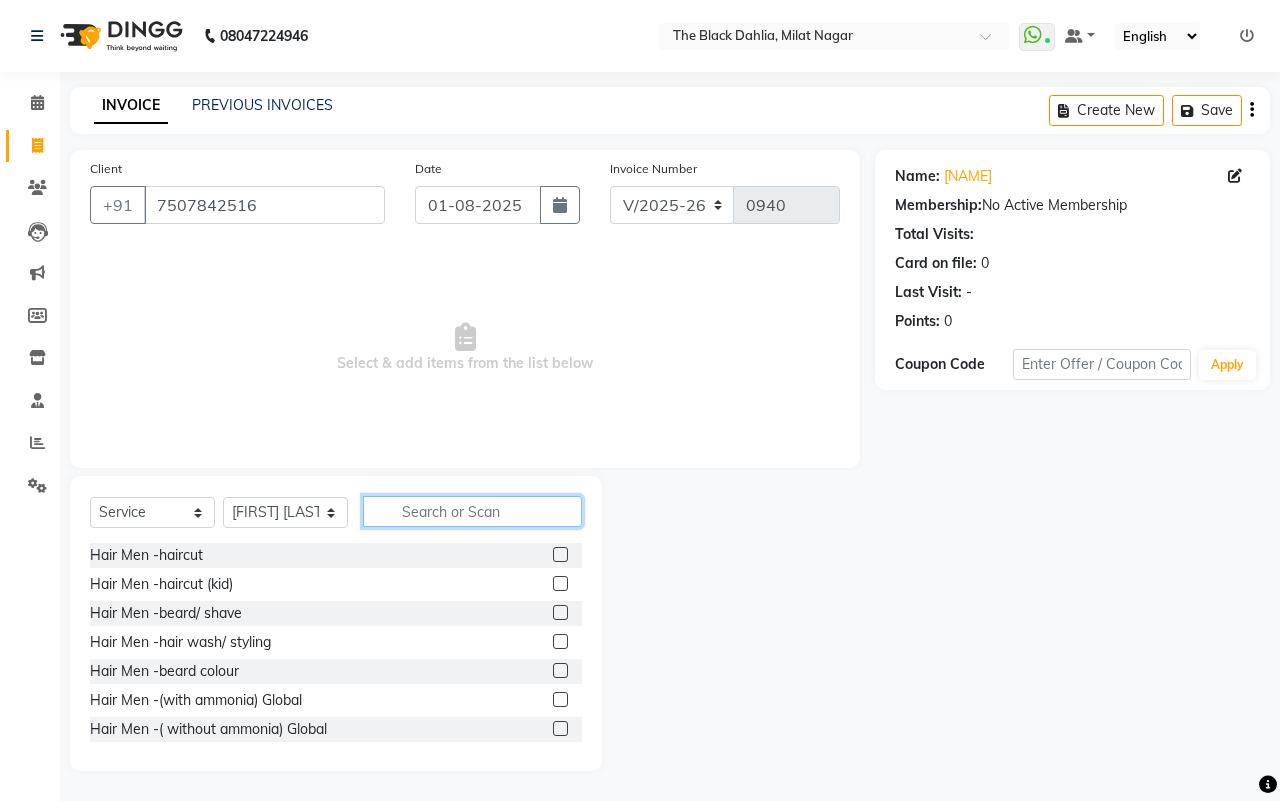 click 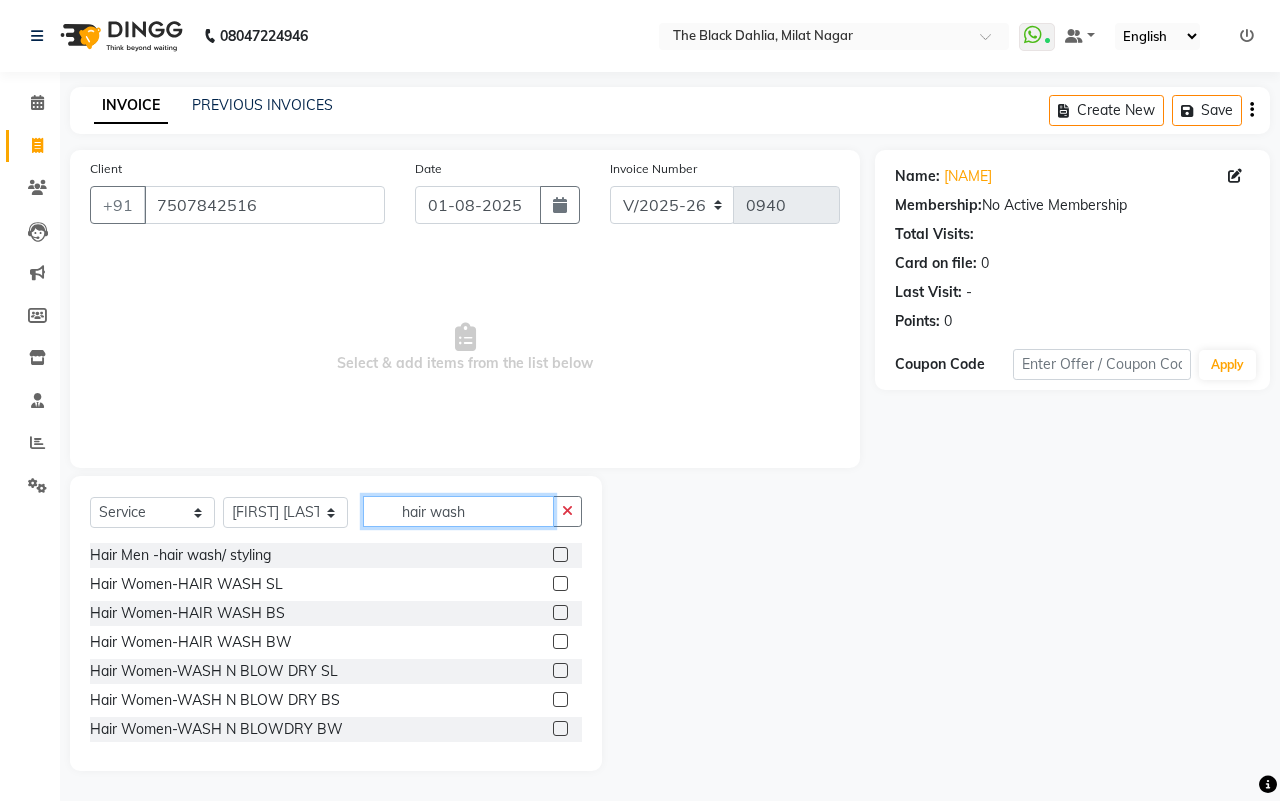 type on "hair wash" 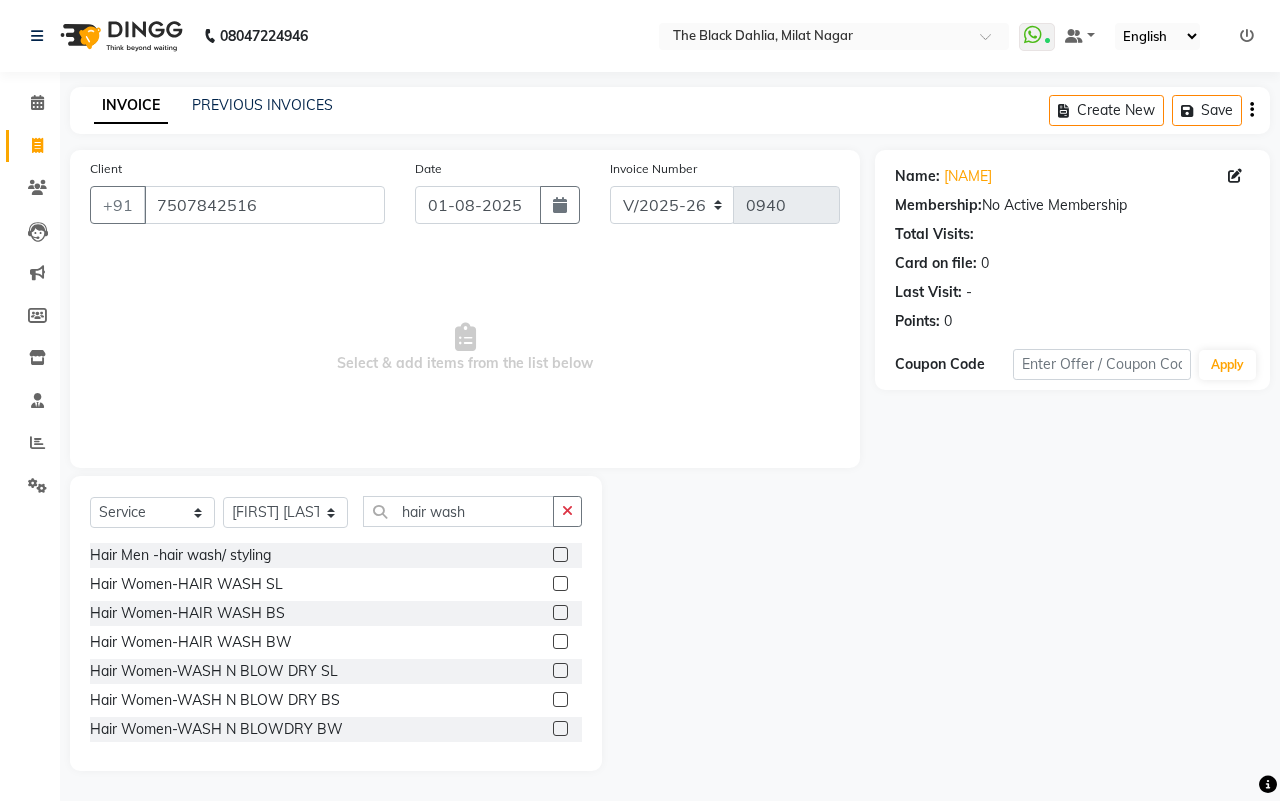 click 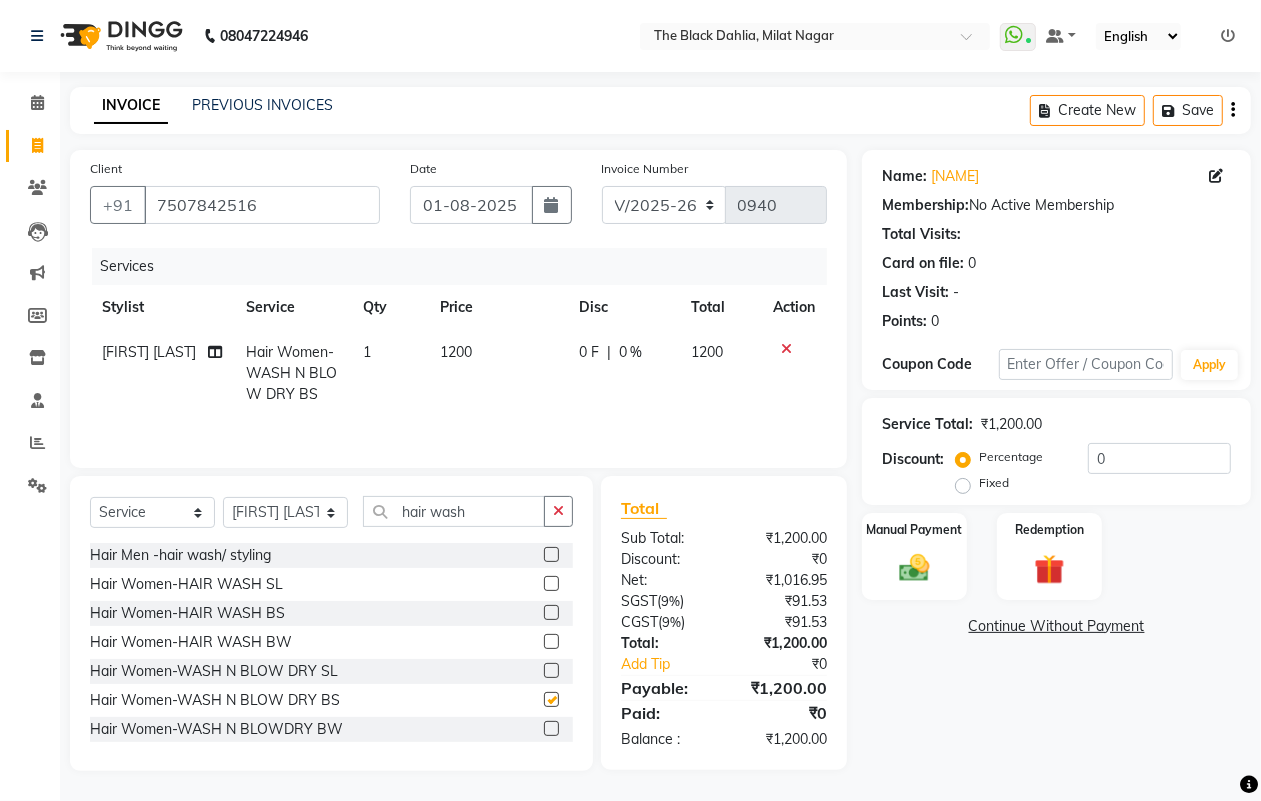 checkbox on "false" 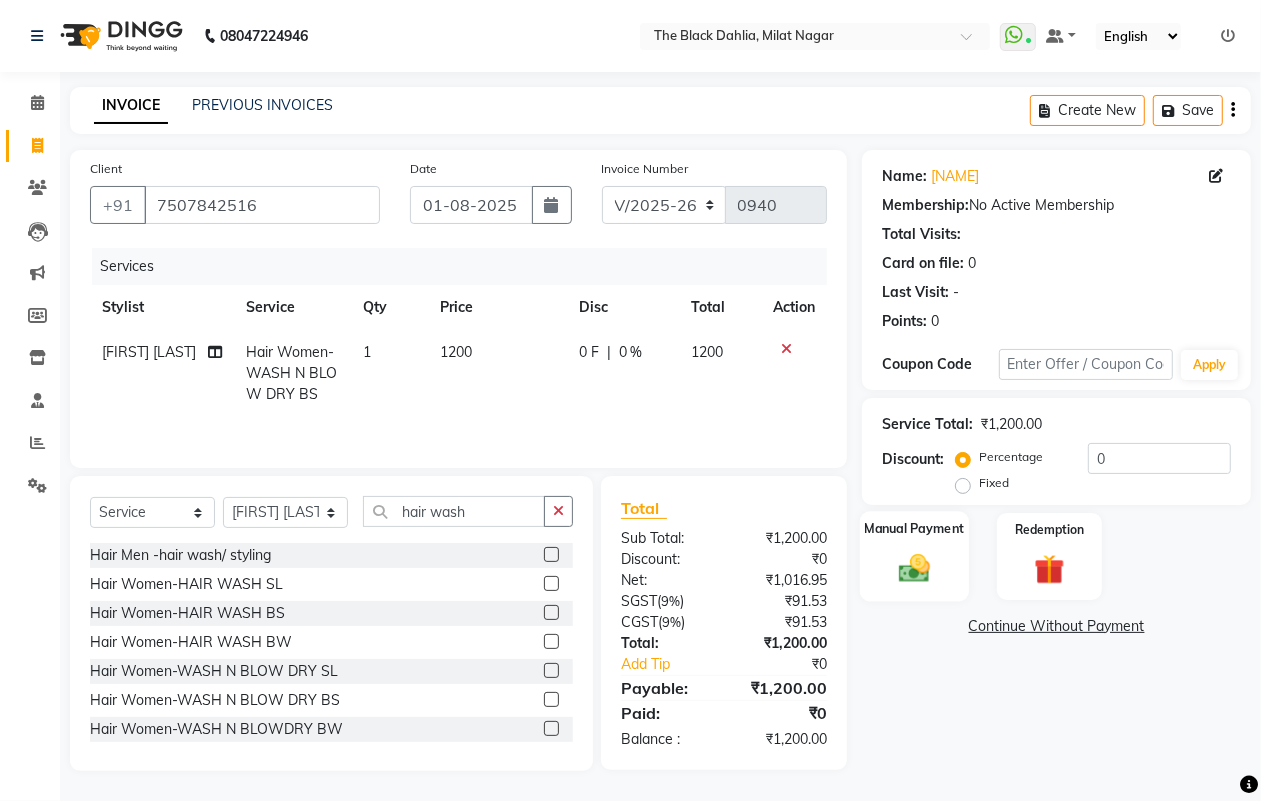 click 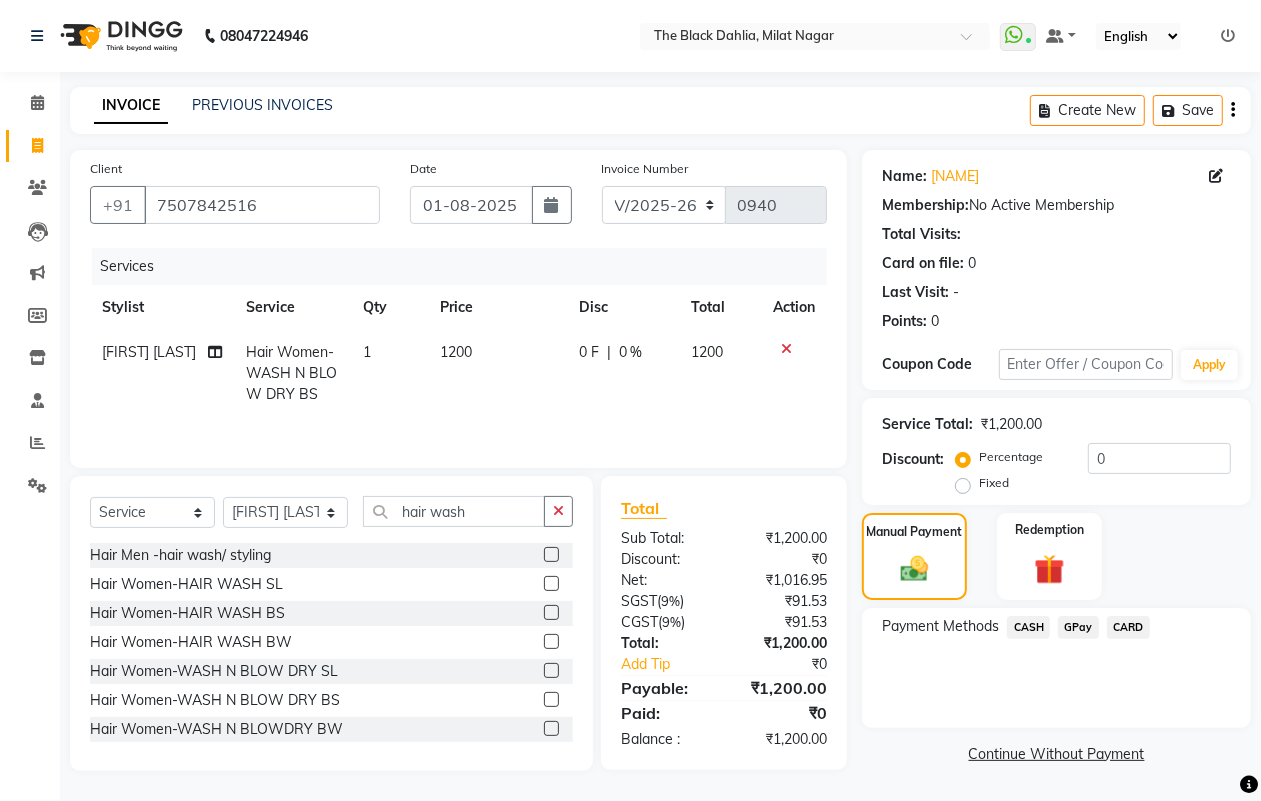 click on "GPay" 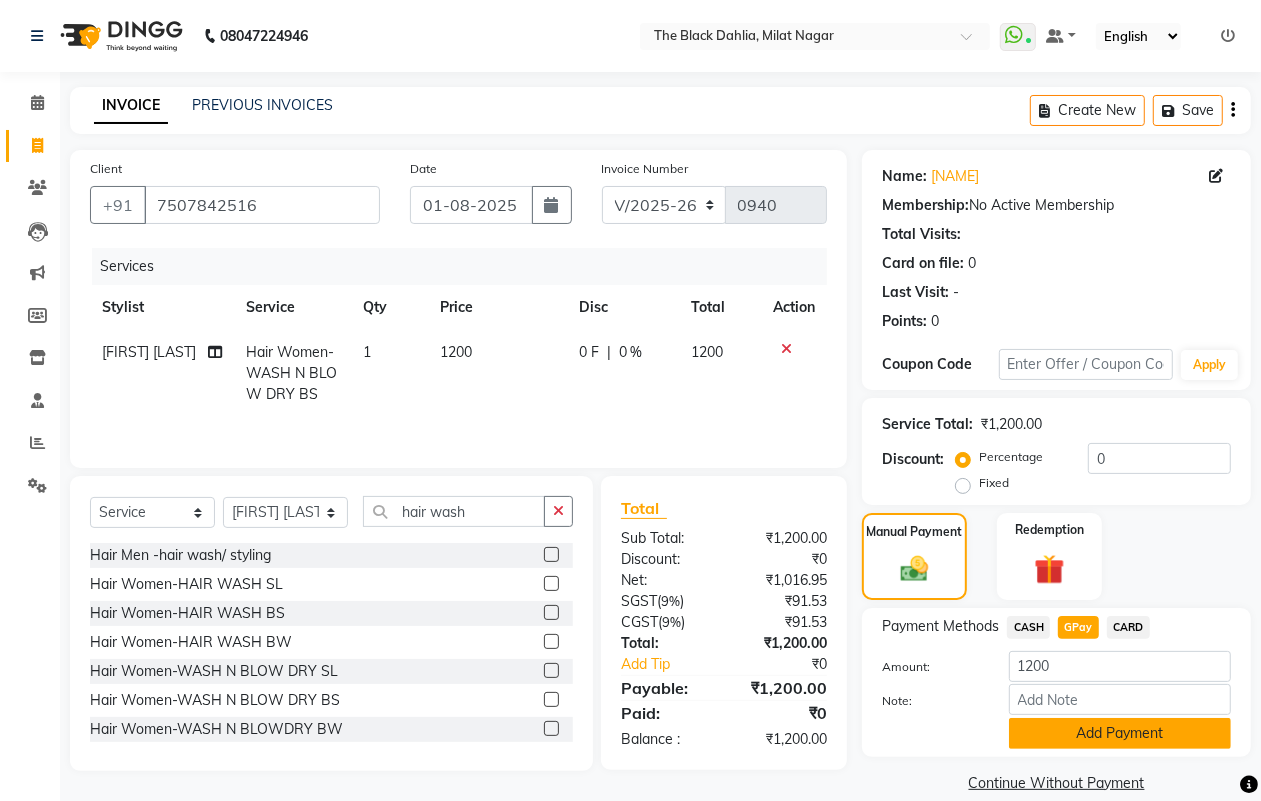 scroll, scrollTop: 25, scrollLeft: 0, axis: vertical 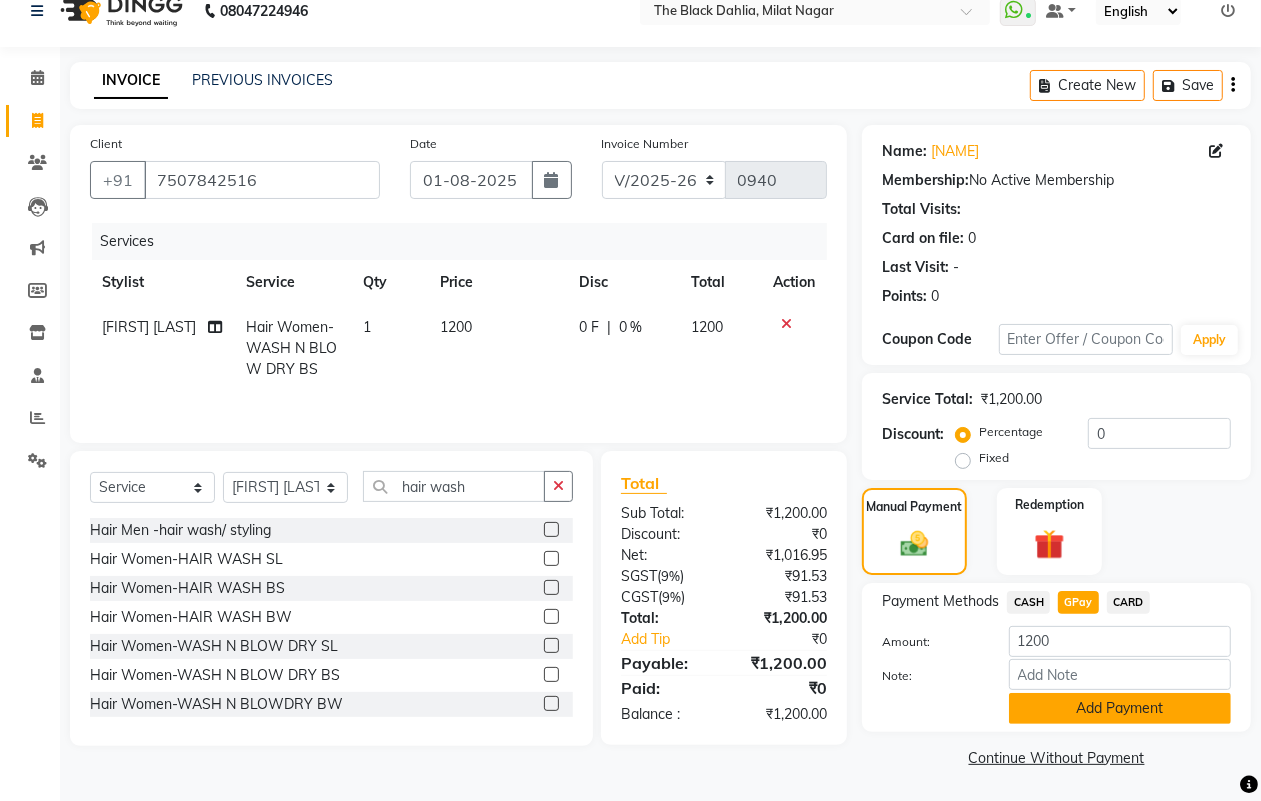 click on "Add Payment" 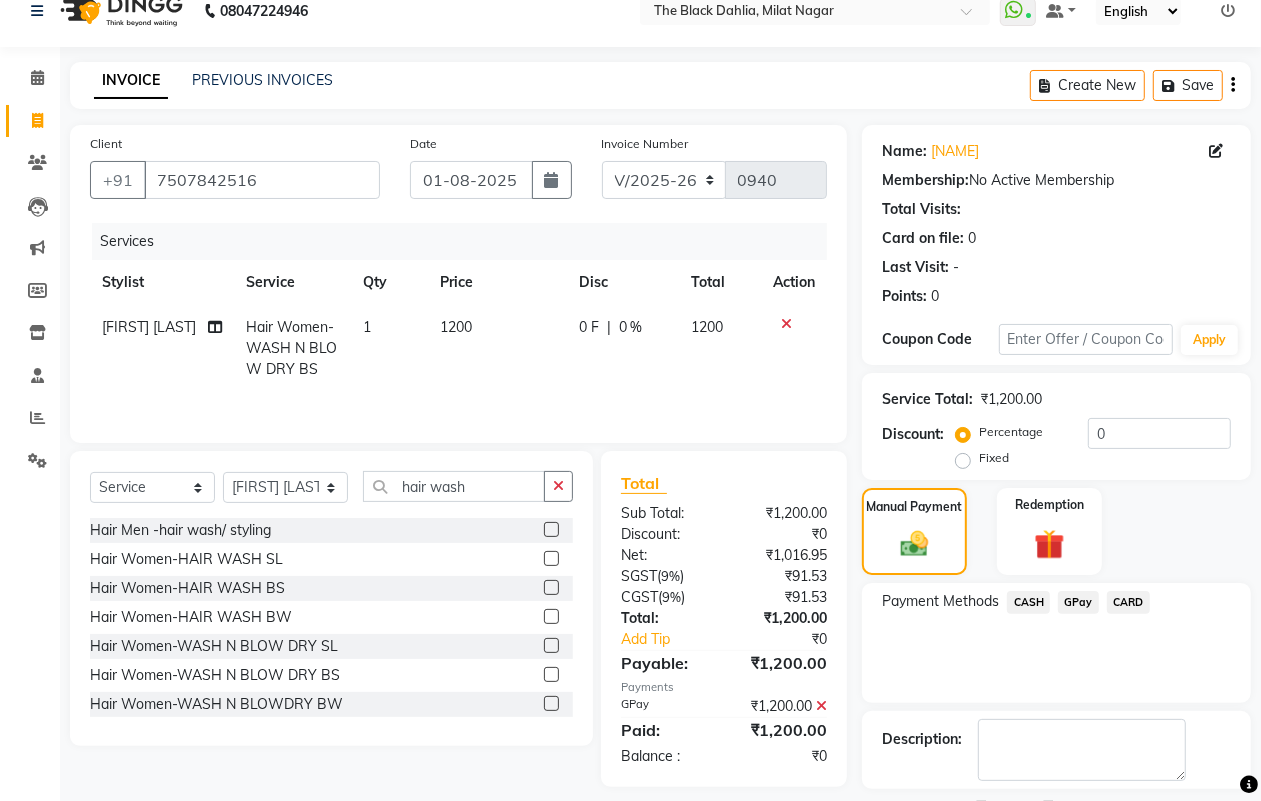 scroll, scrollTop: 111, scrollLeft: 0, axis: vertical 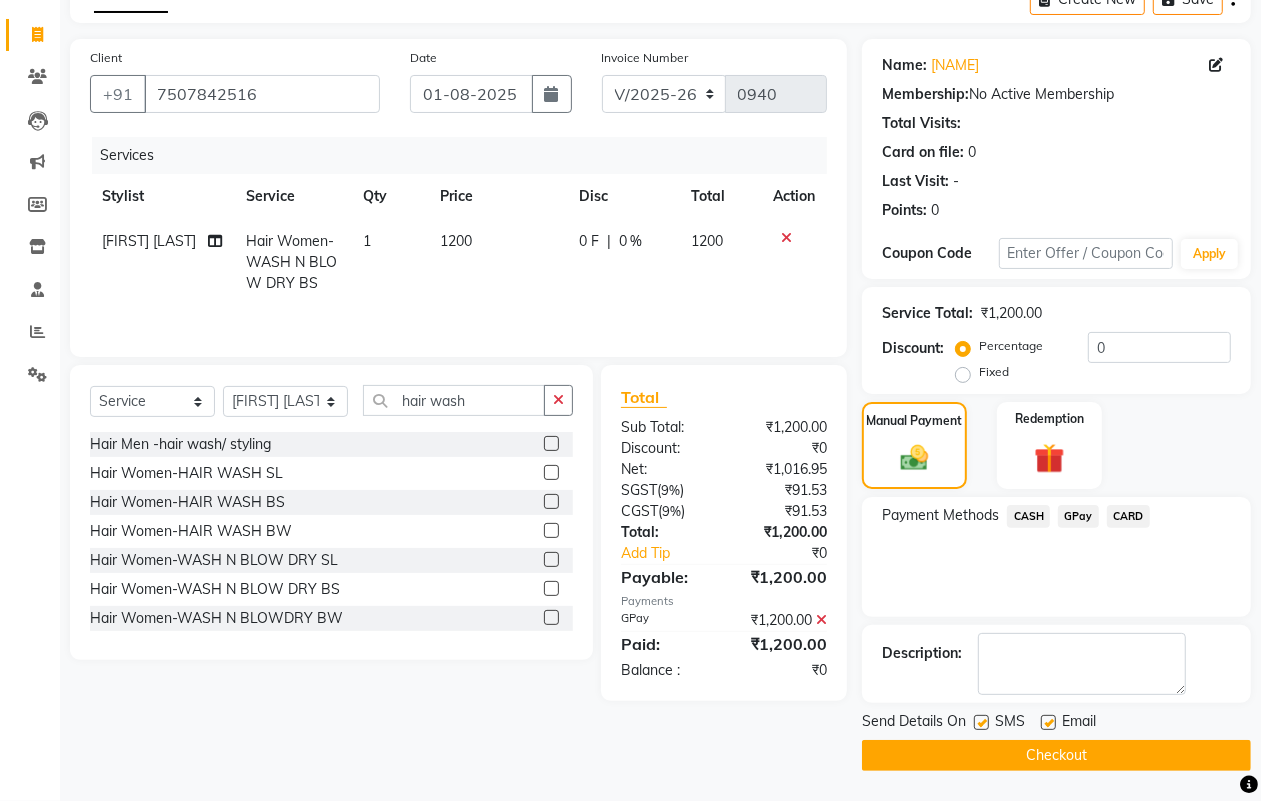 click on "Checkout" 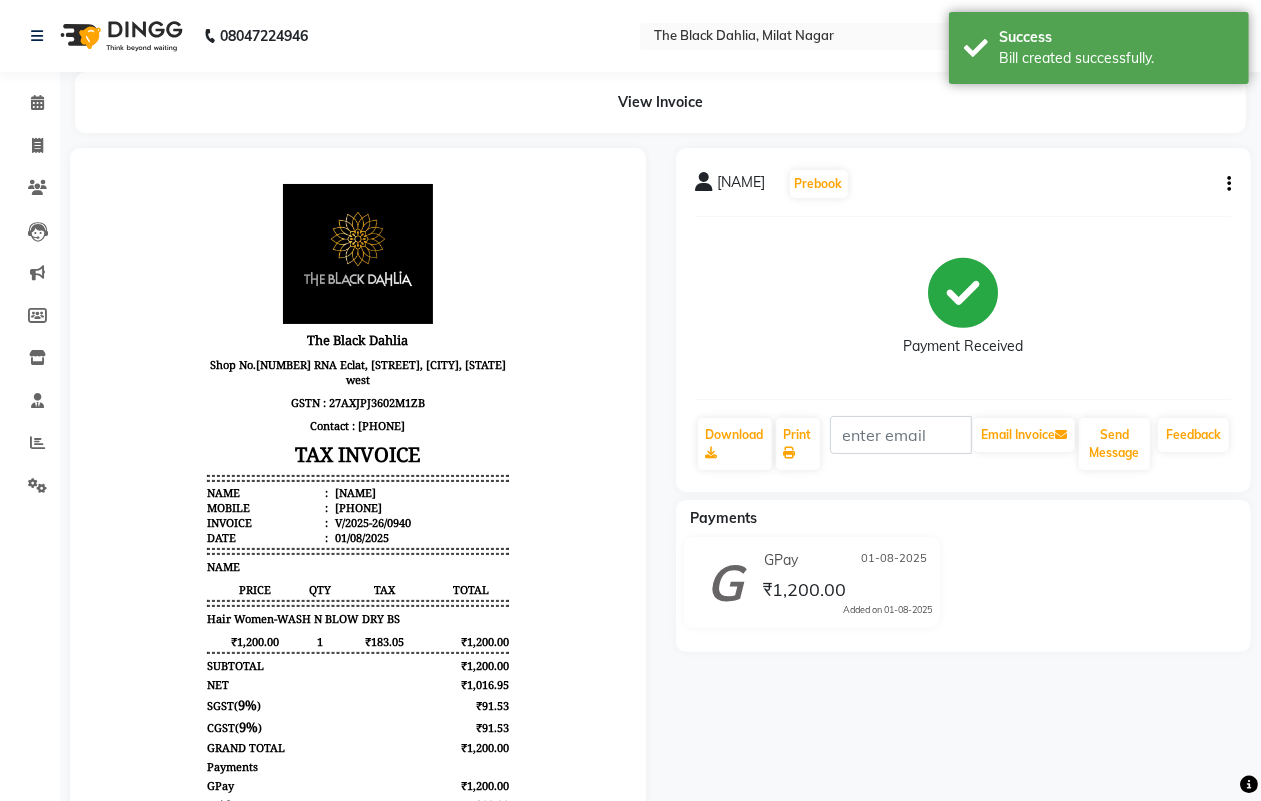 scroll, scrollTop: 0, scrollLeft: 0, axis: both 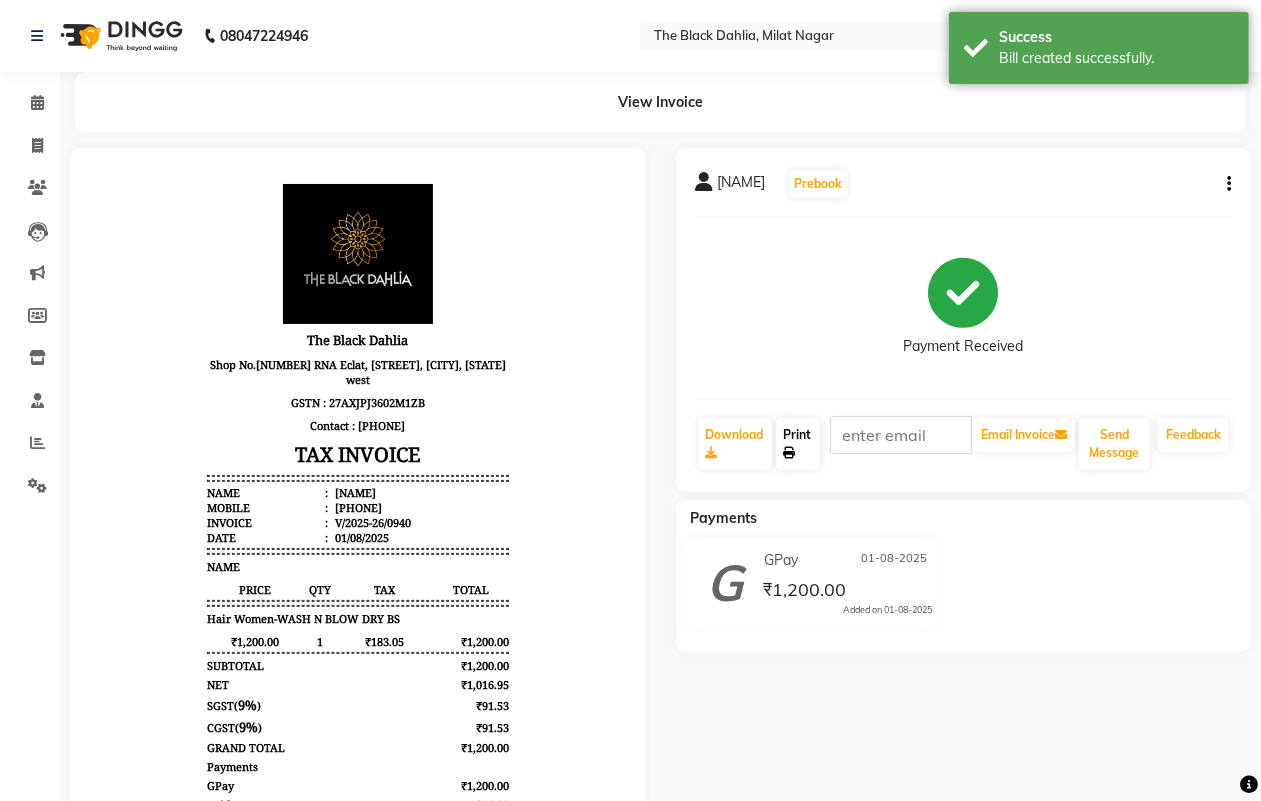 click 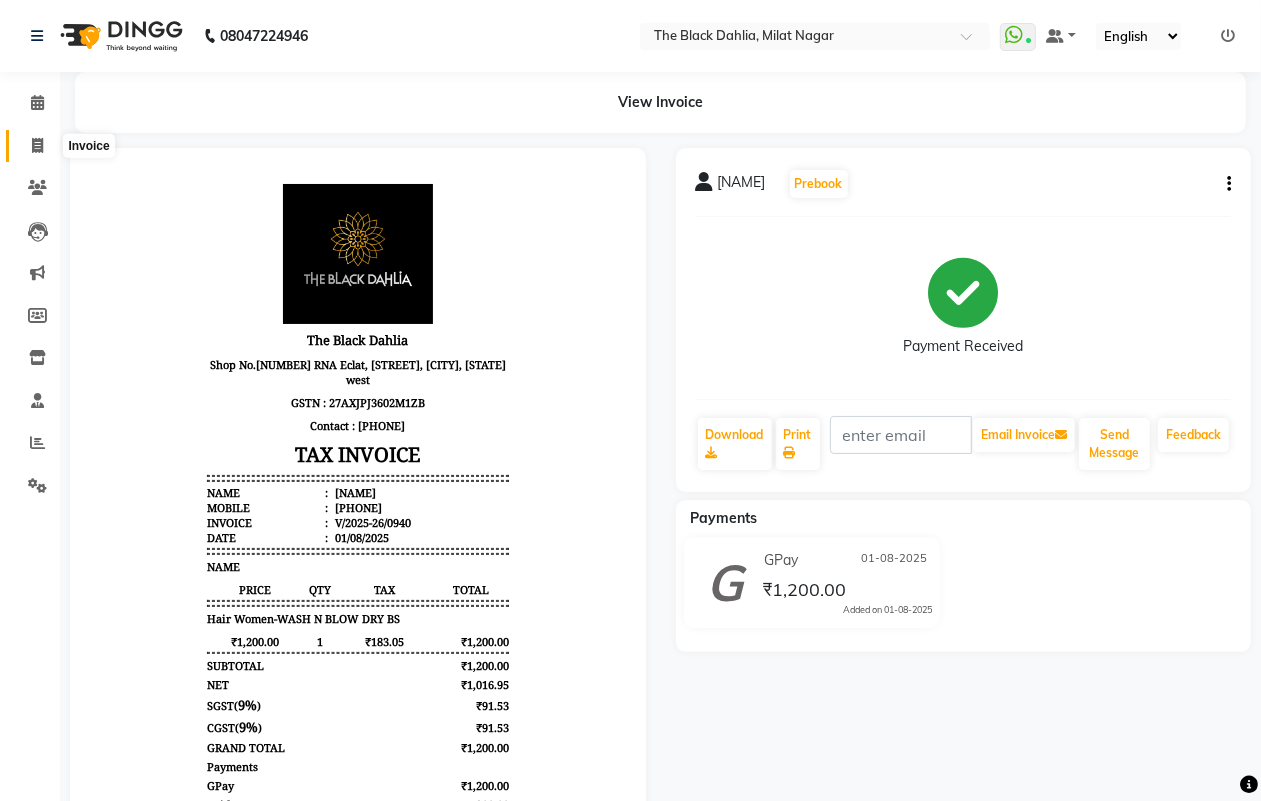 click 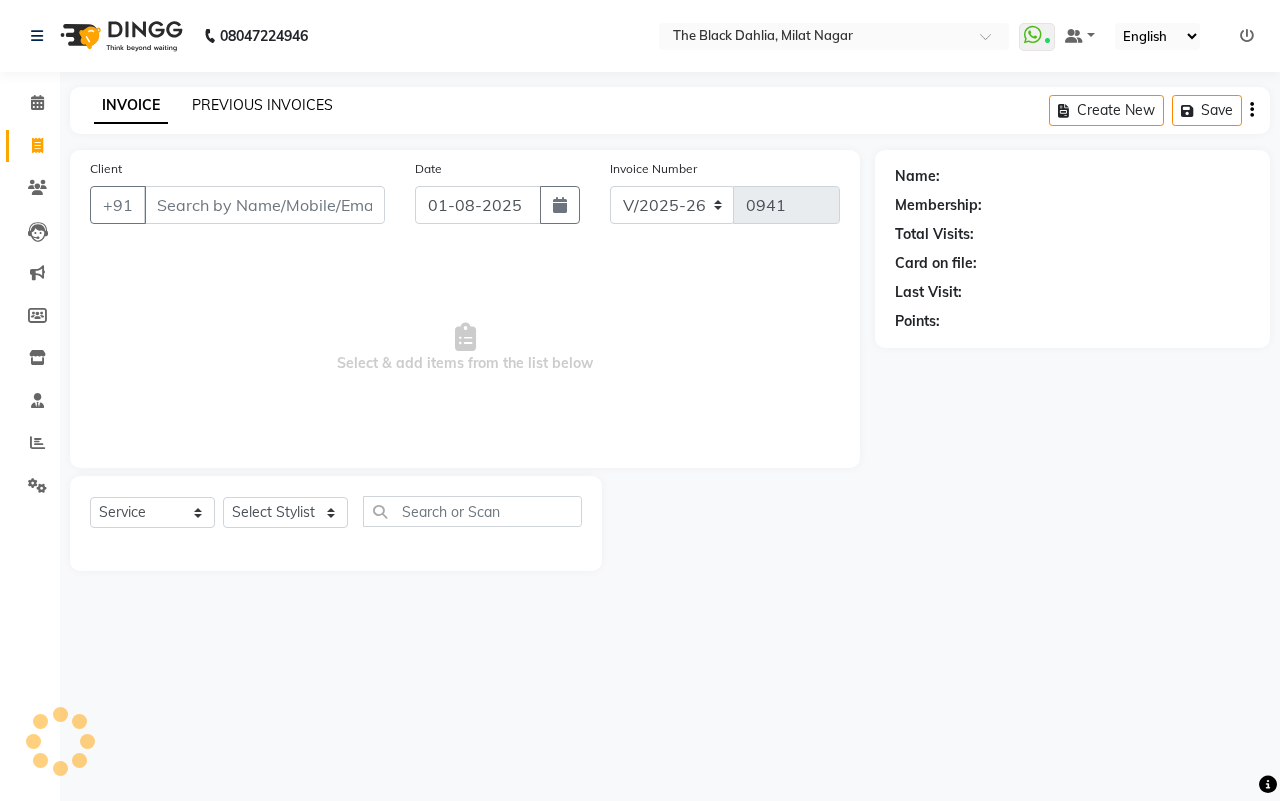 click on "PREVIOUS INVOICES" 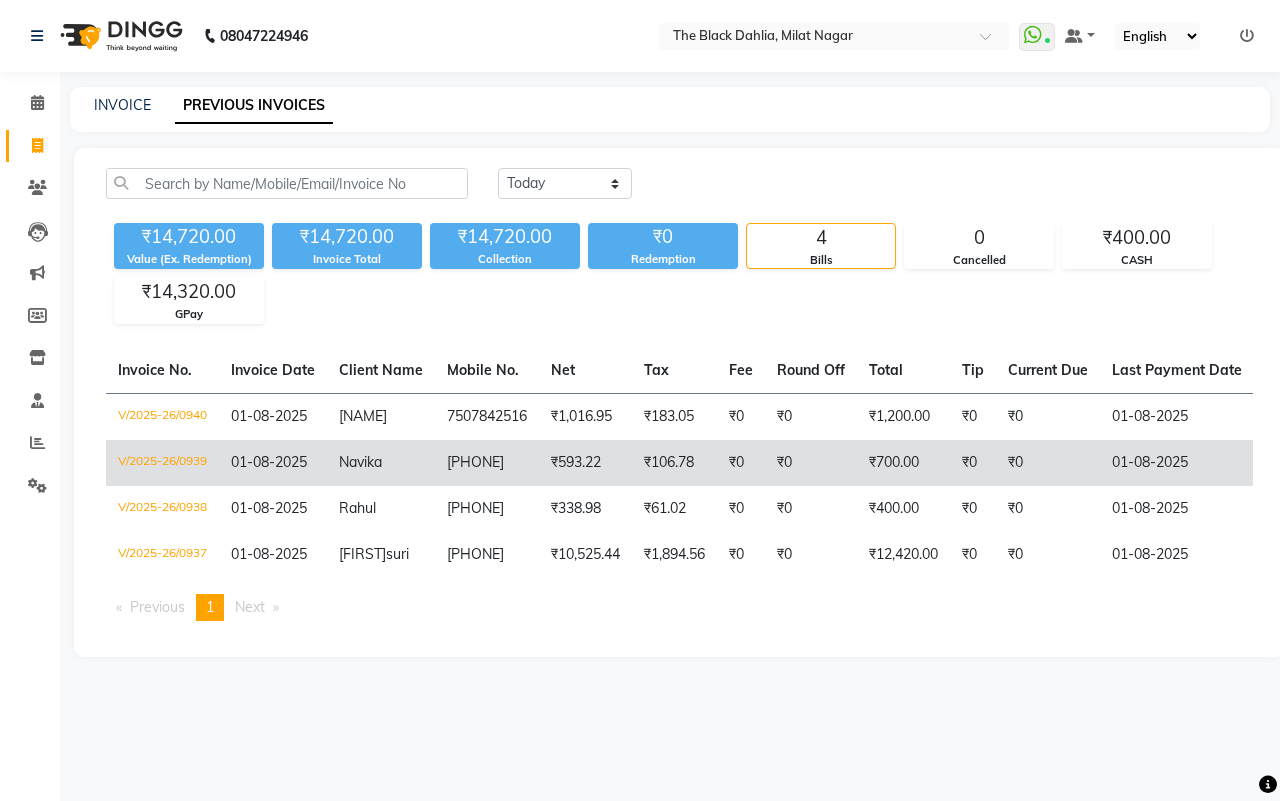 click on "₹106.78" 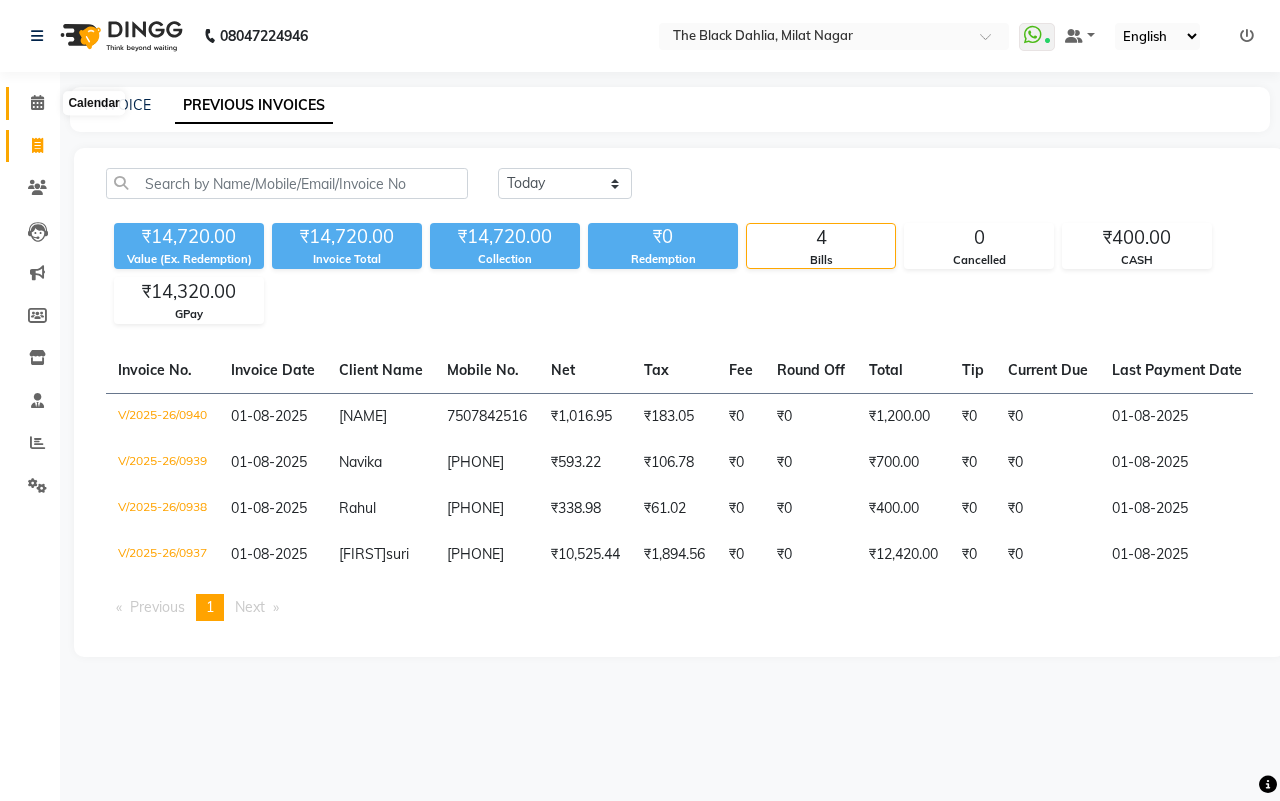 click 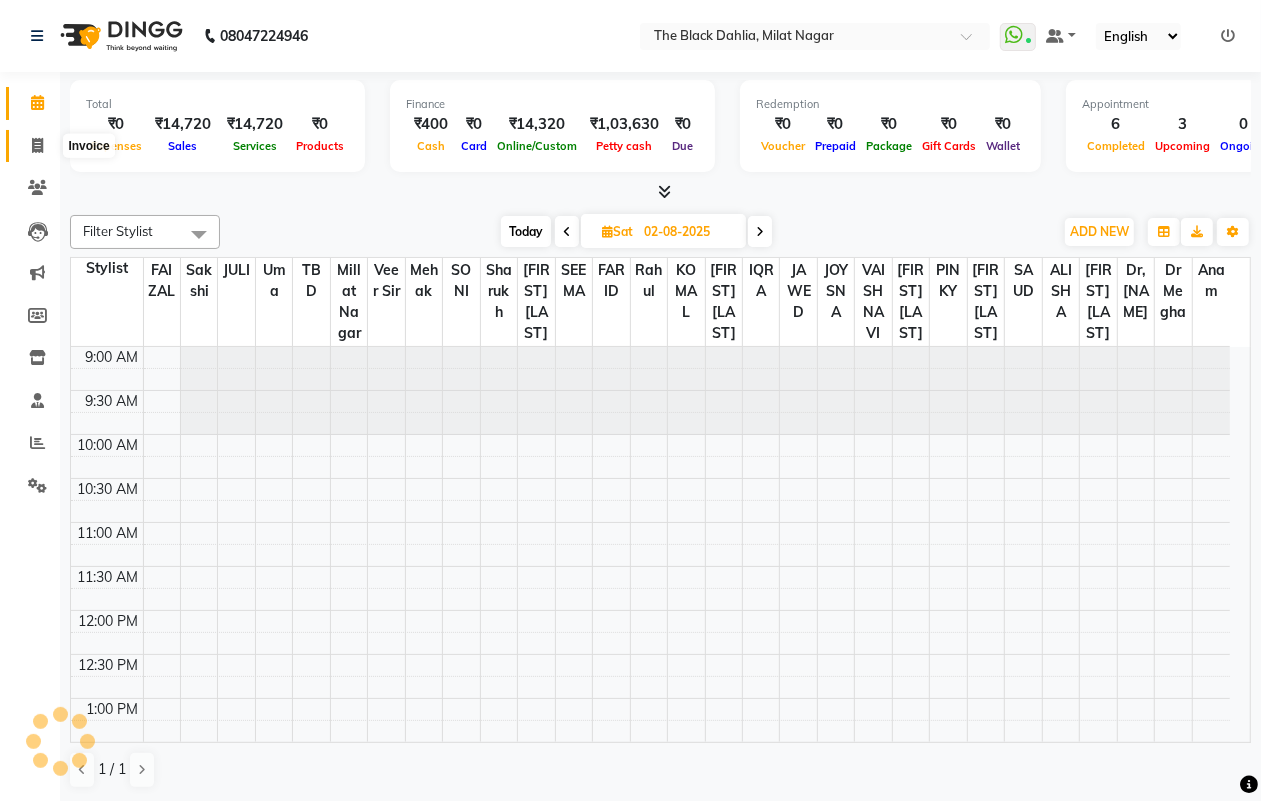 click 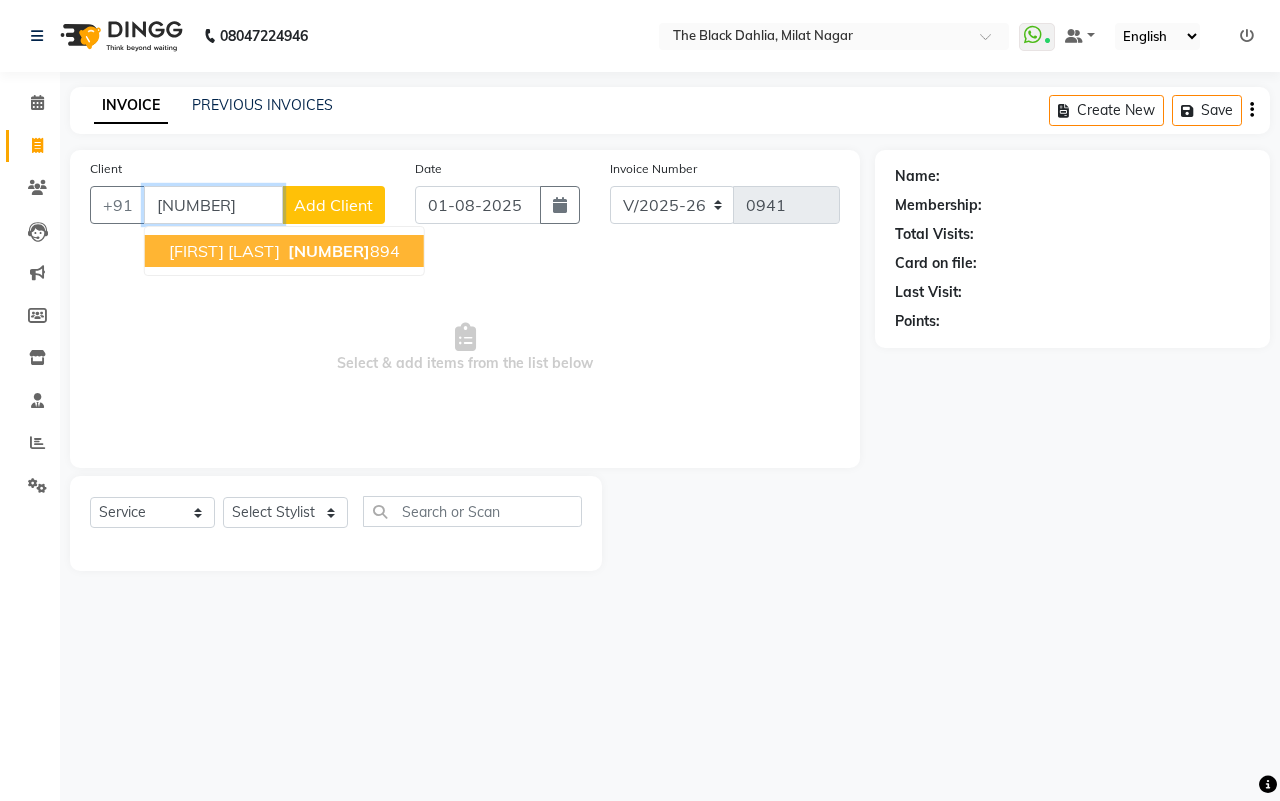 click on "[NUMBER]" at bounding box center [329, 251] 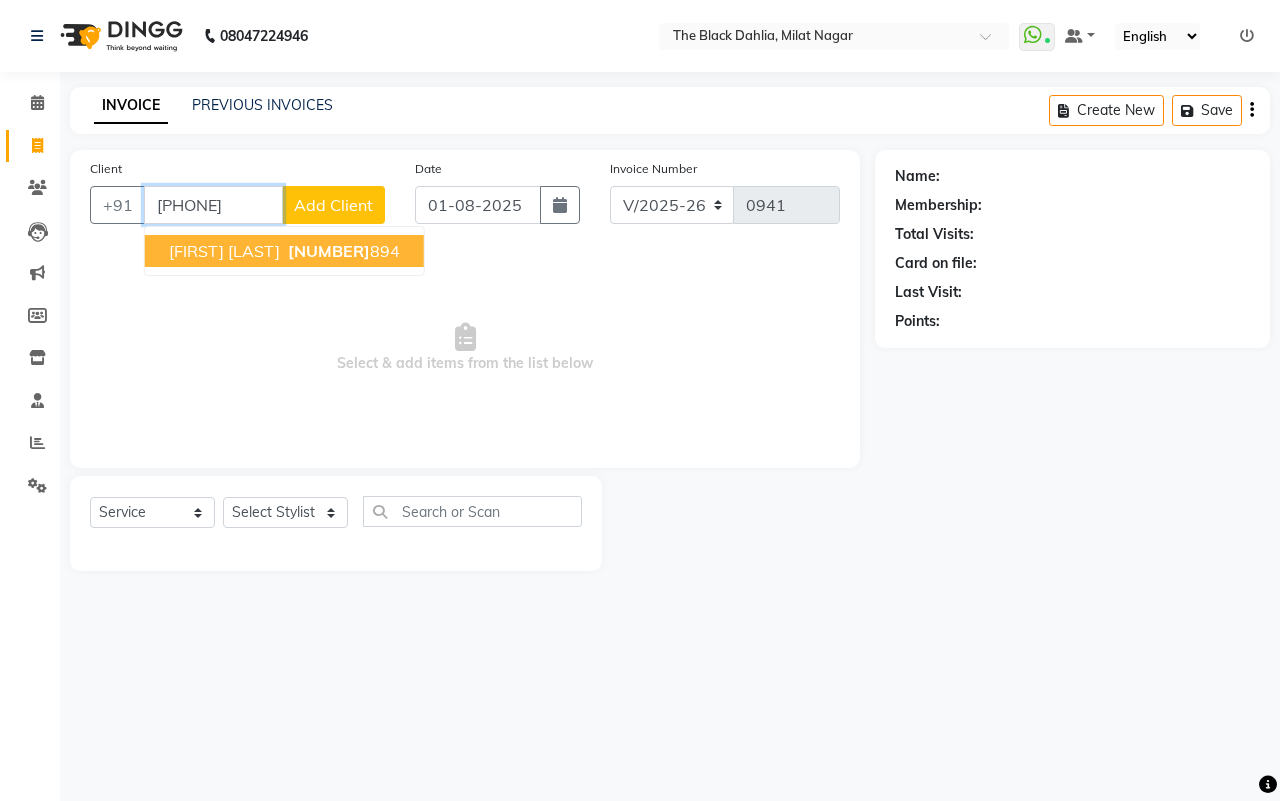 type on "[PHONE]" 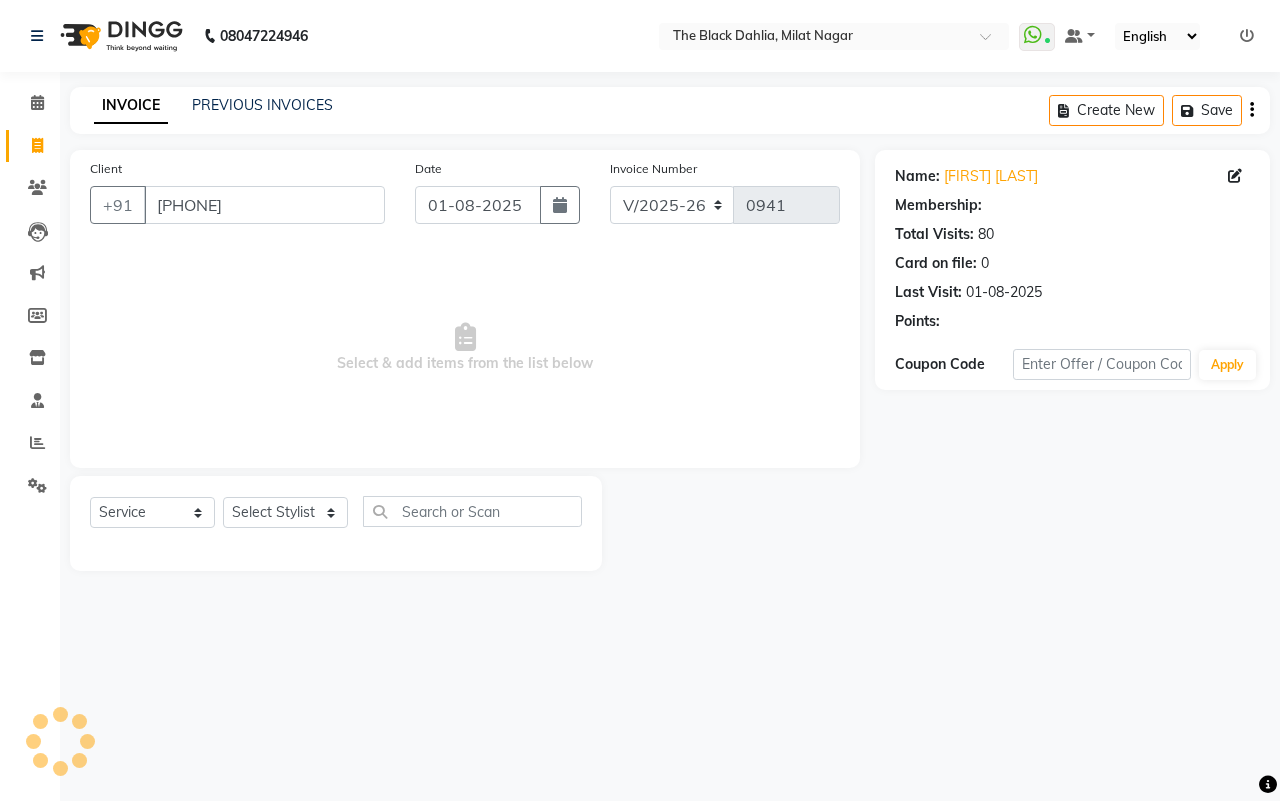 select on "1: Object" 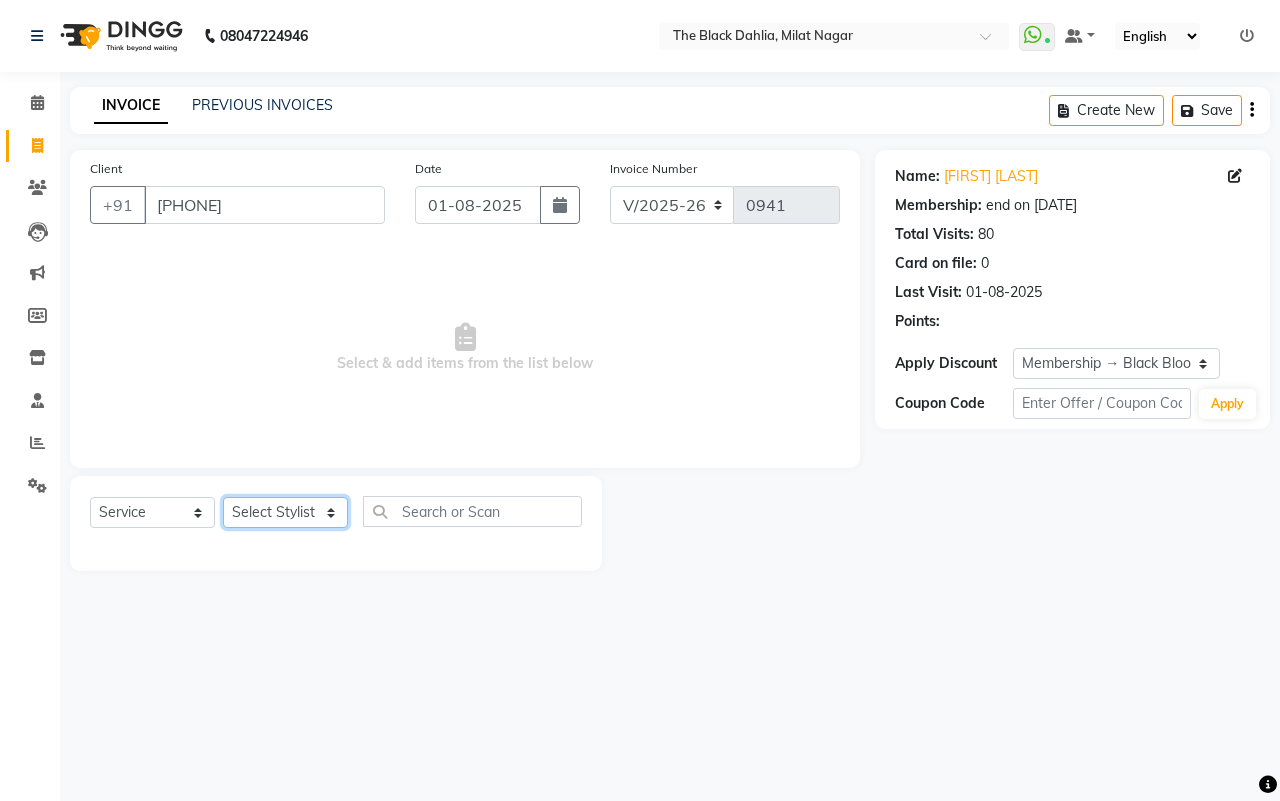 click on "Select Stylist [NAME] [NAME] [NAME] Dr [NAME] Dr,[NAME] [NAME] [NAME] [NAME] [NAME] [NAME] [NAME] [NAME] [NAME] [NAME] [NAME] [NAME] [NAME] [NAME] [NAME] [NAME] [NAME] [NAME] [NAME] [NAME] [NAME] [NAME] [NAME] [NAME] [NAME] [NAME] [NAME]" 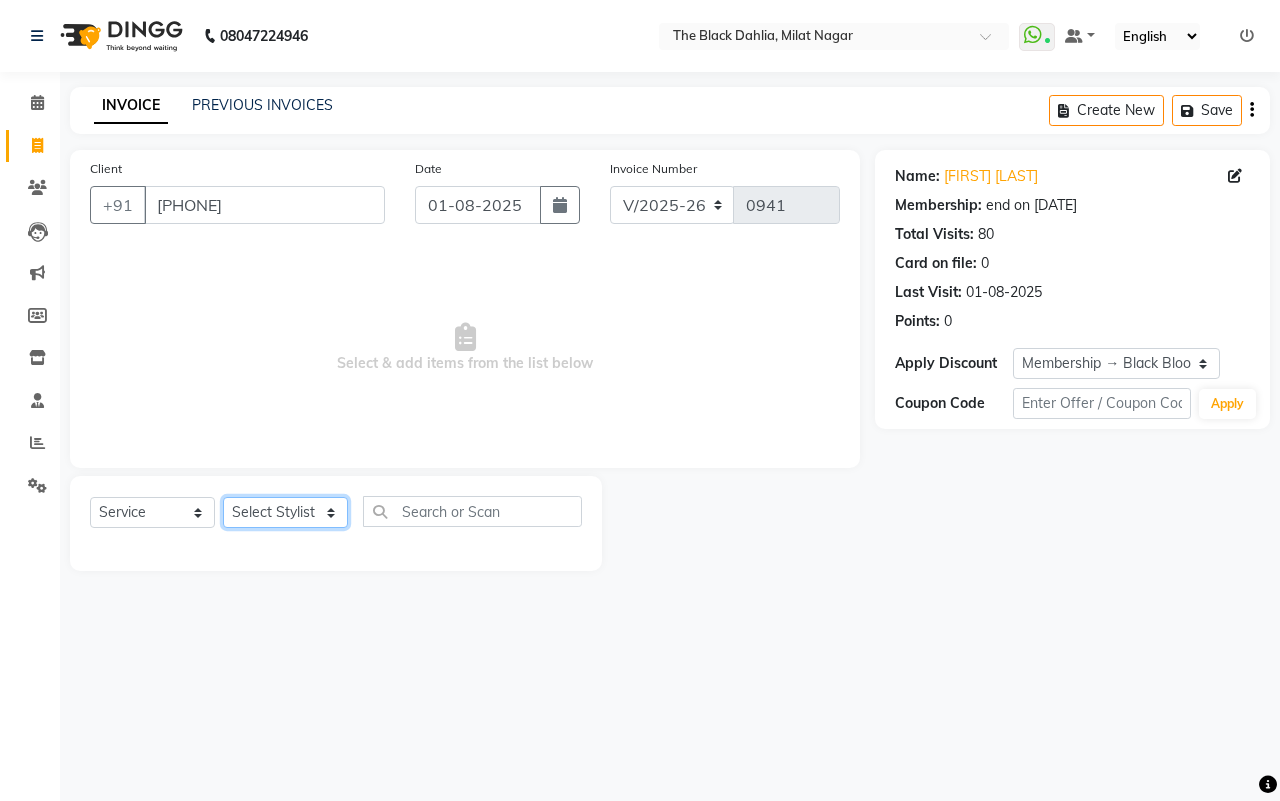 select on "[NUMBER]" 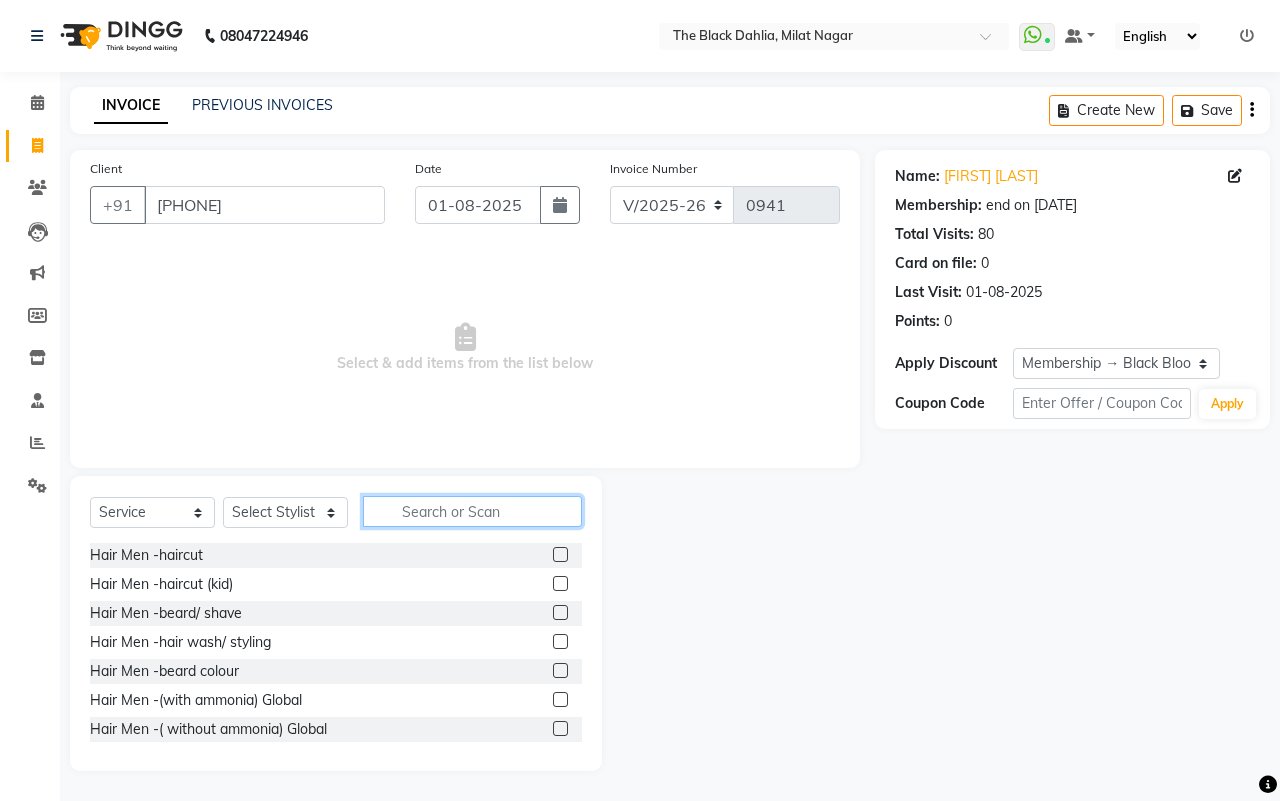 click 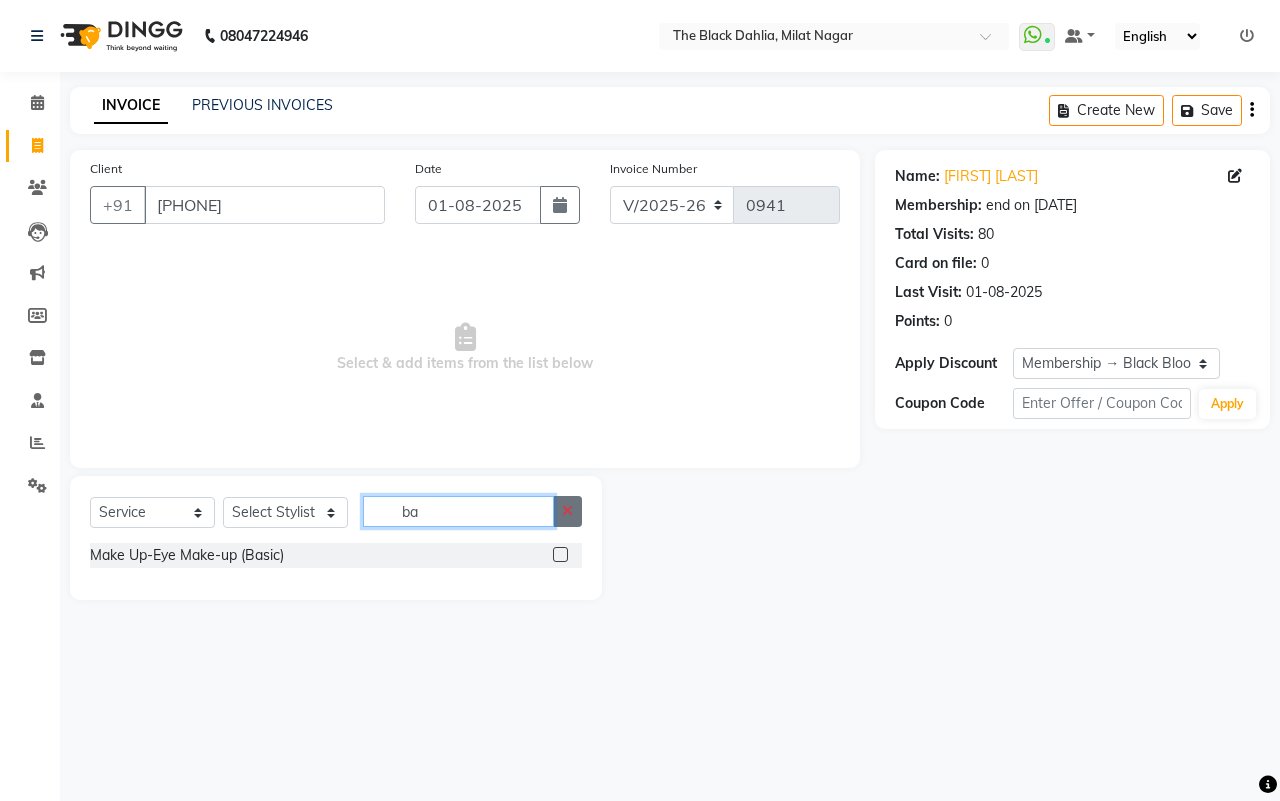 type on "b" 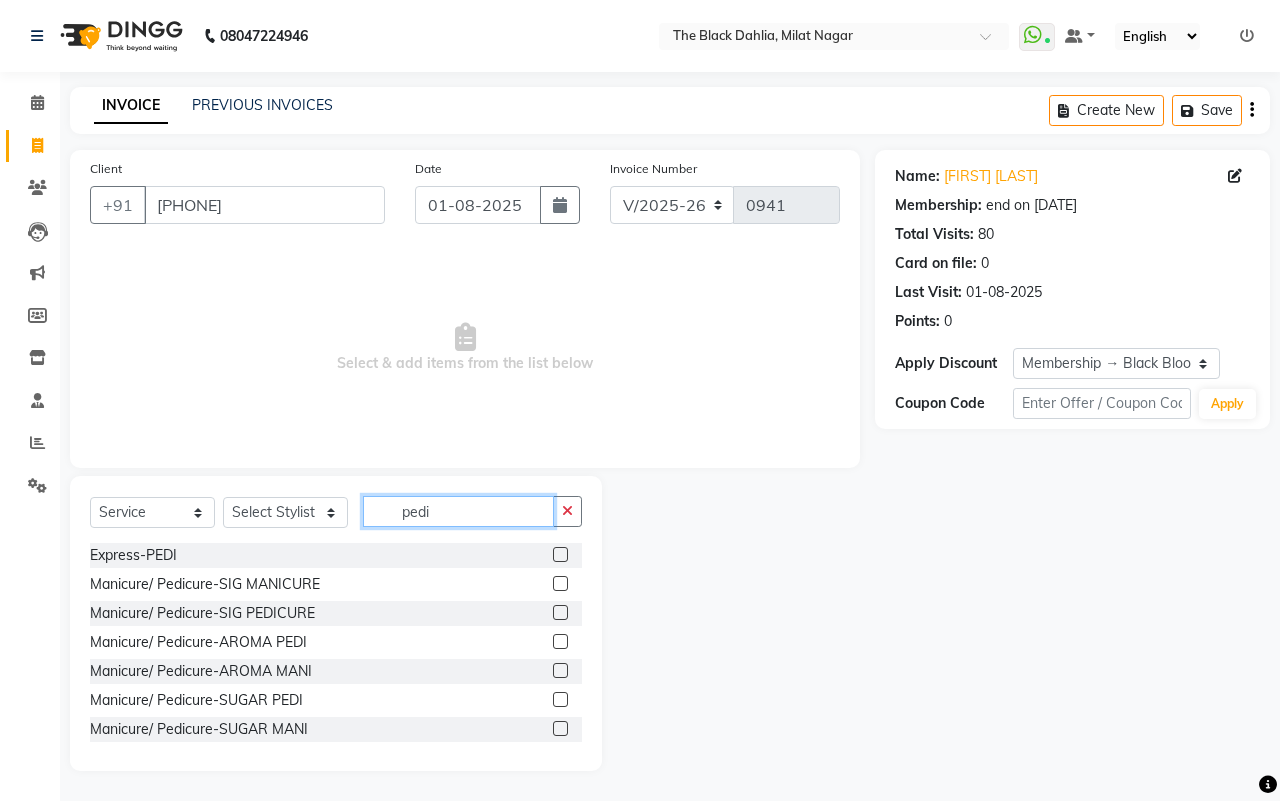 type on "pedi" 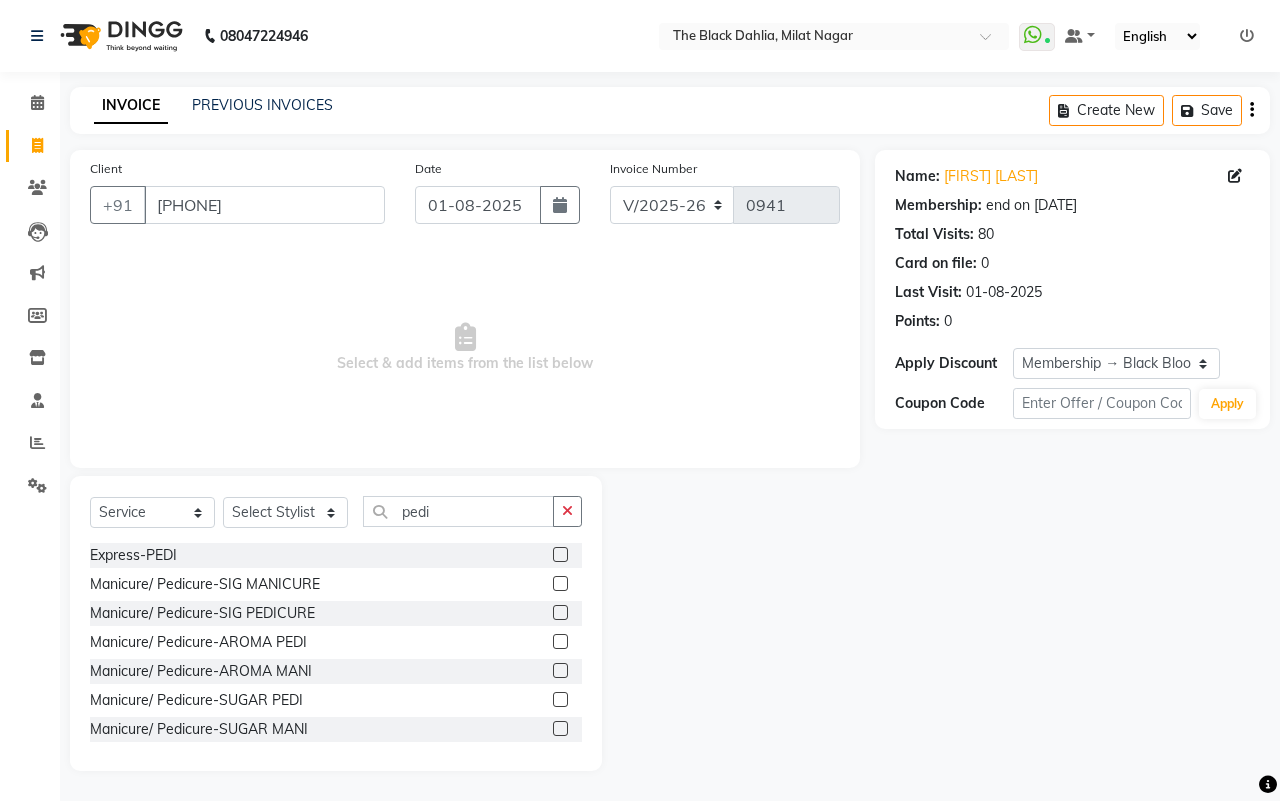 click 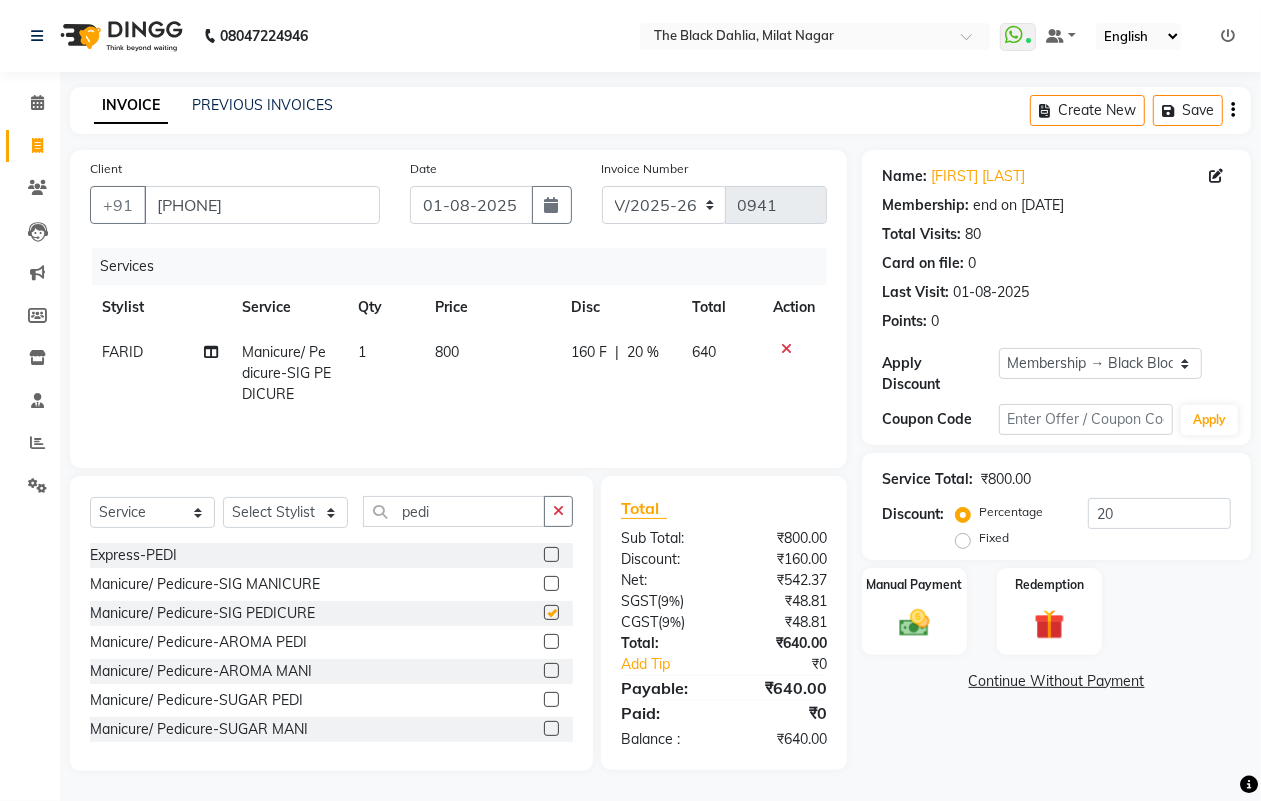 checkbox on "false" 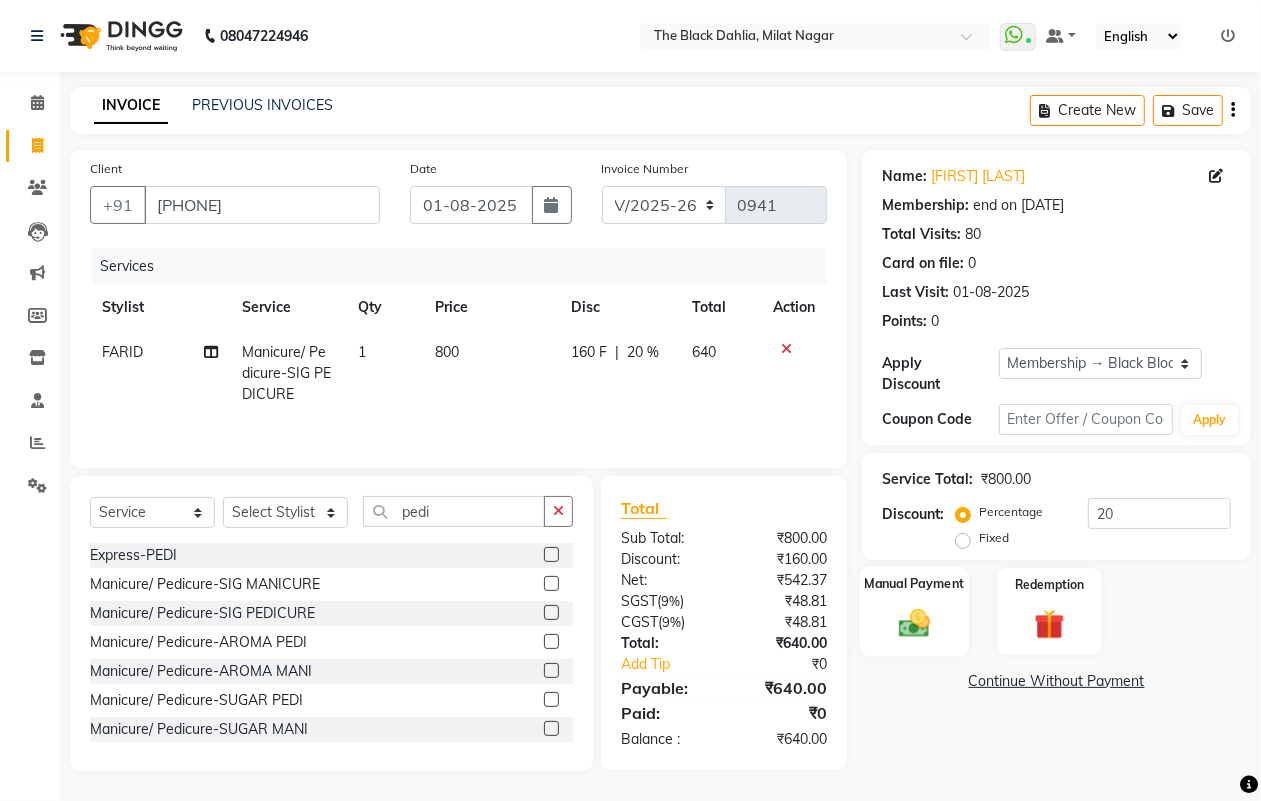 click 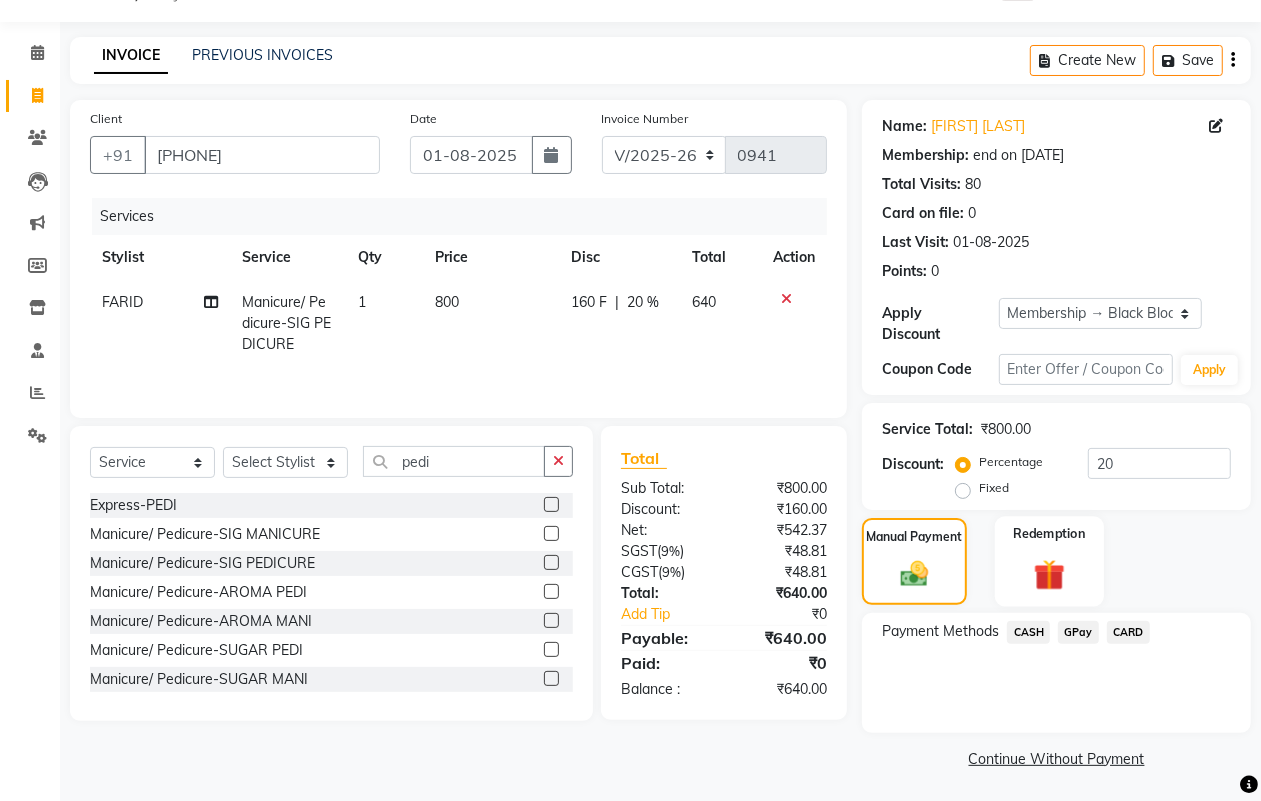 scroll, scrollTop: 52, scrollLeft: 0, axis: vertical 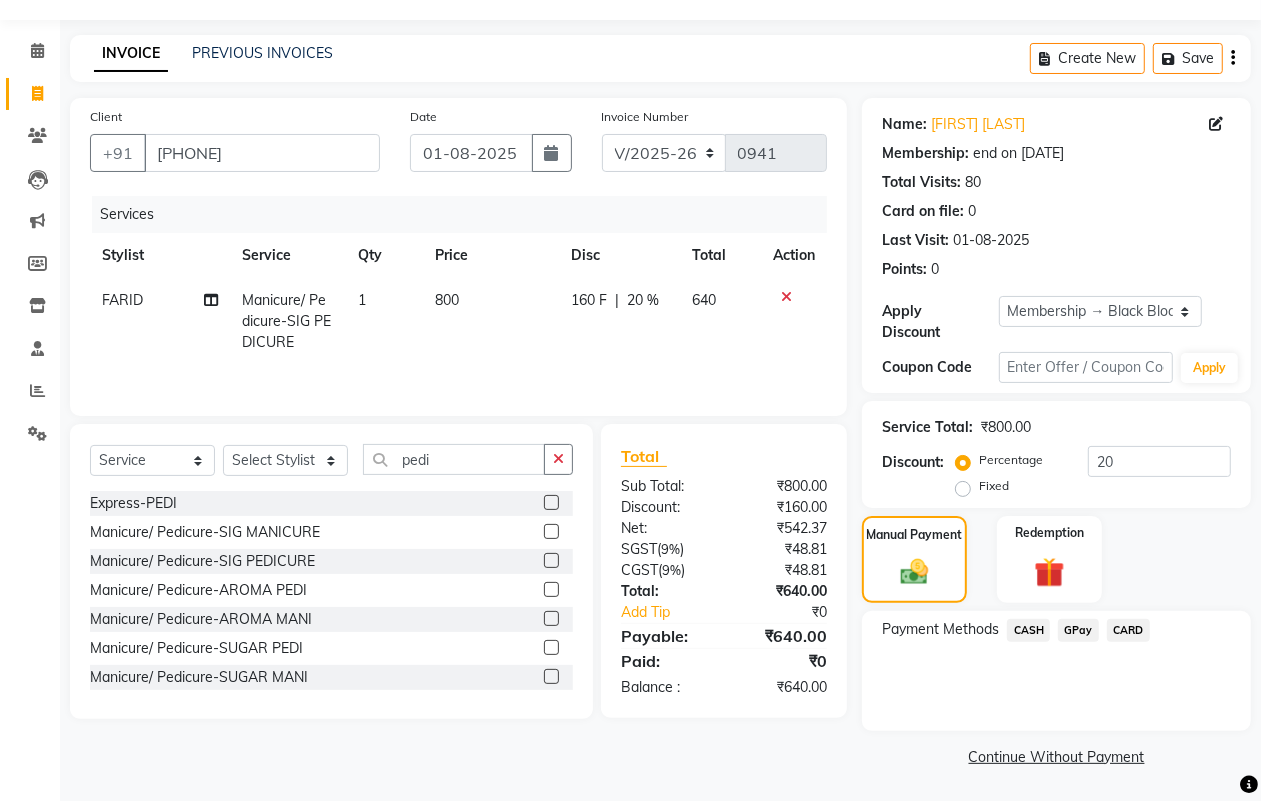 click on "GPay" 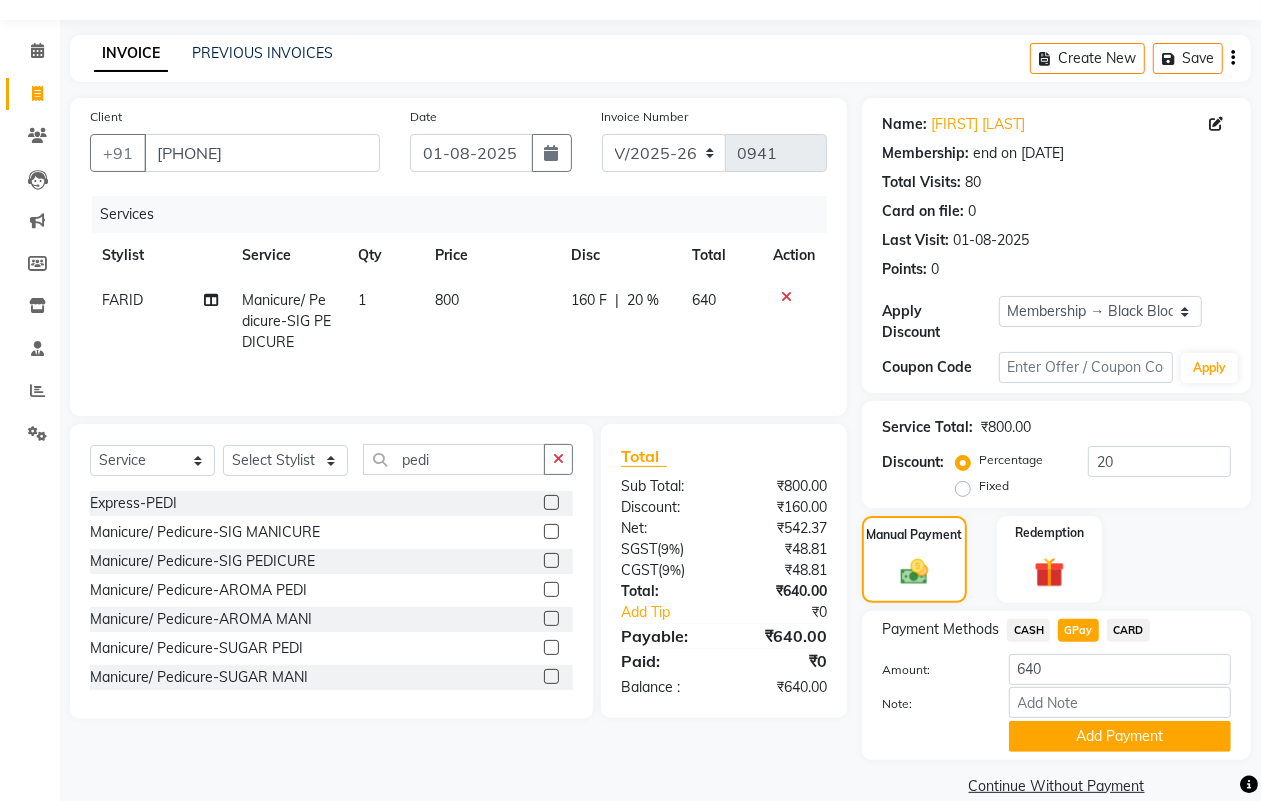 scroll, scrollTop: 80, scrollLeft: 0, axis: vertical 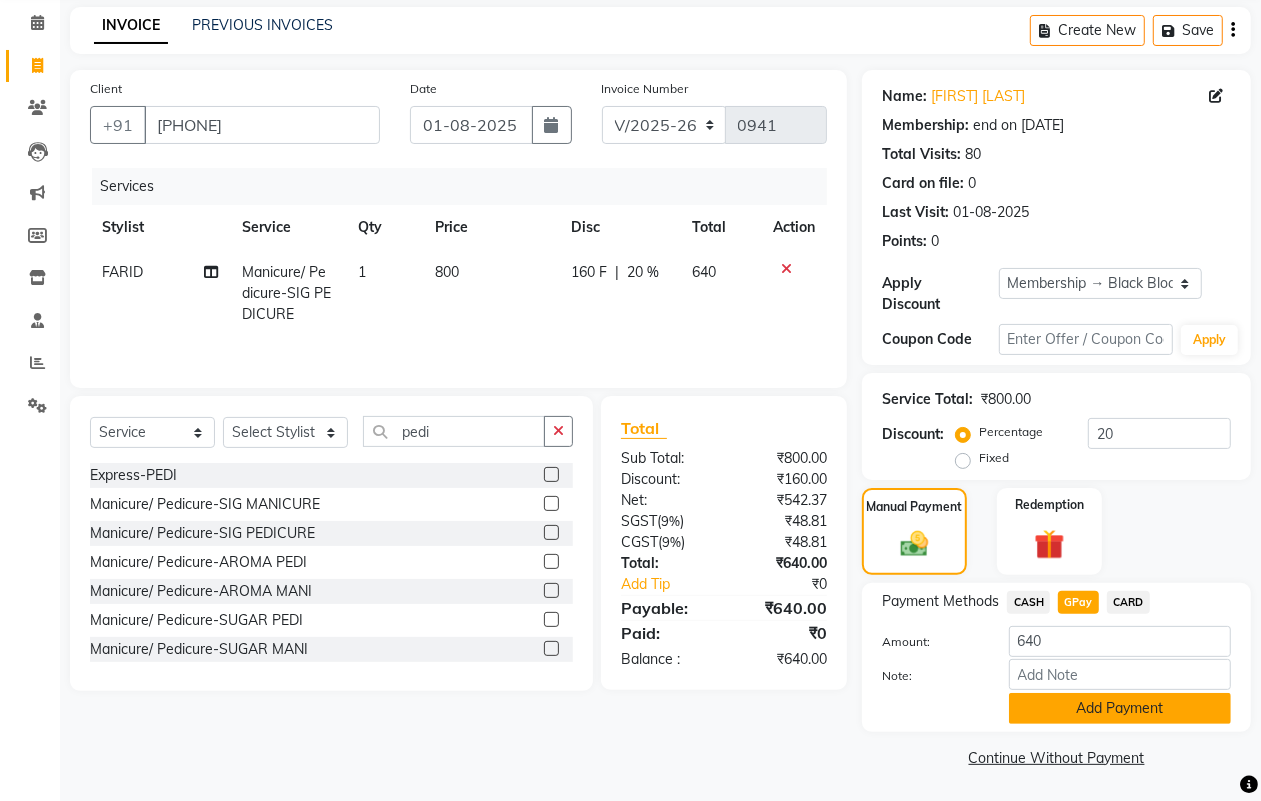 click on "Add Payment" 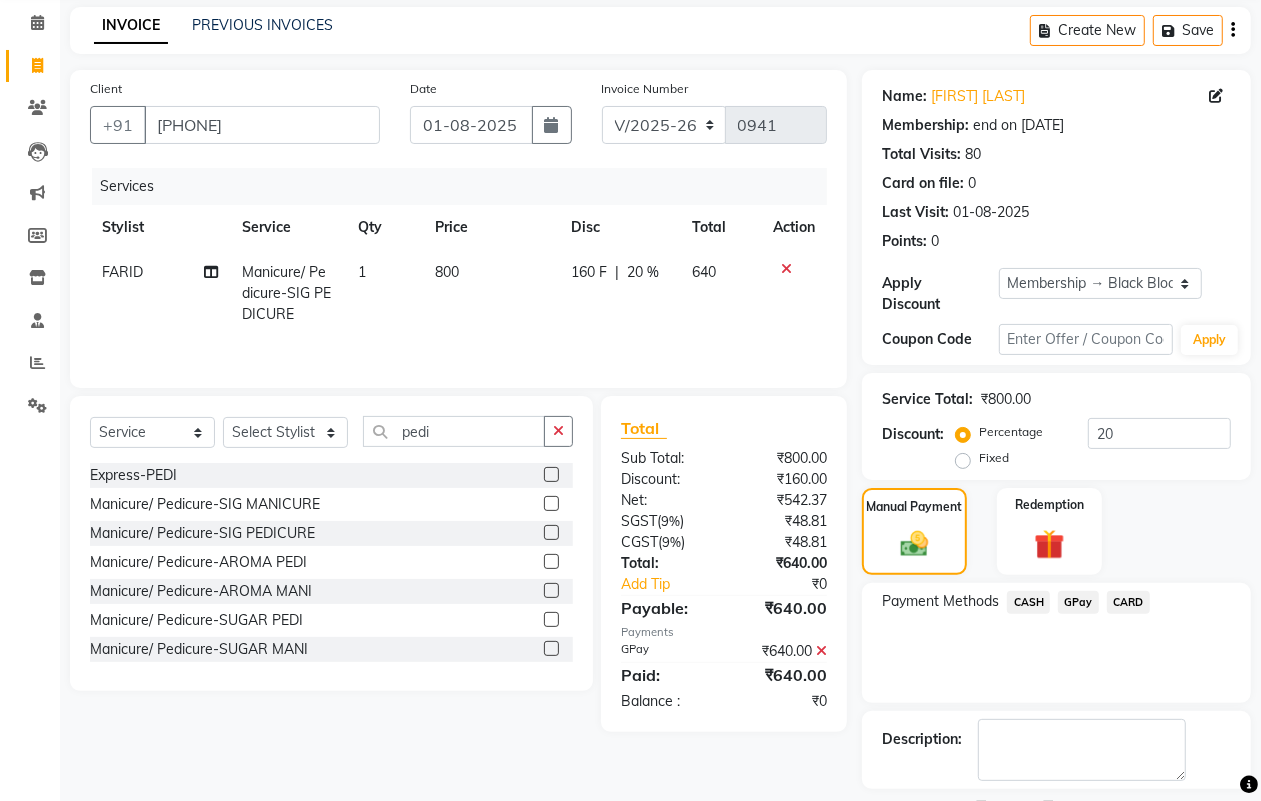 scroll, scrollTop: 166, scrollLeft: 0, axis: vertical 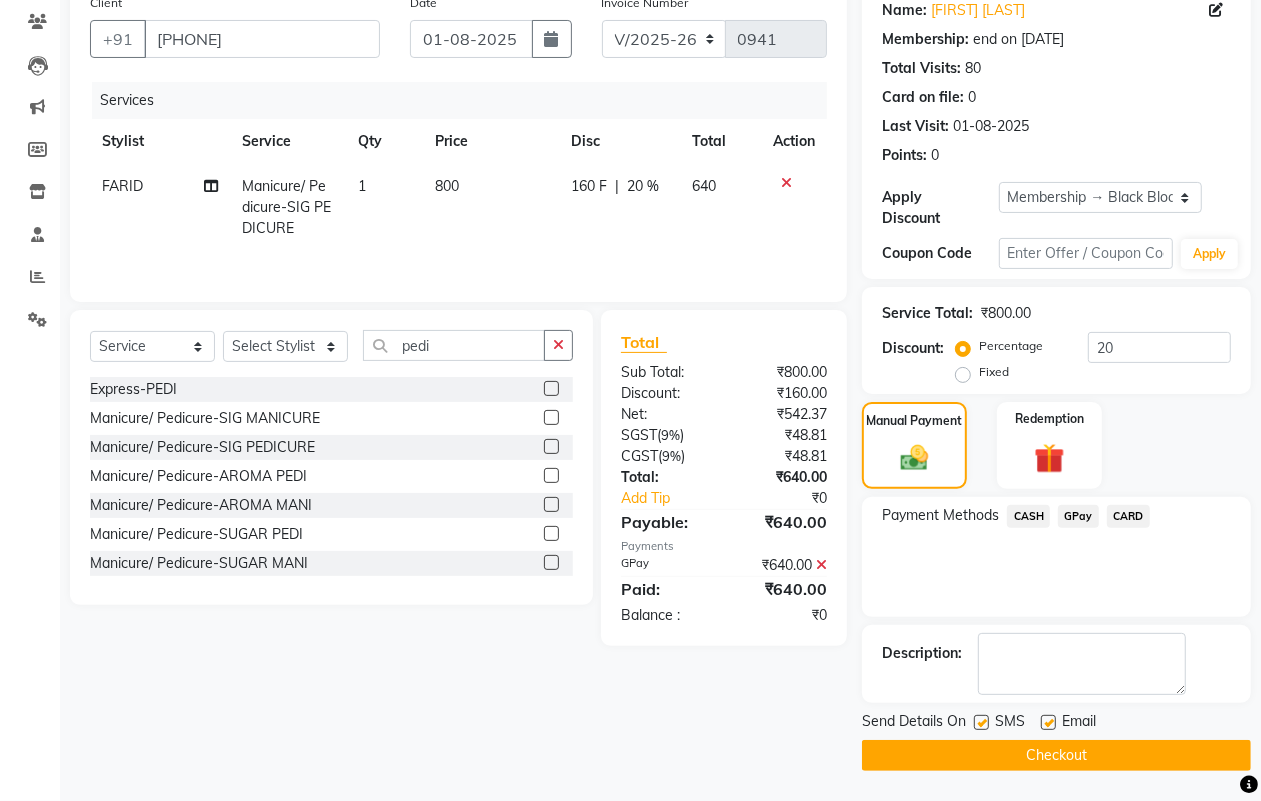 click 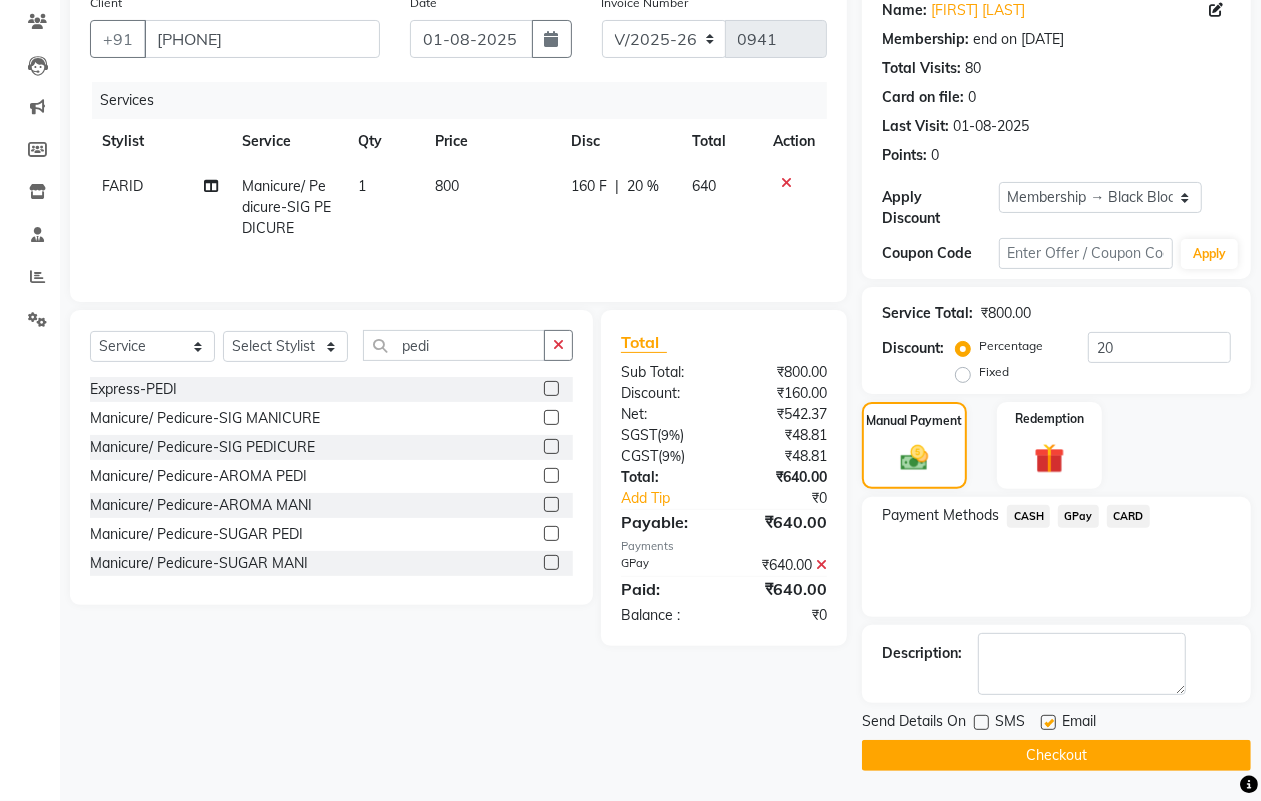 click 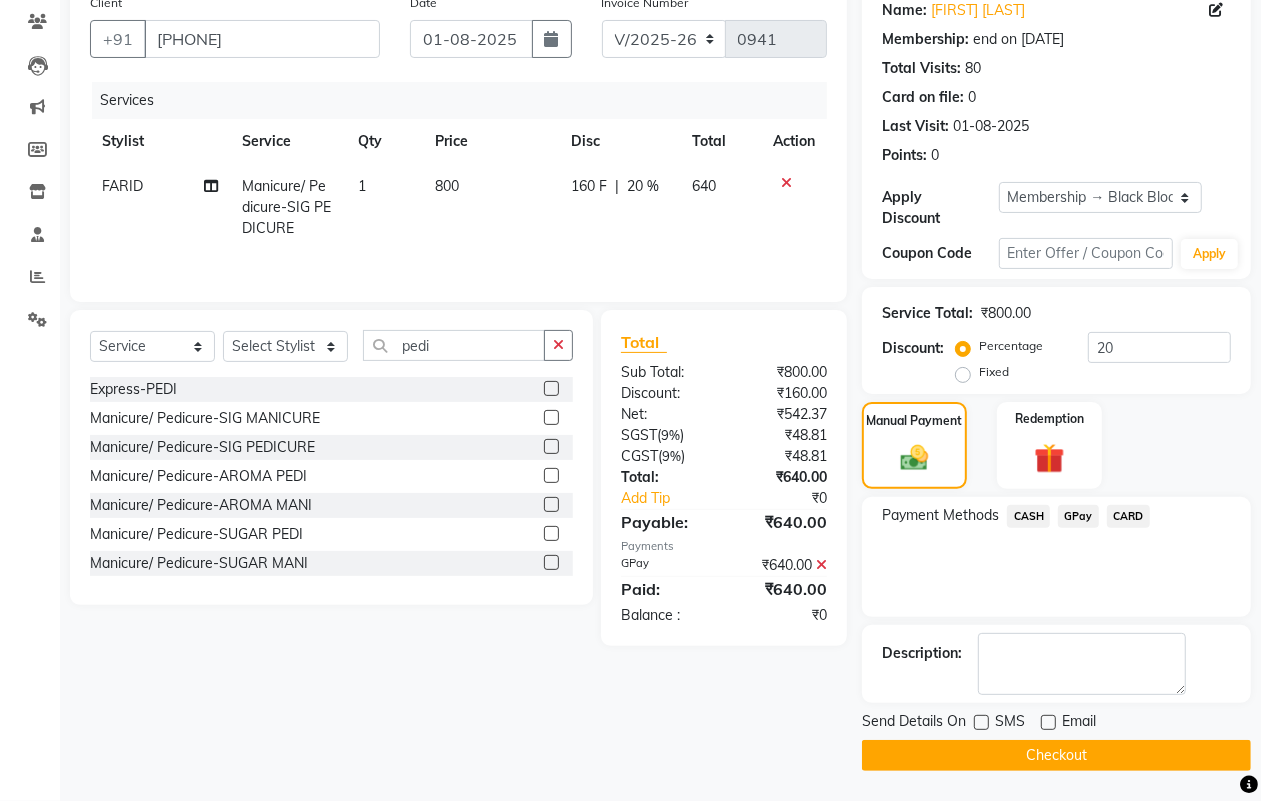 click 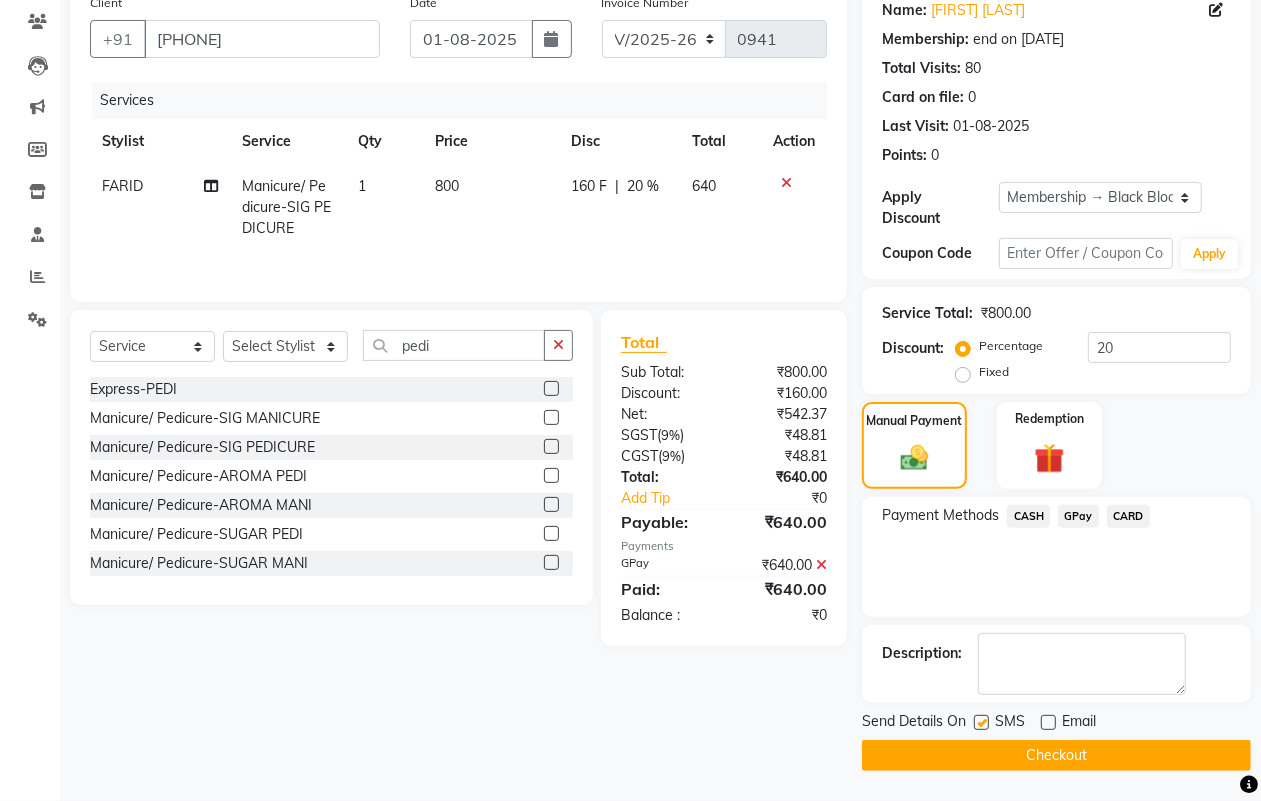 click 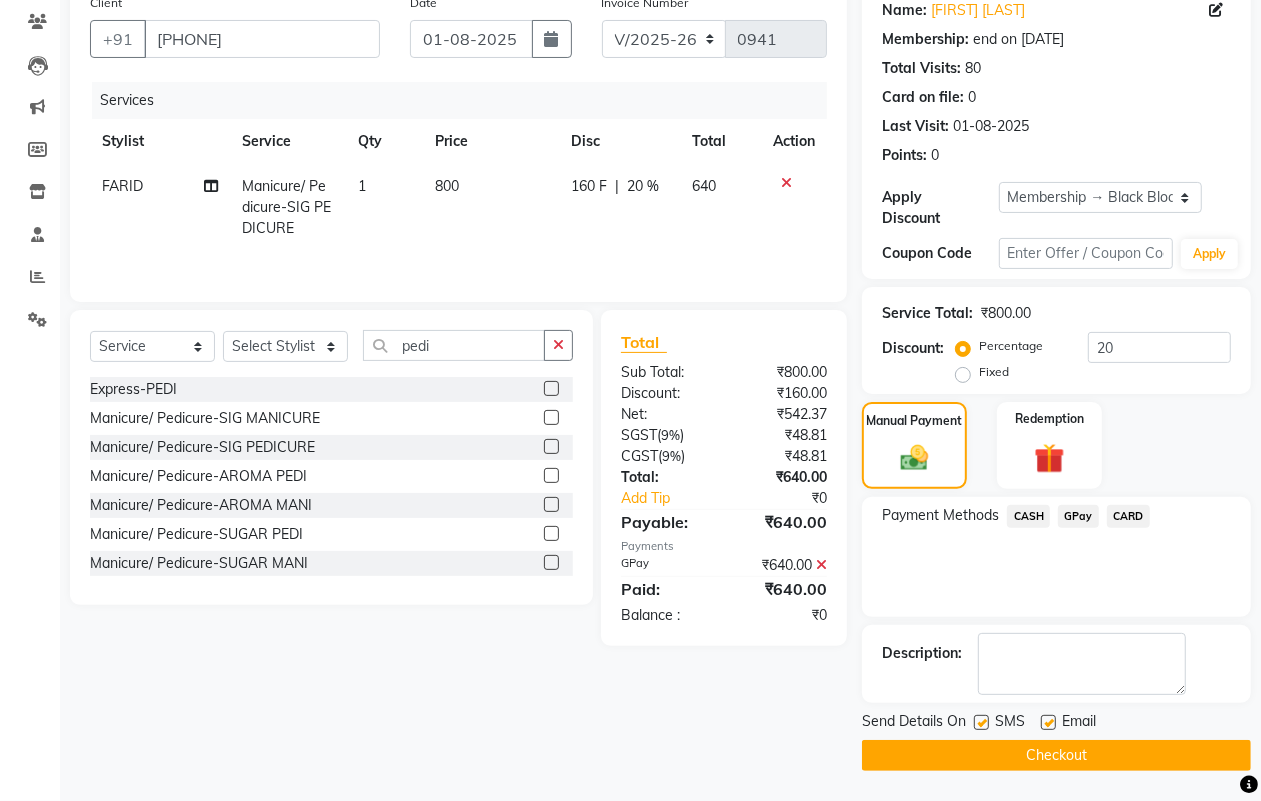 click on "Checkout" 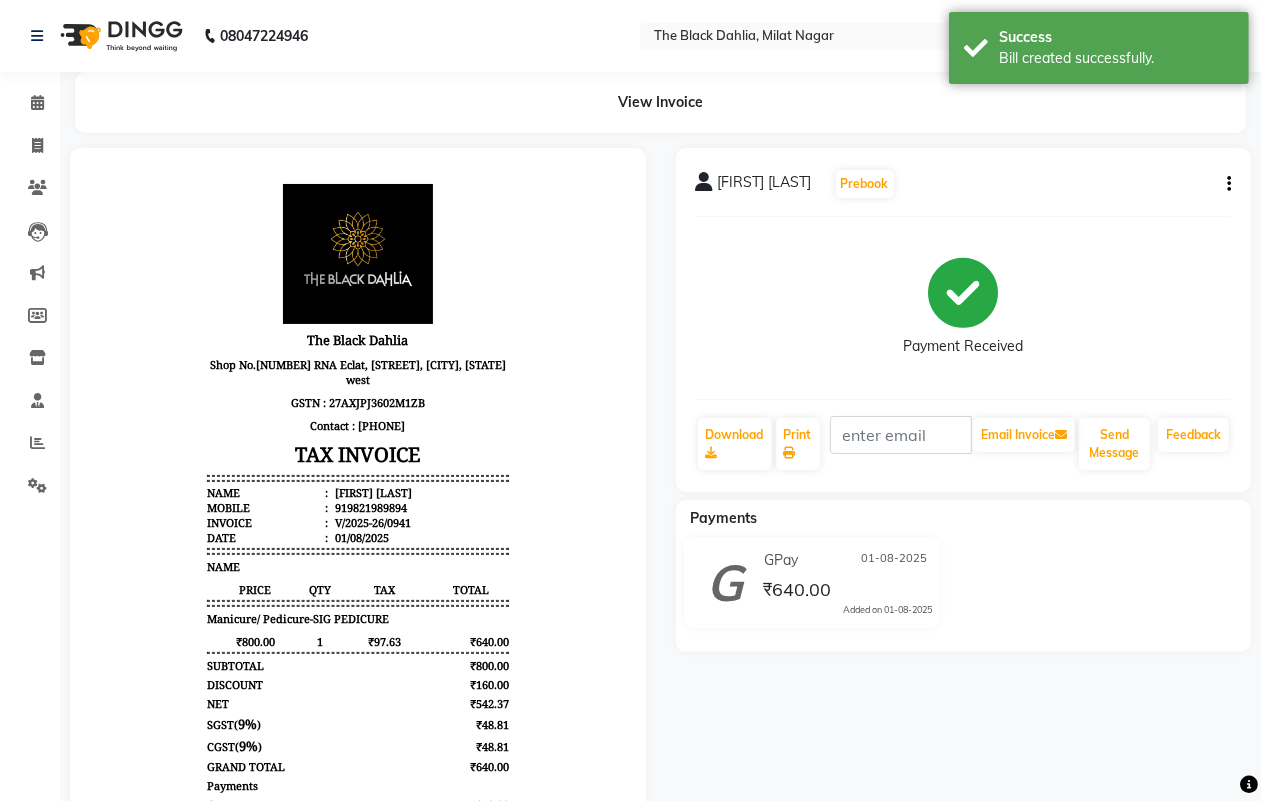 scroll, scrollTop: 0, scrollLeft: 0, axis: both 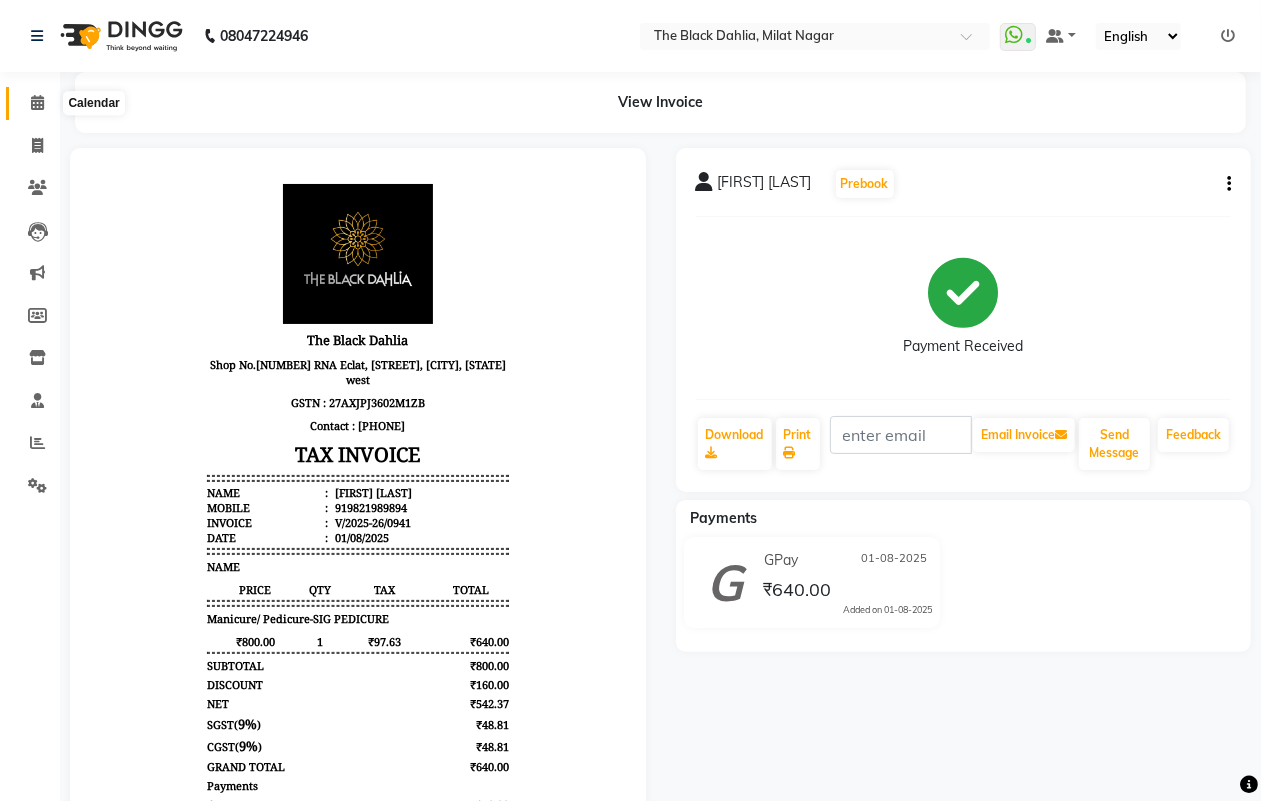 click 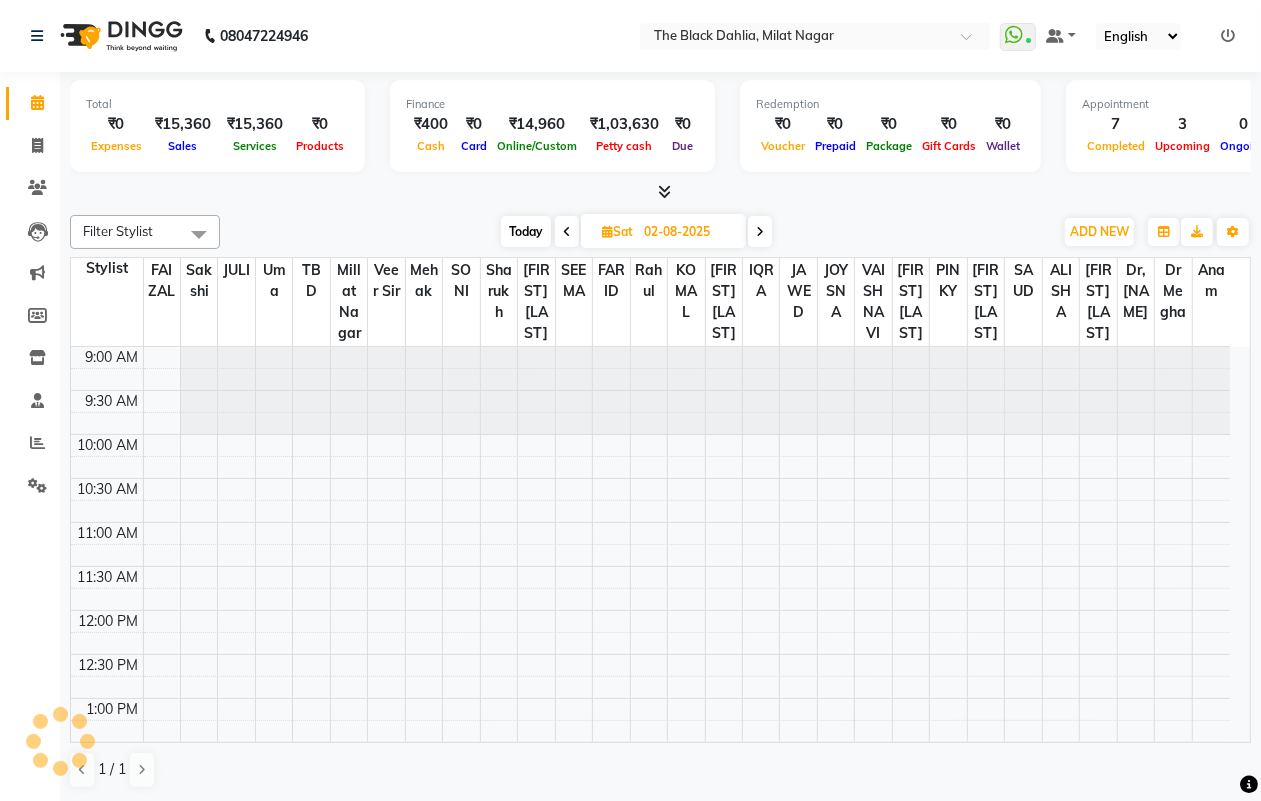 scroll, scrollTop: 0, scrollLeft: 0, axis: both 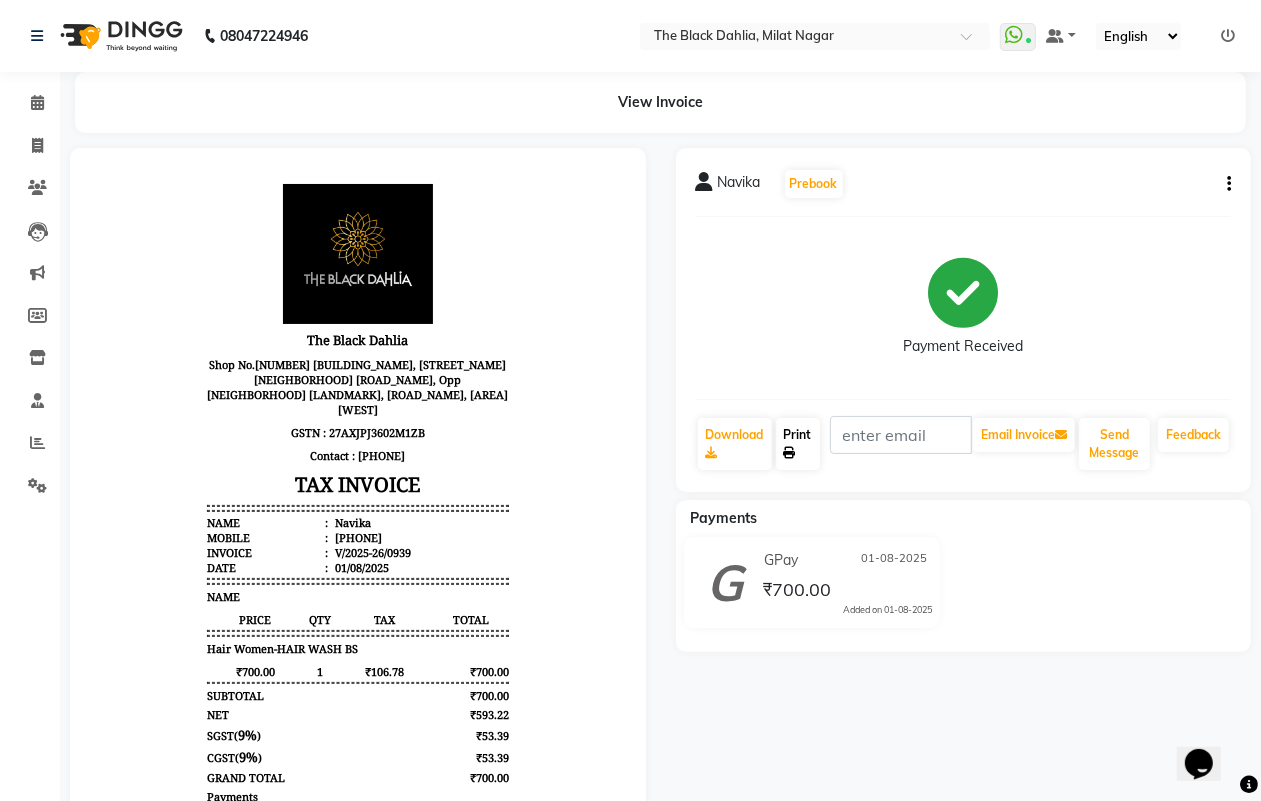 click on "Print" 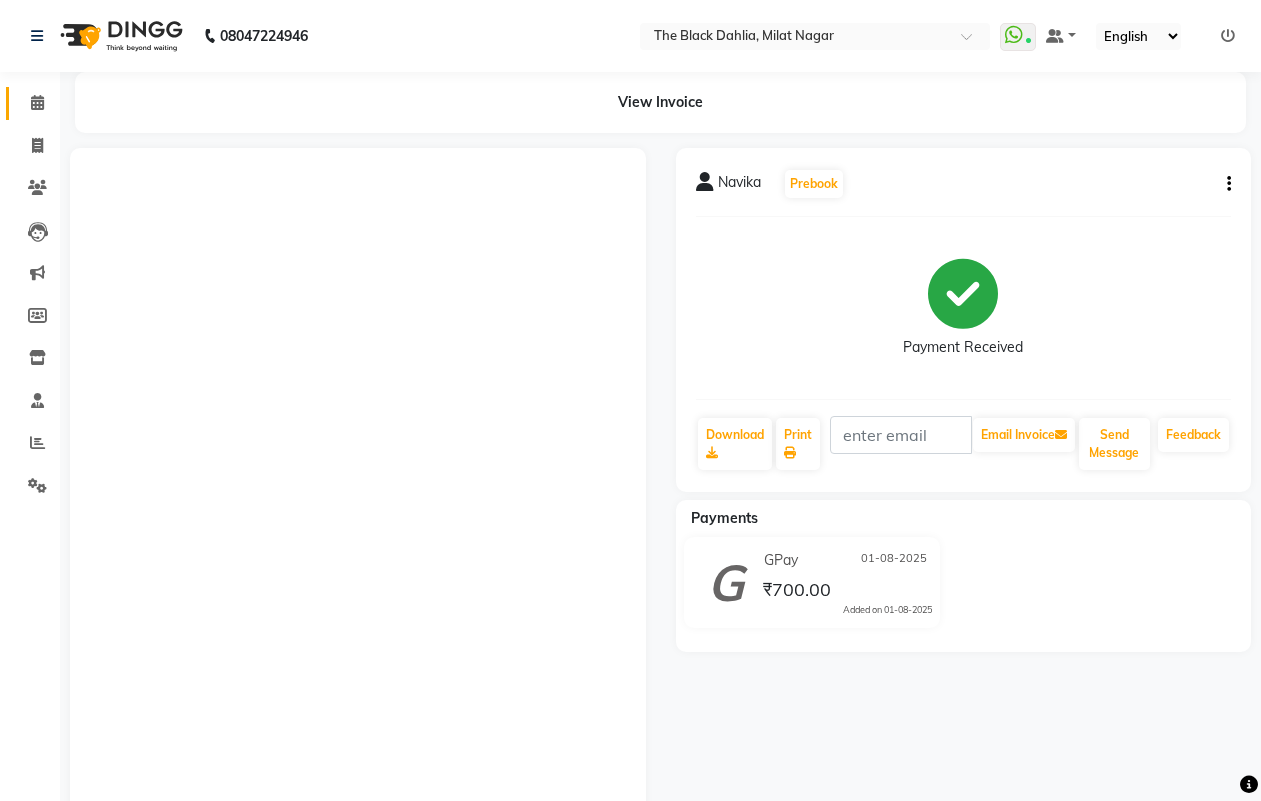 scroll, scrollTop: 0, scrollLeft: 0, axis: both 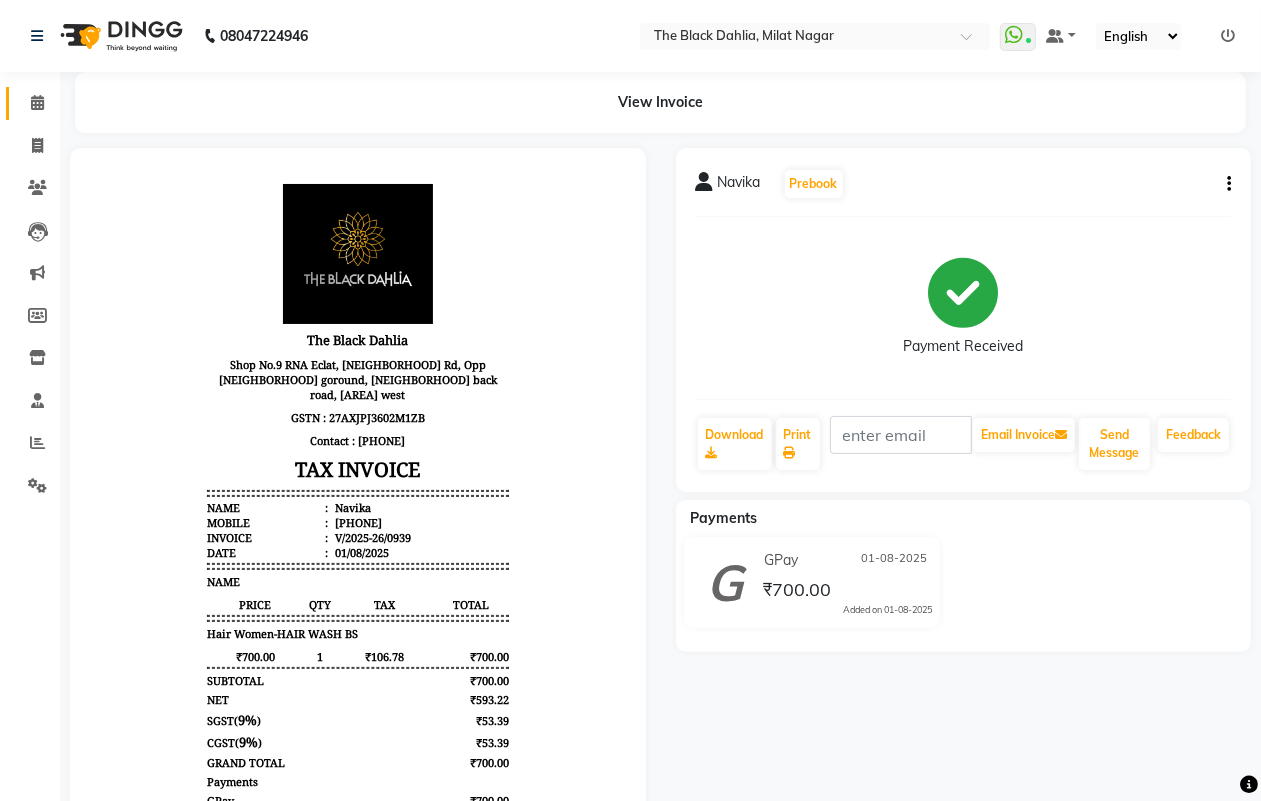 click on "Calendar" 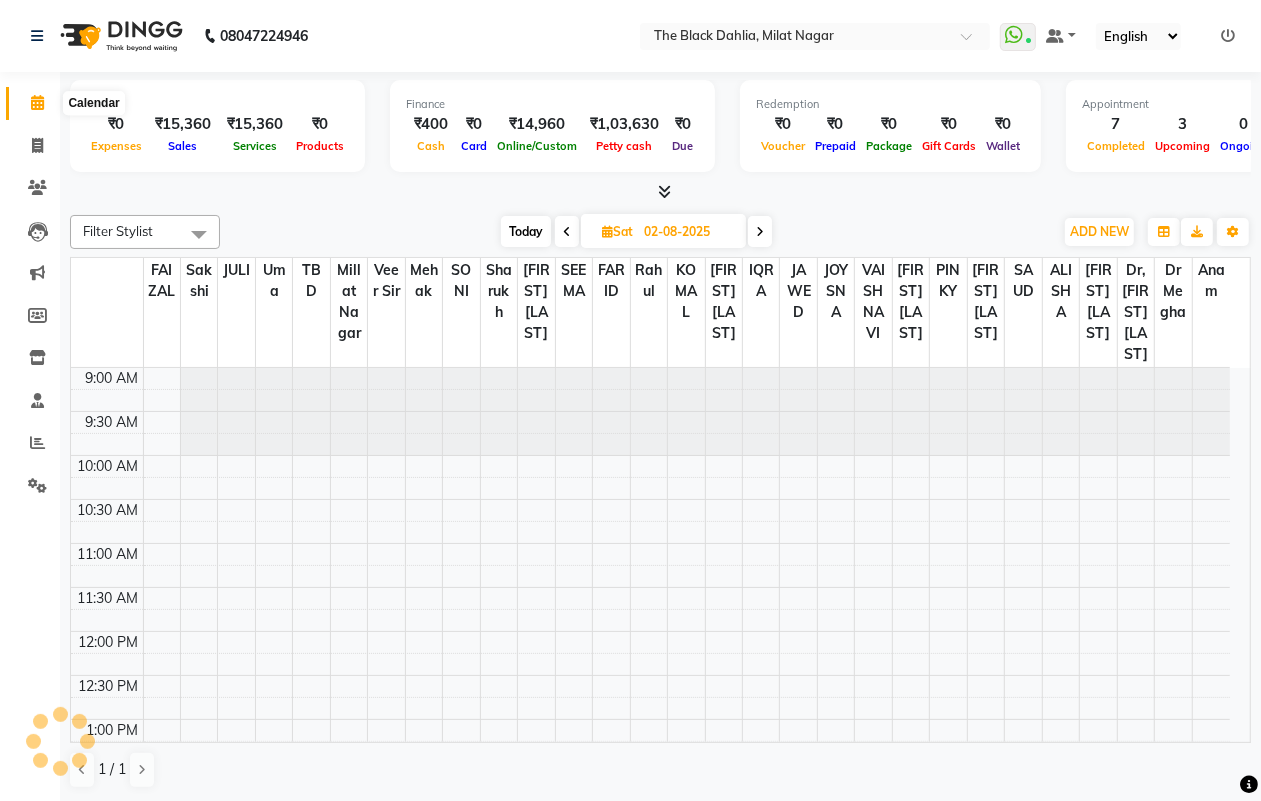 click 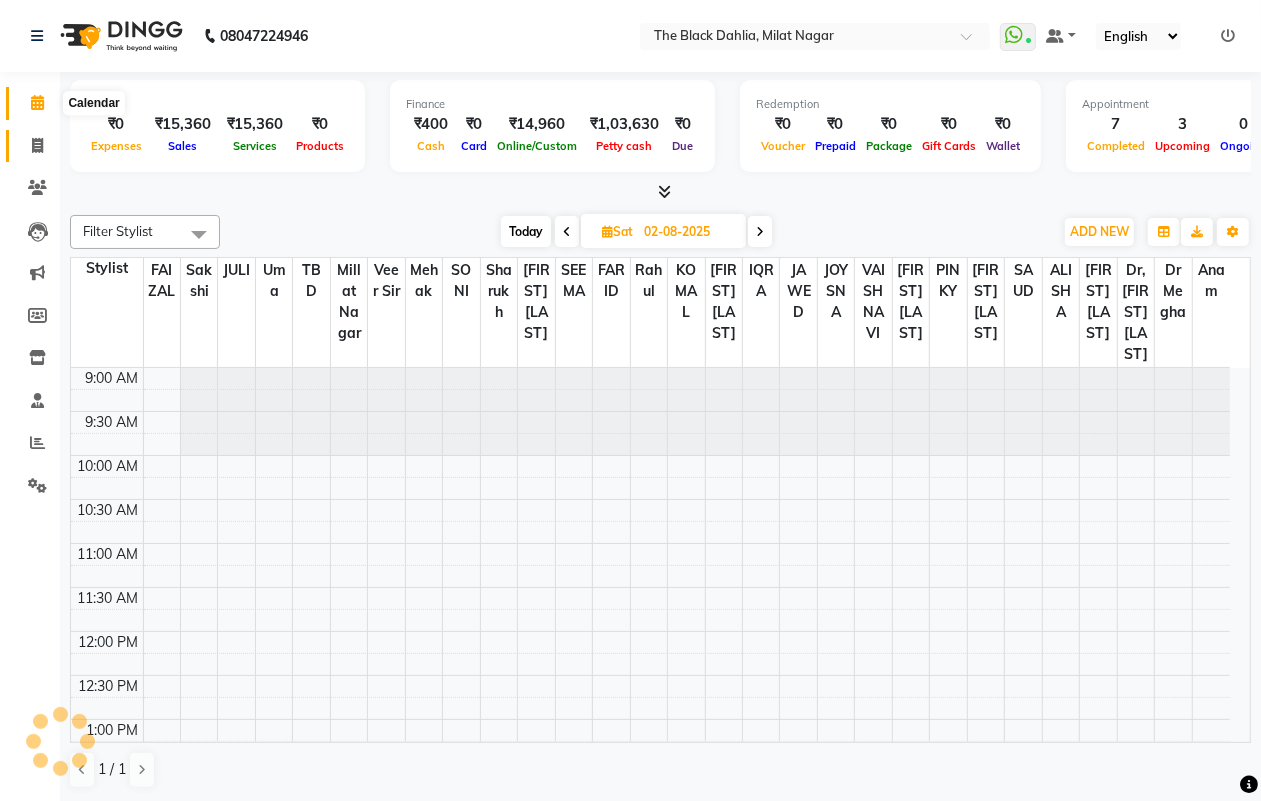 scroll, scrollTop: 0, scrollLeft: 0, axis: both 